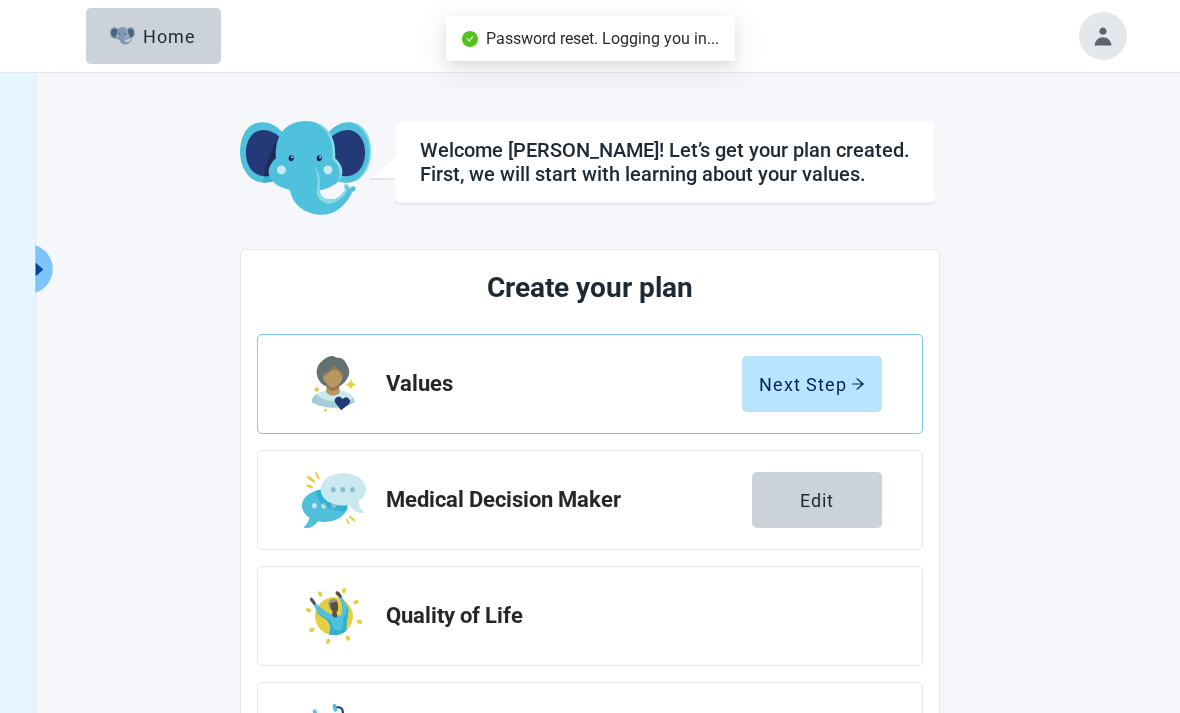 scroll, scrollTop: 0, scrollLeft: 0, axis: both 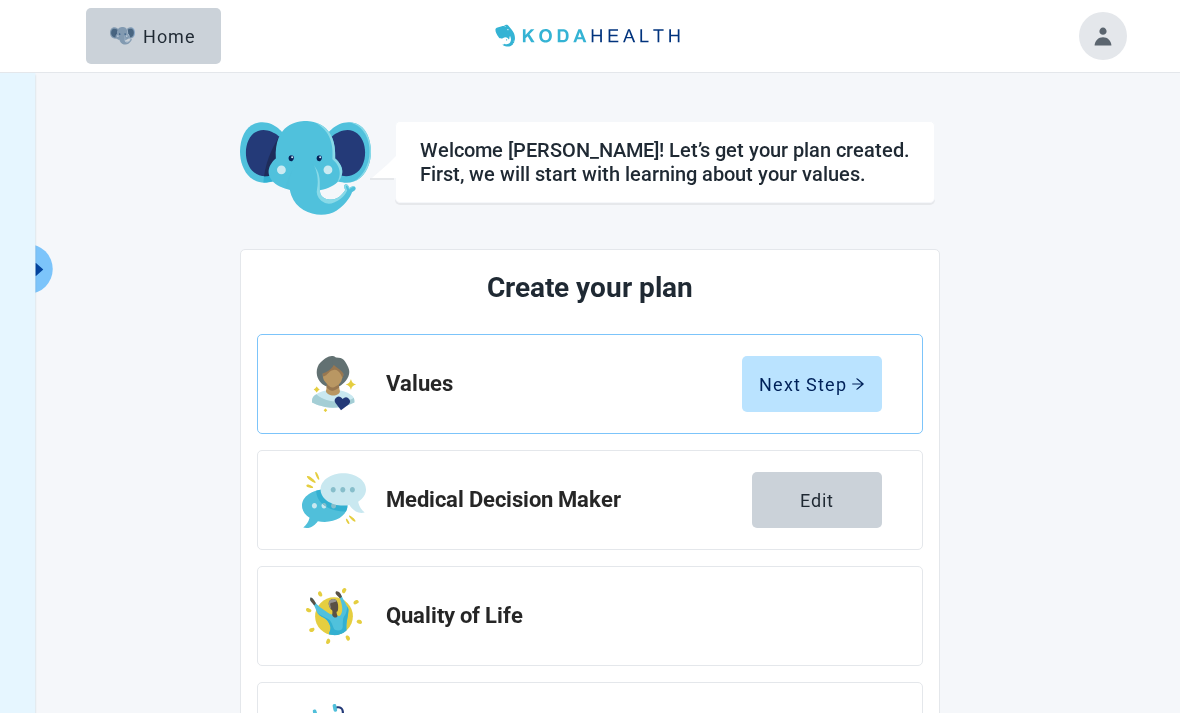 click on "Next Step" at bounding box center (812, 384) 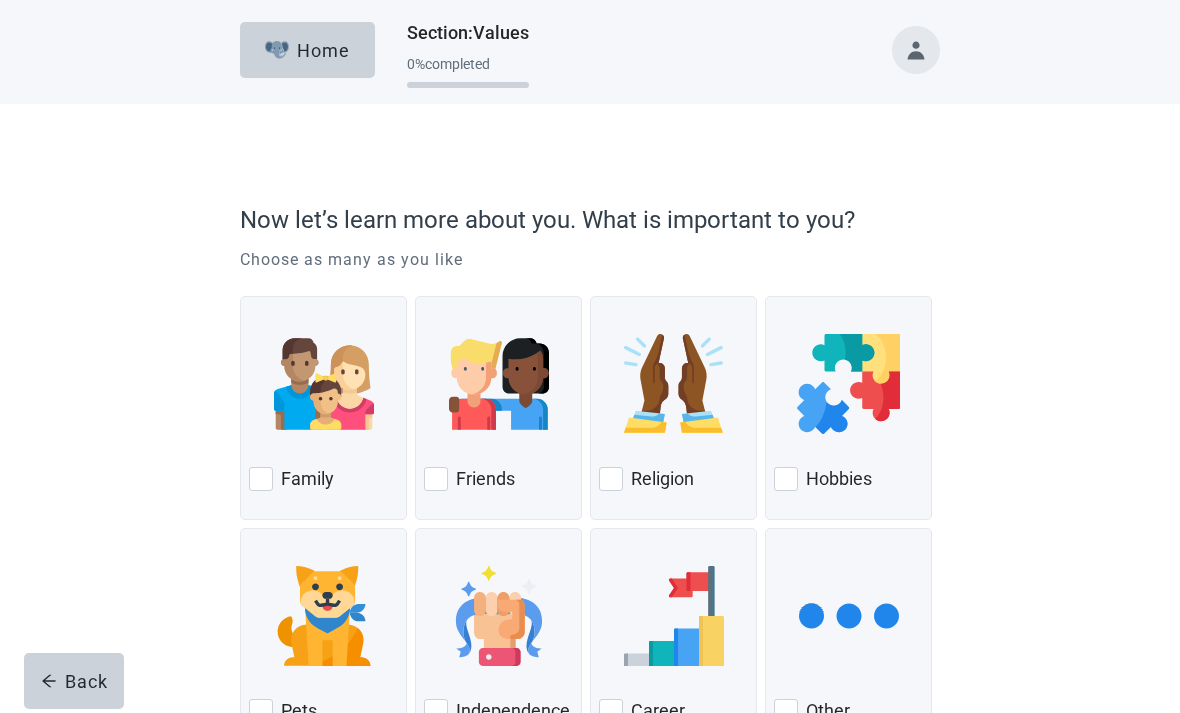 click on "Family" at bounding box center [323, 479] 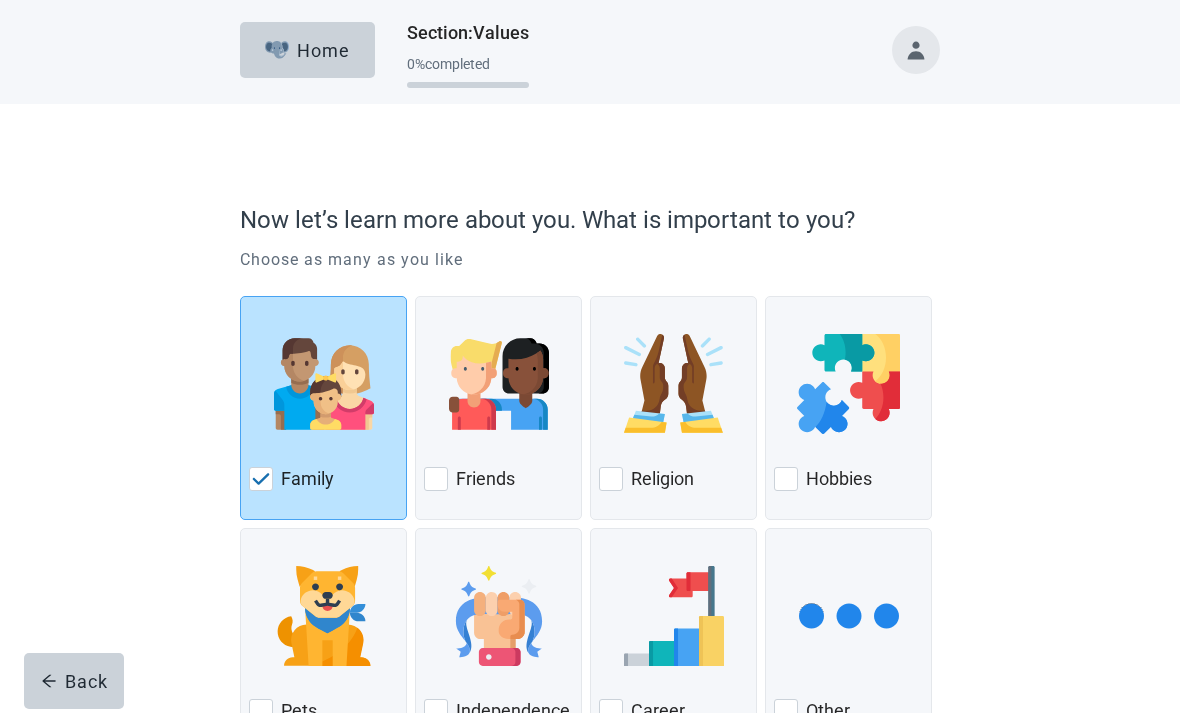click on "Friends" at bounding box center [498, 479] 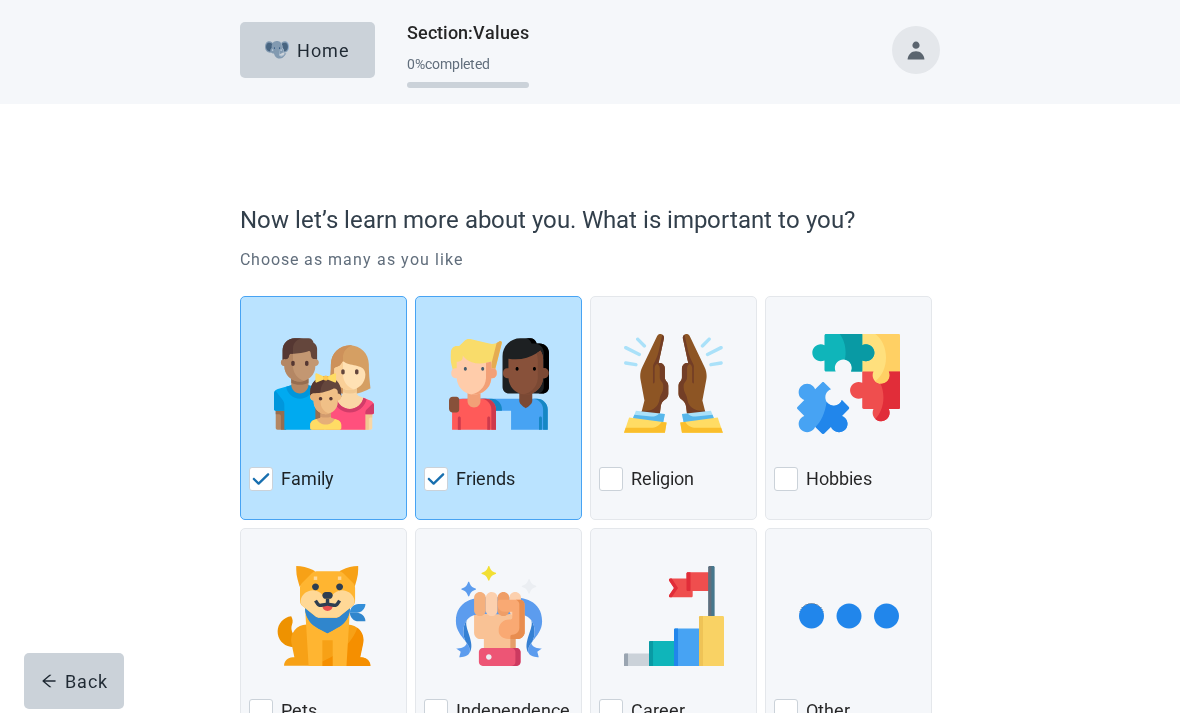 click on "Religion" at bounding box center (662, 479) 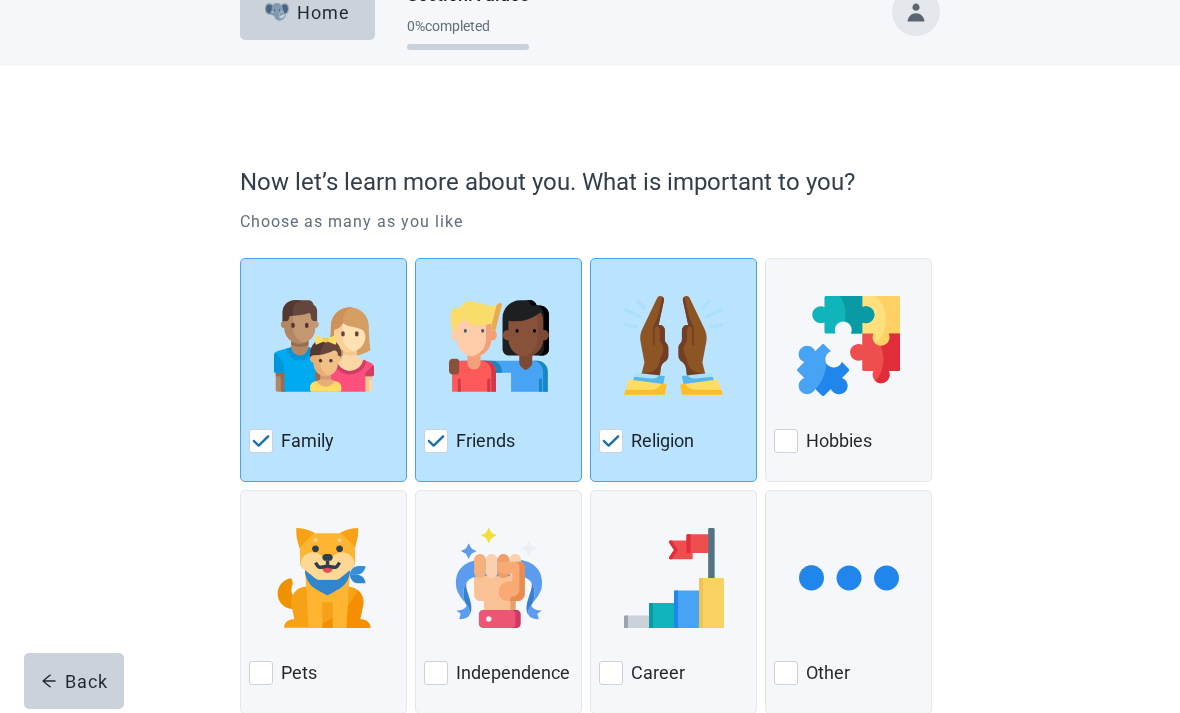 scroll, scrollTop: 83, scrollLeft: 0, axis: vertical 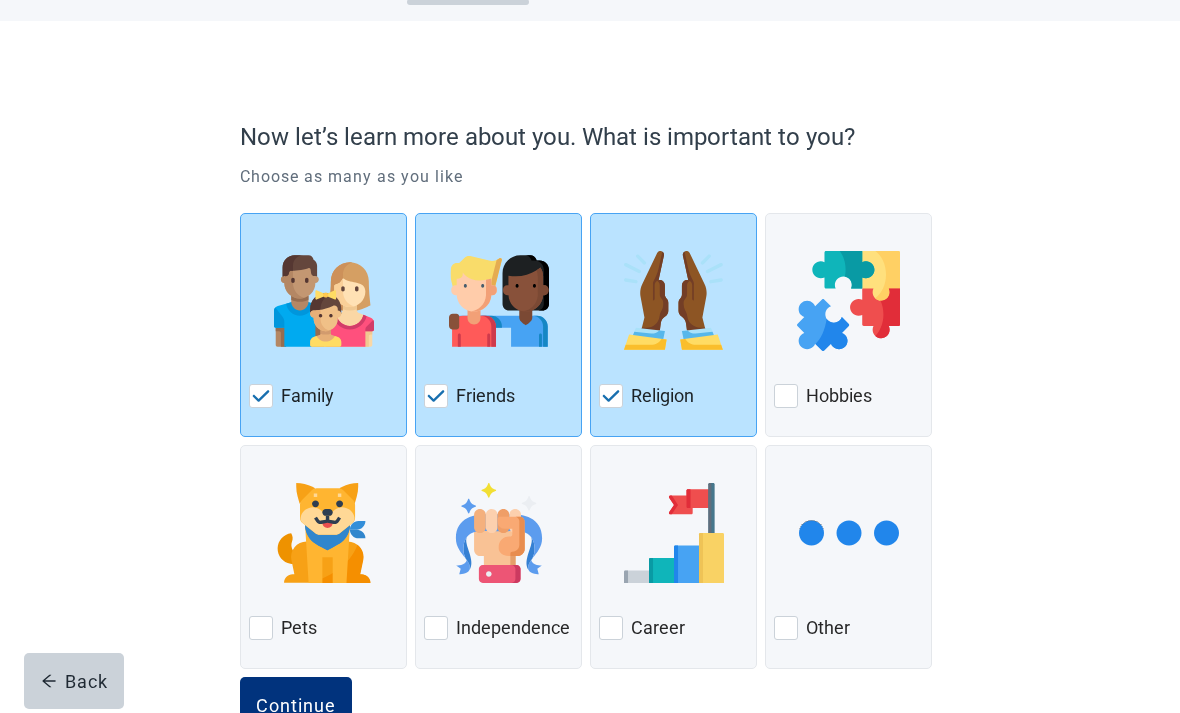 click at bounding box center (261, 628) 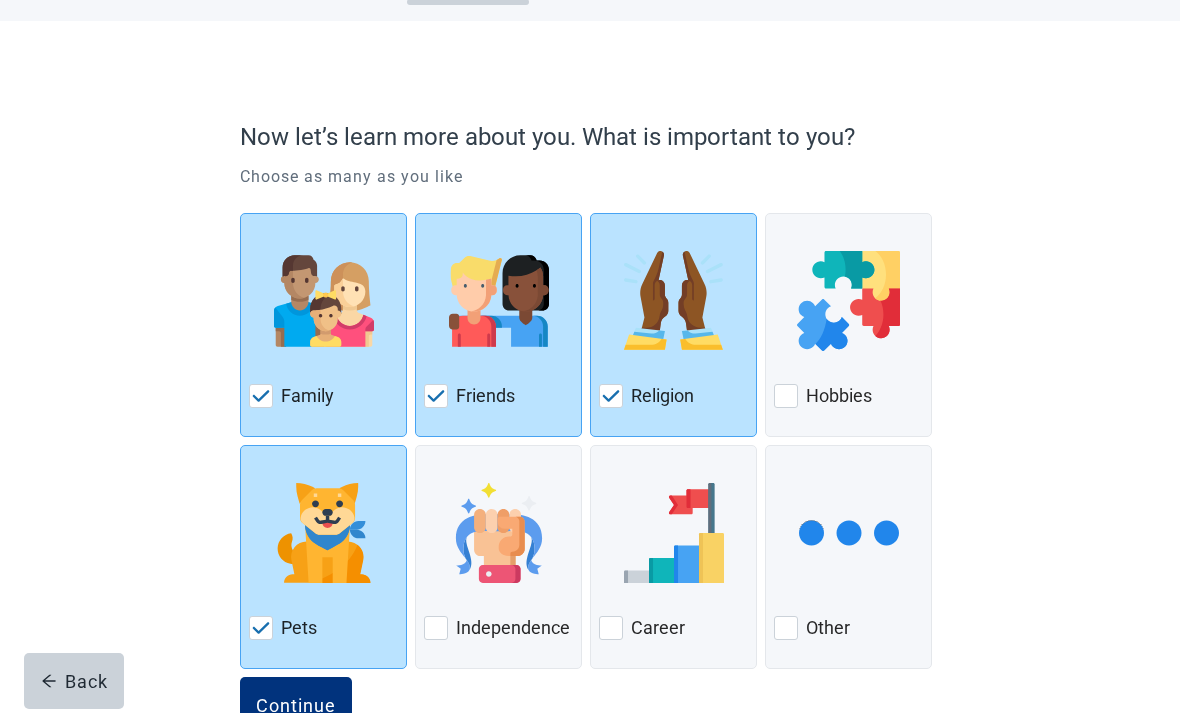 click on "Independence" at bounding box center [498, 628] 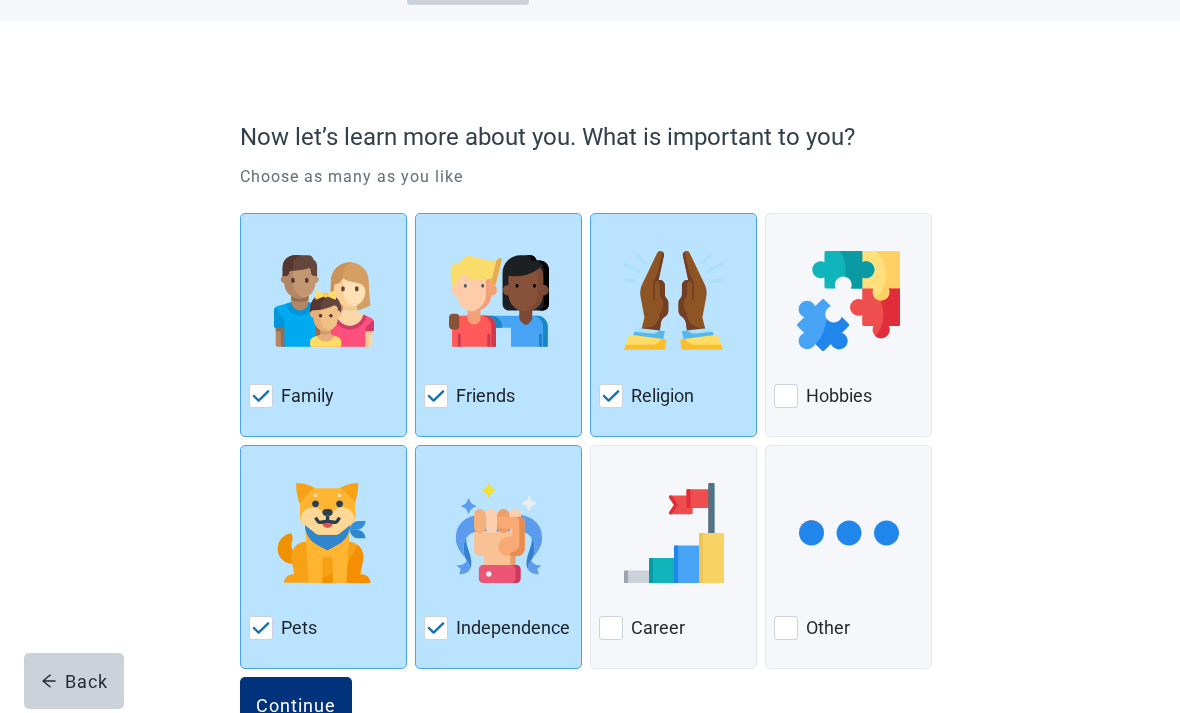 click on "Continue" at bounding box center (296, 705) 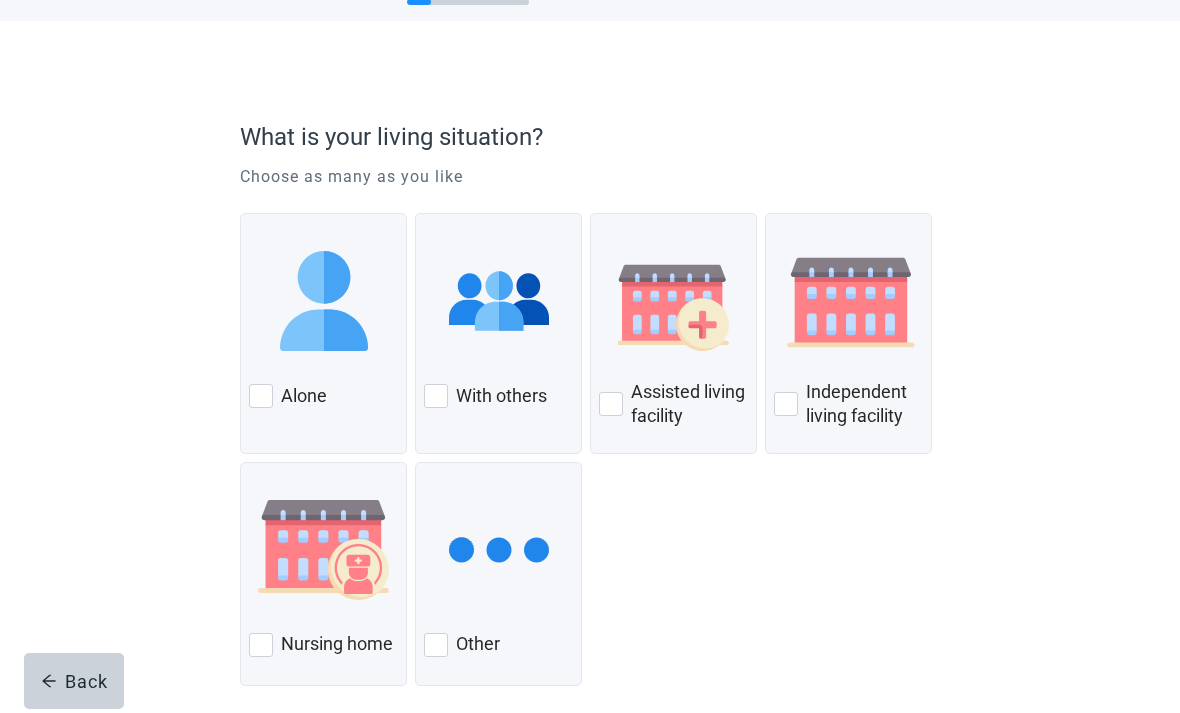 scroll, scrollTop: 99, scrollLeft: 0, axis: vertical 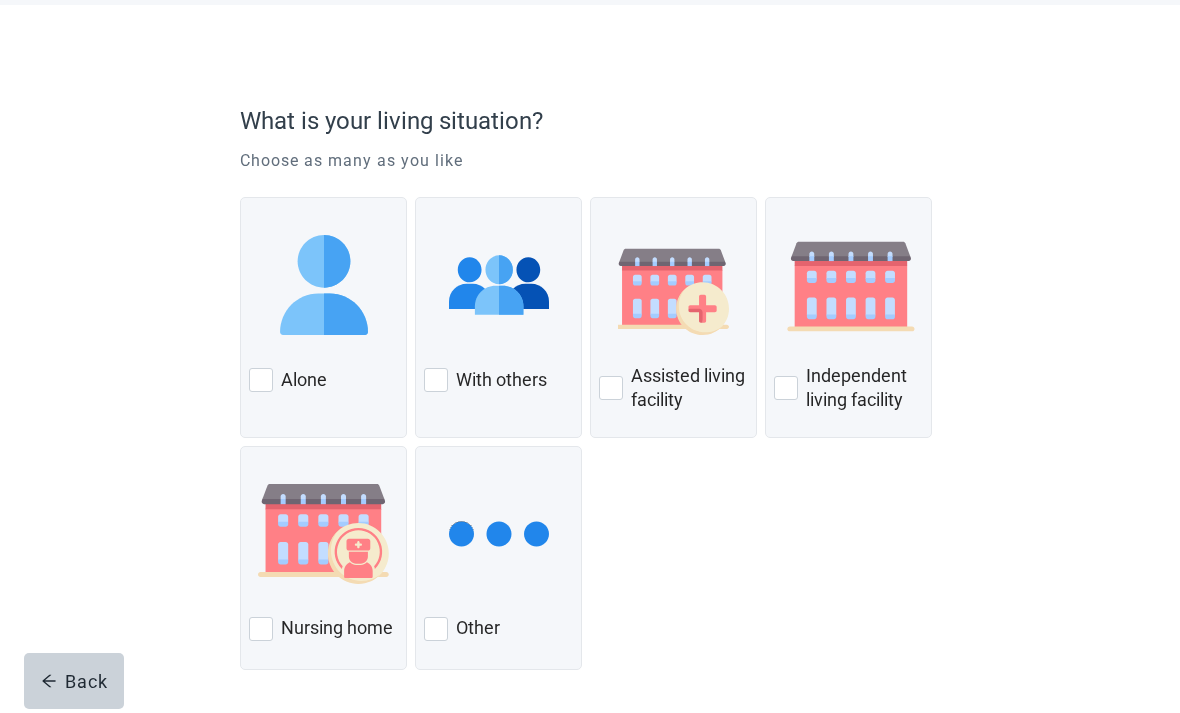 click at bounding box center (499, 285) 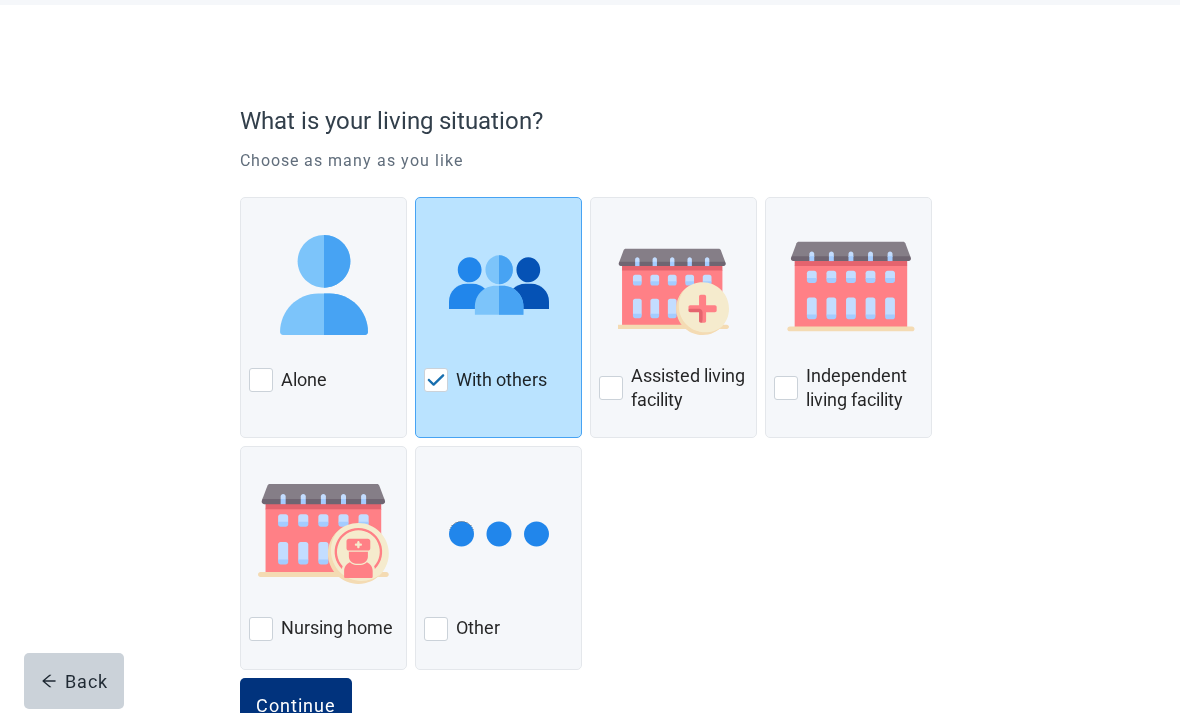 click on "Continue" at bounding box center [296, 706] 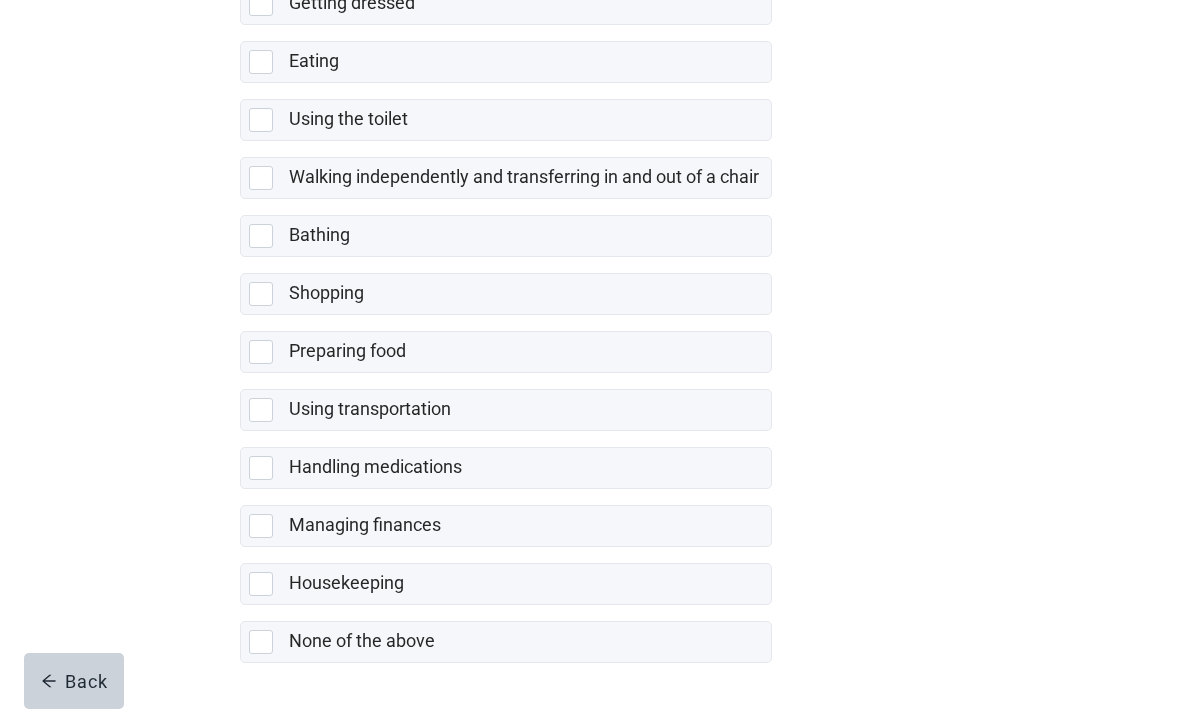 scroll, scrollTop: 329, scrollLeft: 0, axis: vertical 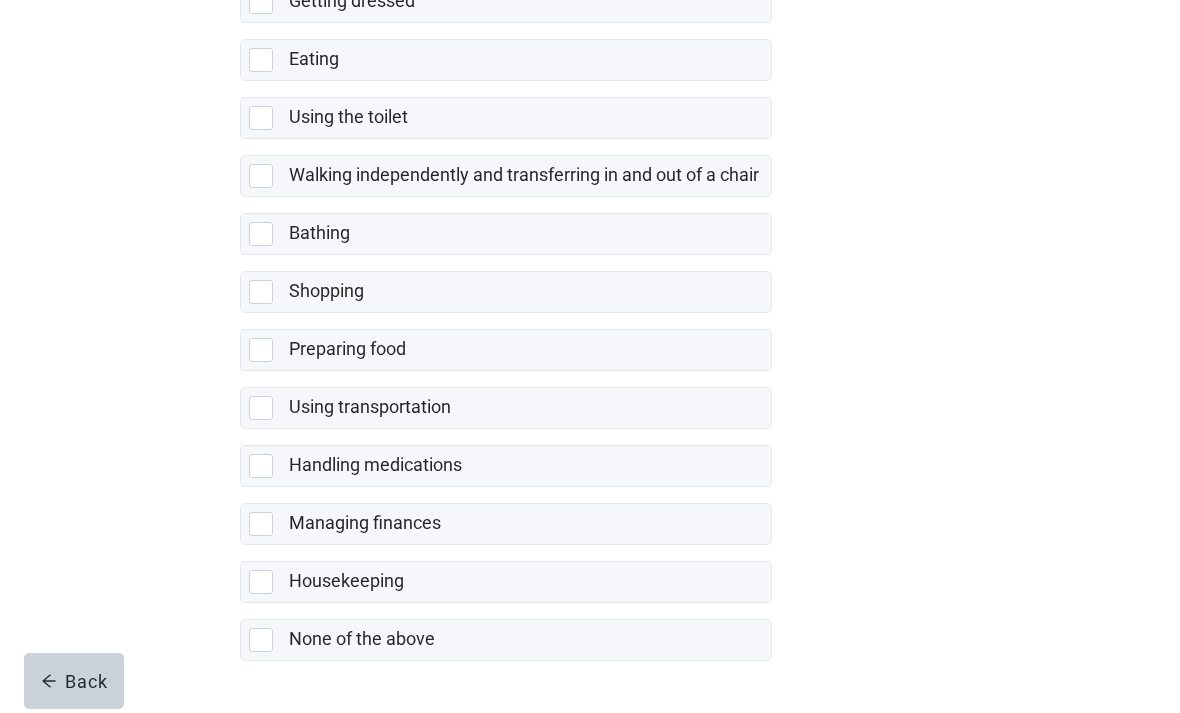 click at bounding box center (261, 640) 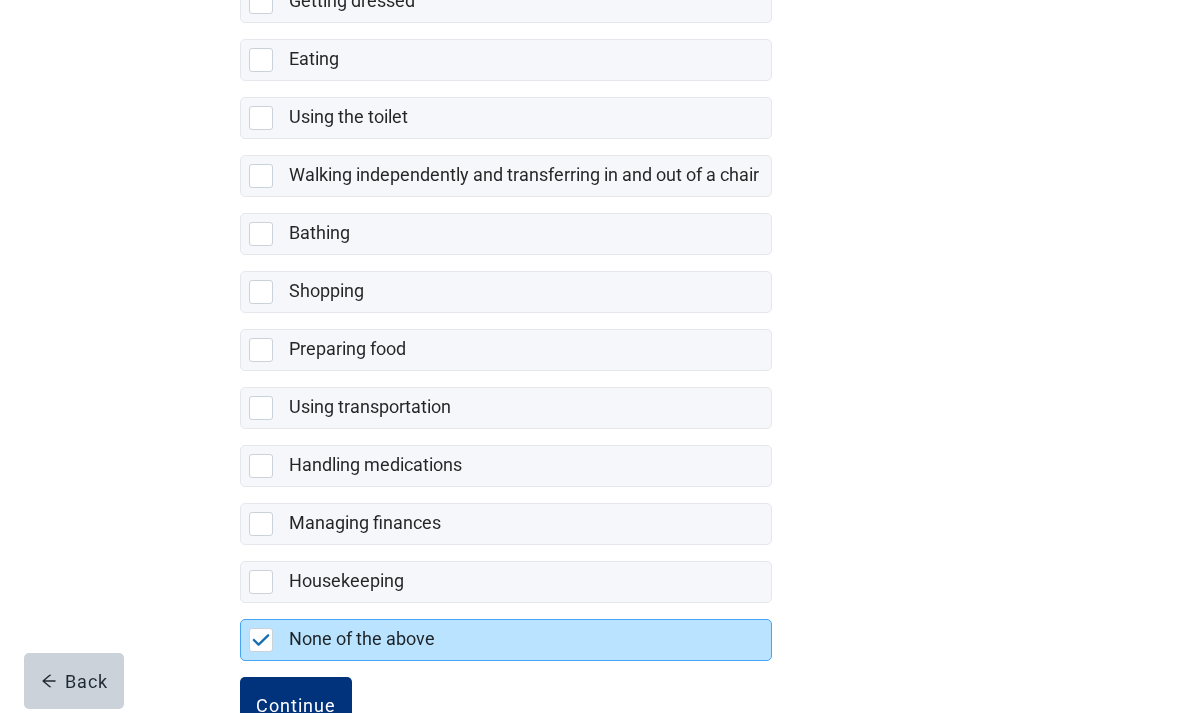 click on "Continue" at bounding box center (296, 705) 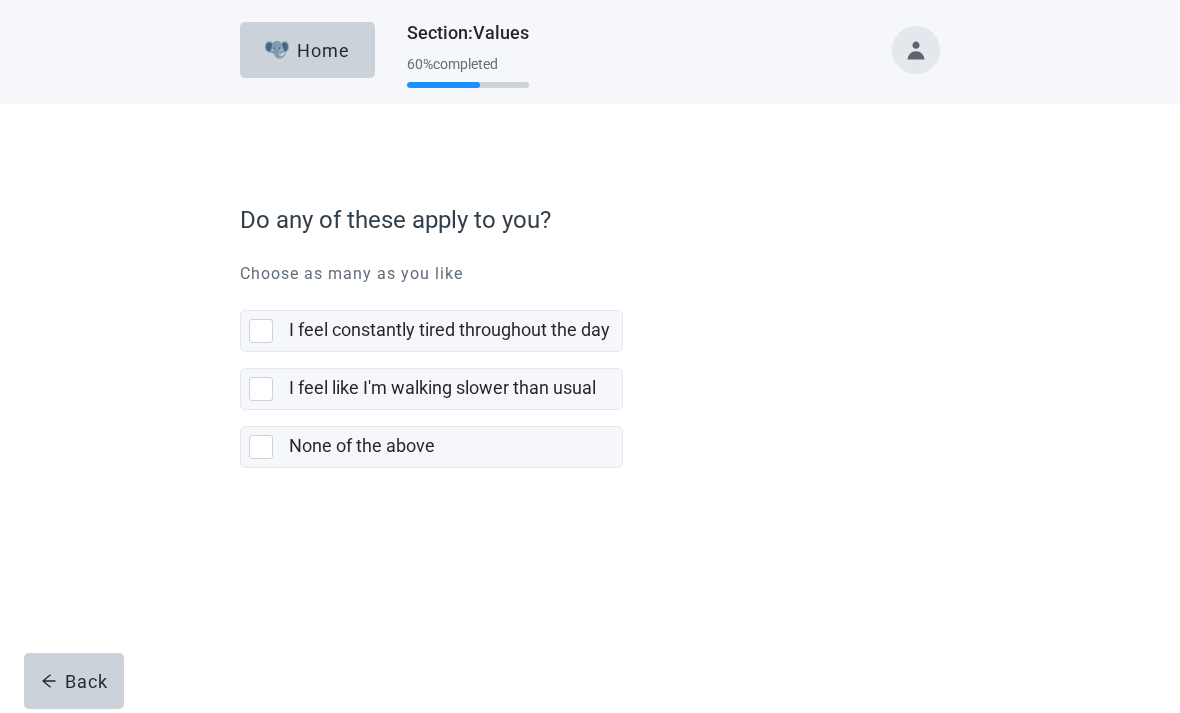scroll, scrollTop: 0, scrollLeft: 0, axis: both 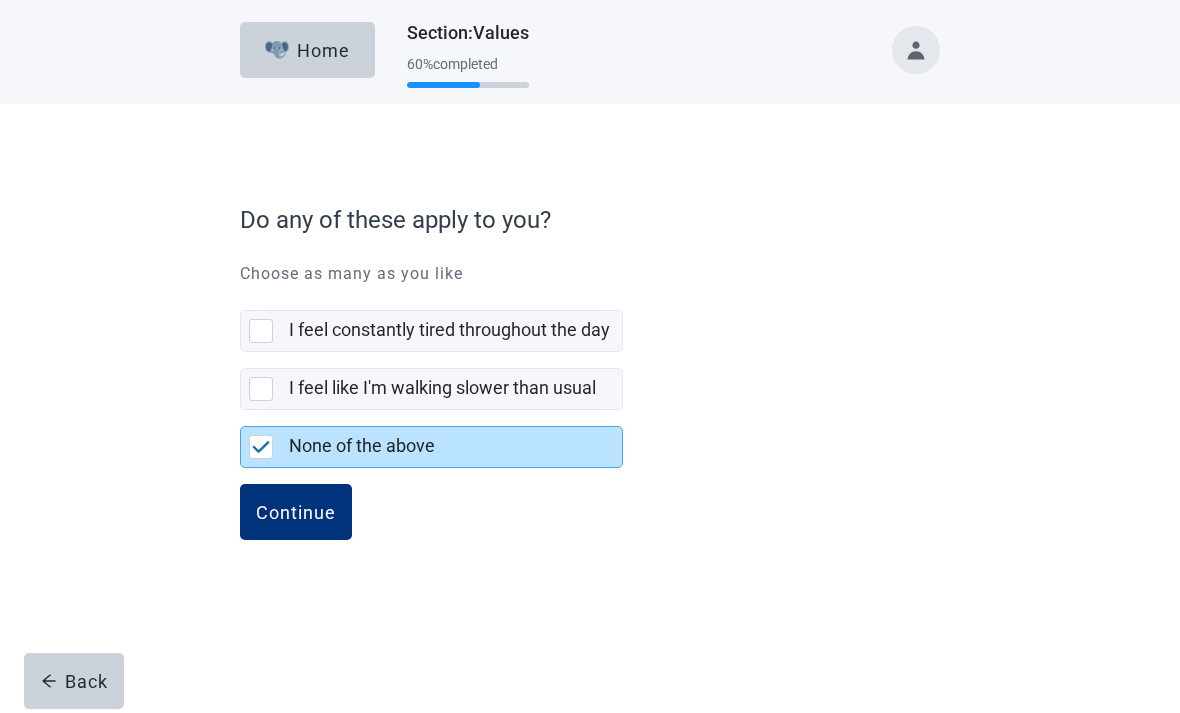 click on "Continue" at bounding box center (296, 512) 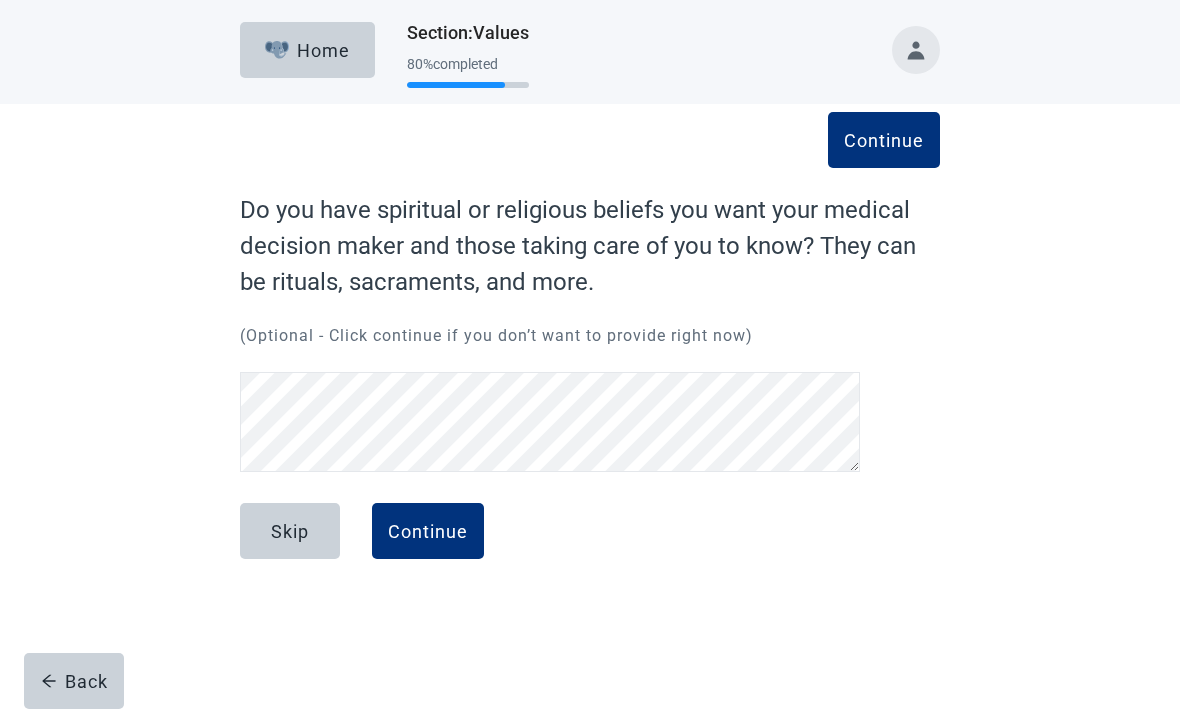 click on "Continue" at bounding box center [428, 531] 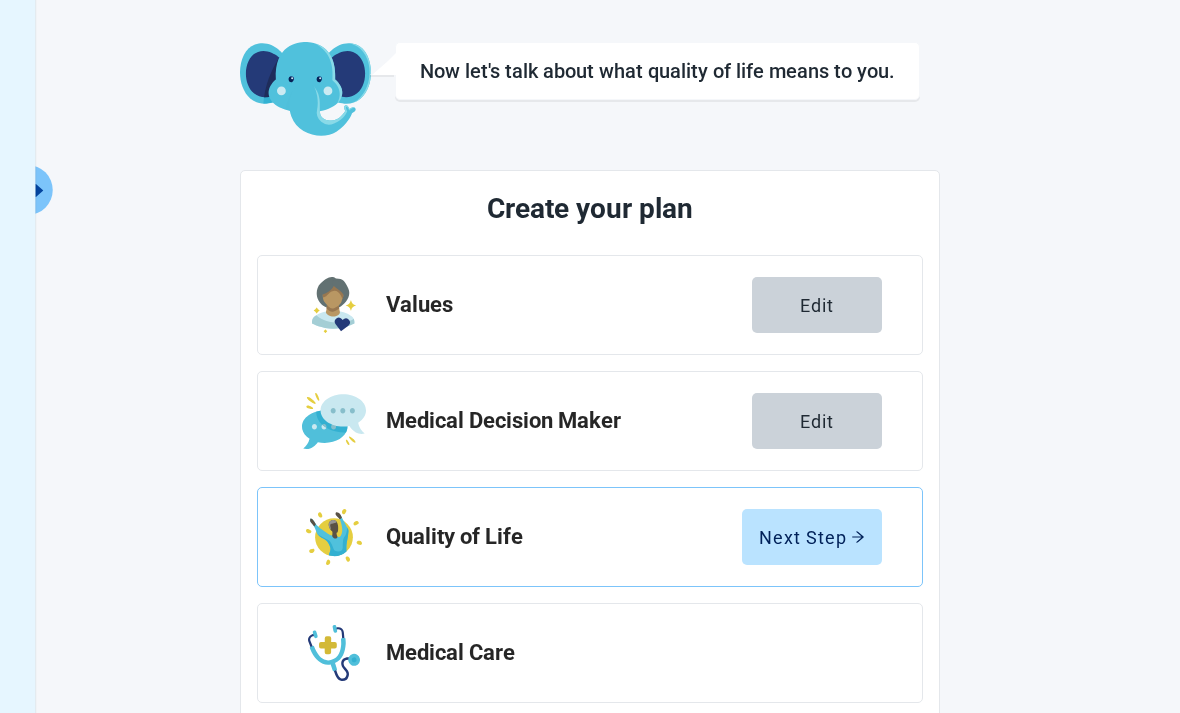 scroll, scrollTop: 0, scrollLeft: 0, axis: both 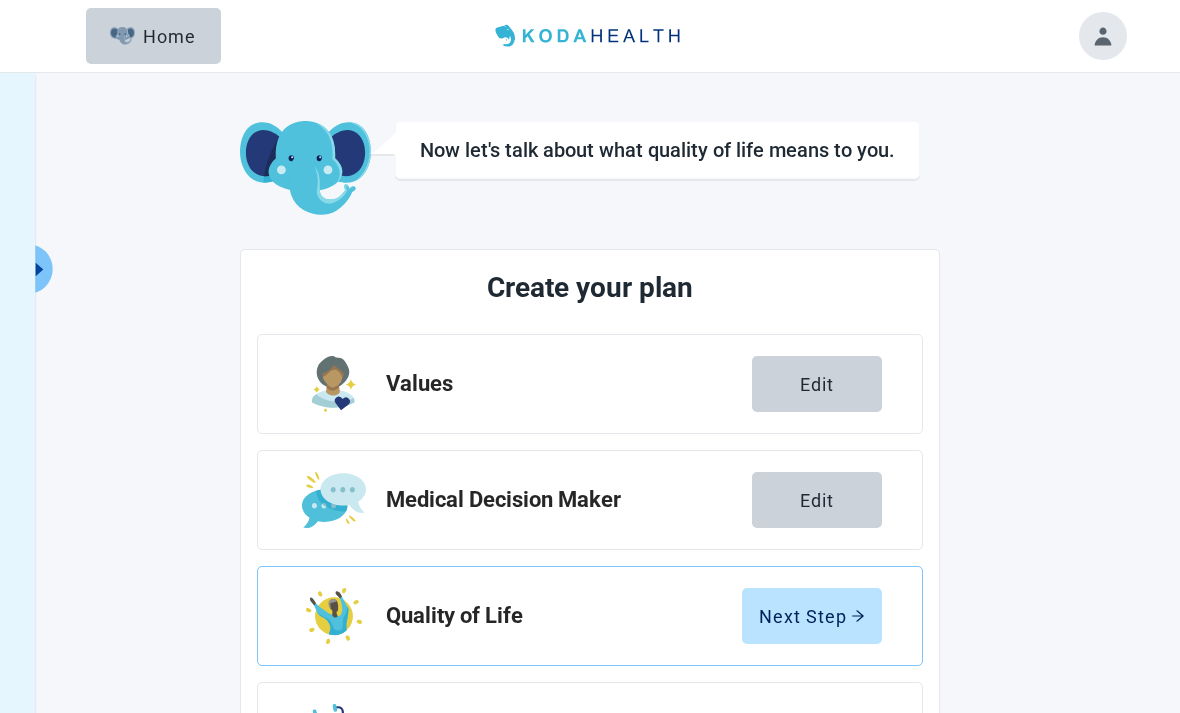 click on "Edit" at bounding box center (817, 384) 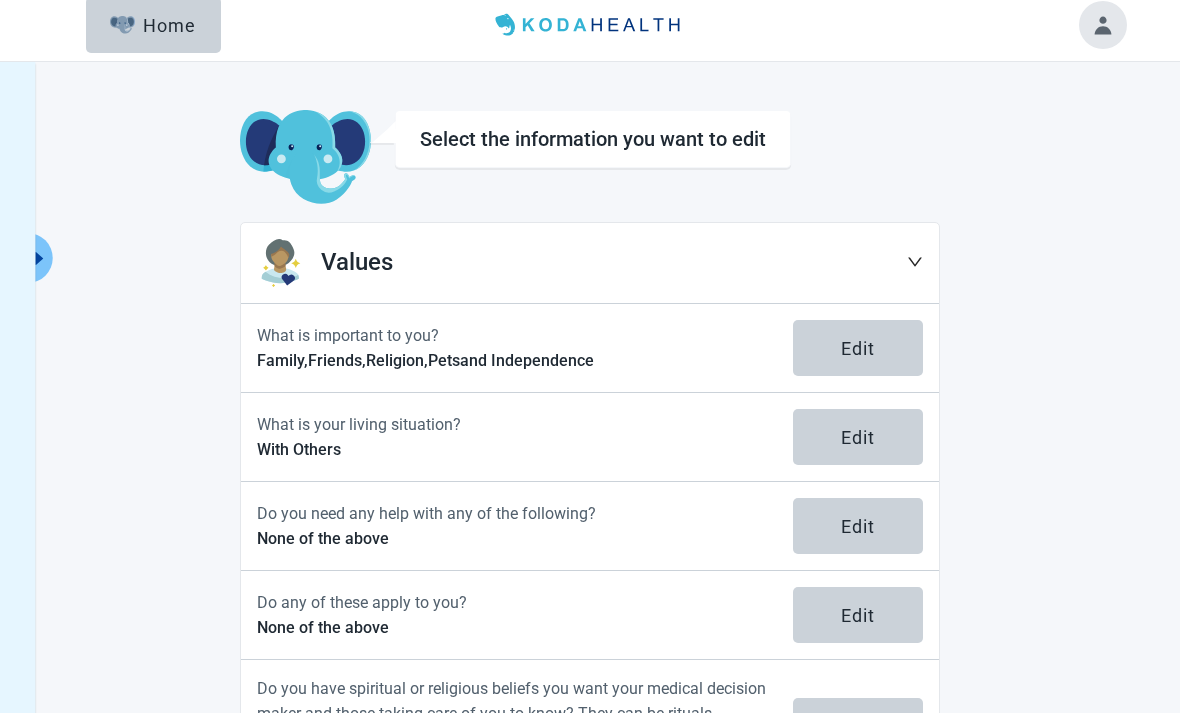 scroll, scrollTop: 0, scrollLeft: 0, axis: both 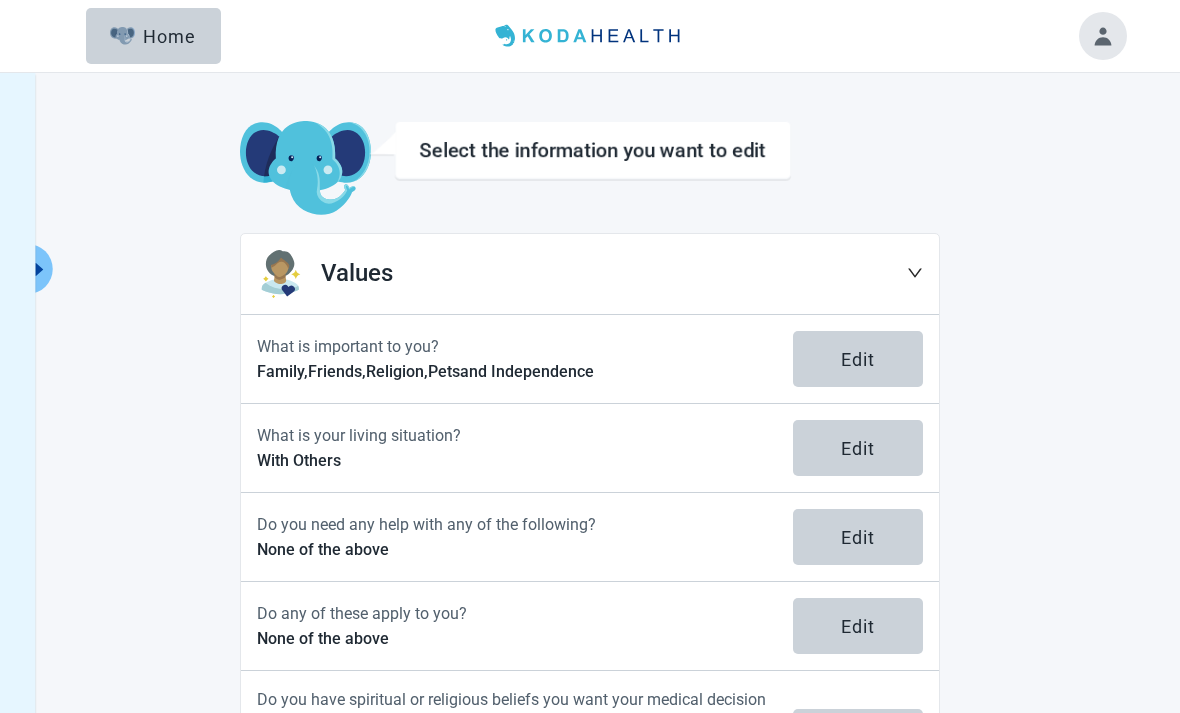click at bounding box center (40, 269) 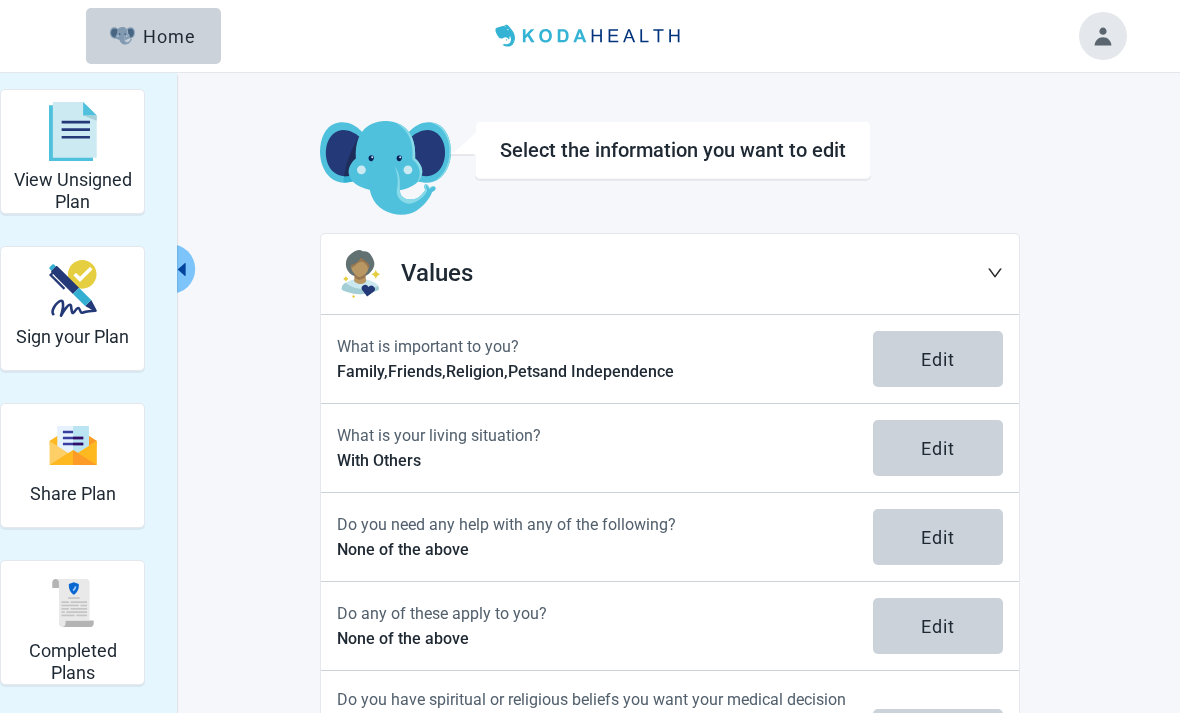 click on "View Unsigned Plan Sign your Plan Share Plan Completed Plans Get Help Select the information you want to edit Values What is important to you? Family,  Friends,  Religion,  Pets  and Independence Edit What is your living situation? With Others Edit Do you need any help with any of the following? None of the above Edit Do any of these apply to you? None of the above Edit Do you have spiritual or religious beliefs you want your medical decision maker and those taking care of you to know? They can be rituals, sacraments, and more. Last rights performed by a [DEMOGRAPHIC_DATA] minister. Edit" at bounding box center (590, 447) 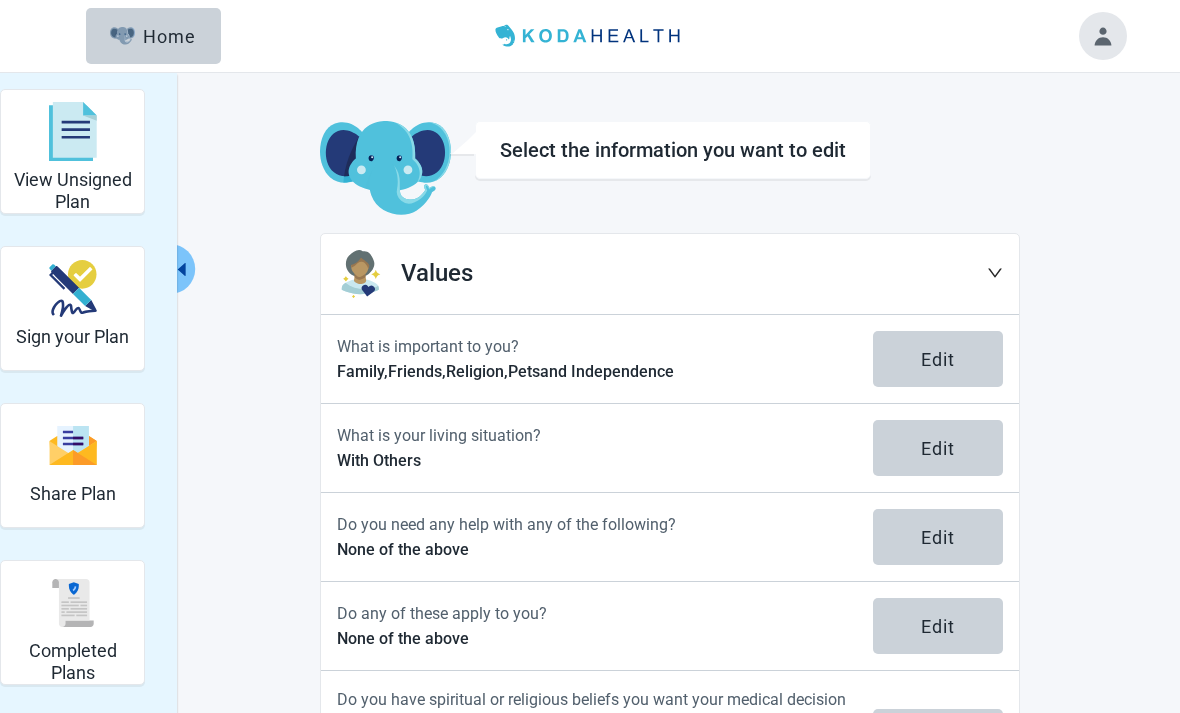 click on "View Unsigned Plan Sign your Plan Share Plan Completed Plans Get Help" at bounding box center [-266, 455] 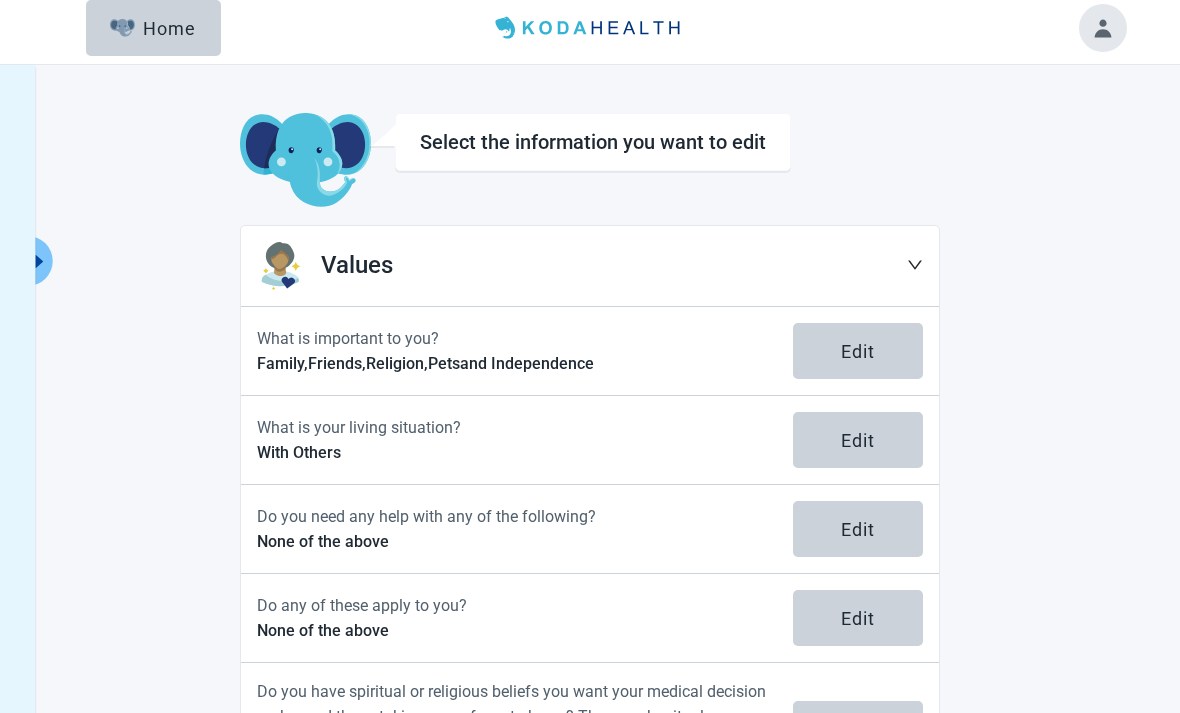 scroll, scrollTop: 0, scrollLeft: 0, axis: both 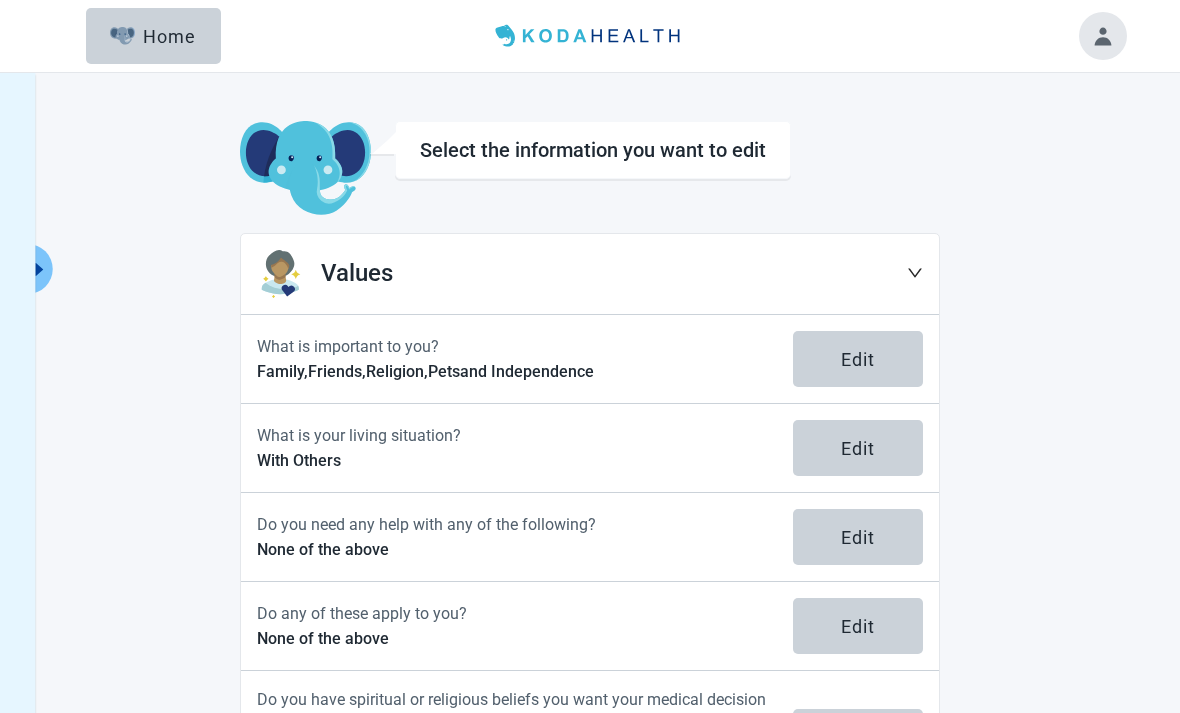 click at bounding box center (122, 36) 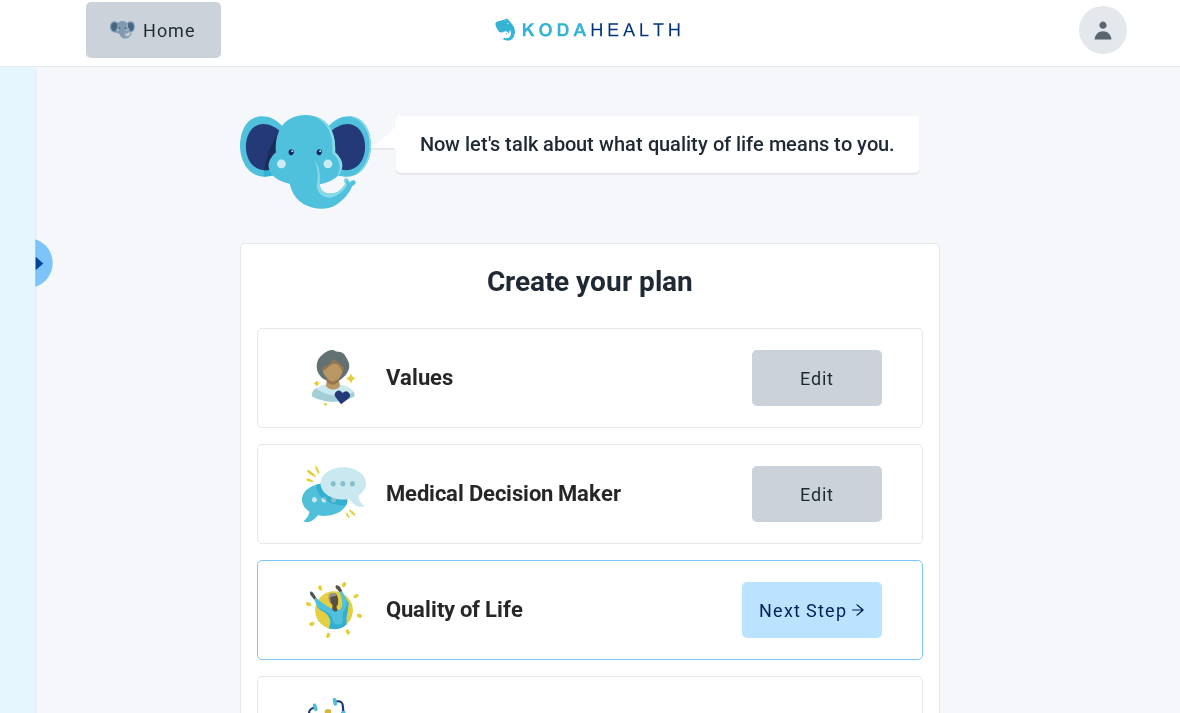 scroll, scrollTop: 23, scrollLeft: 0, axis: vertical 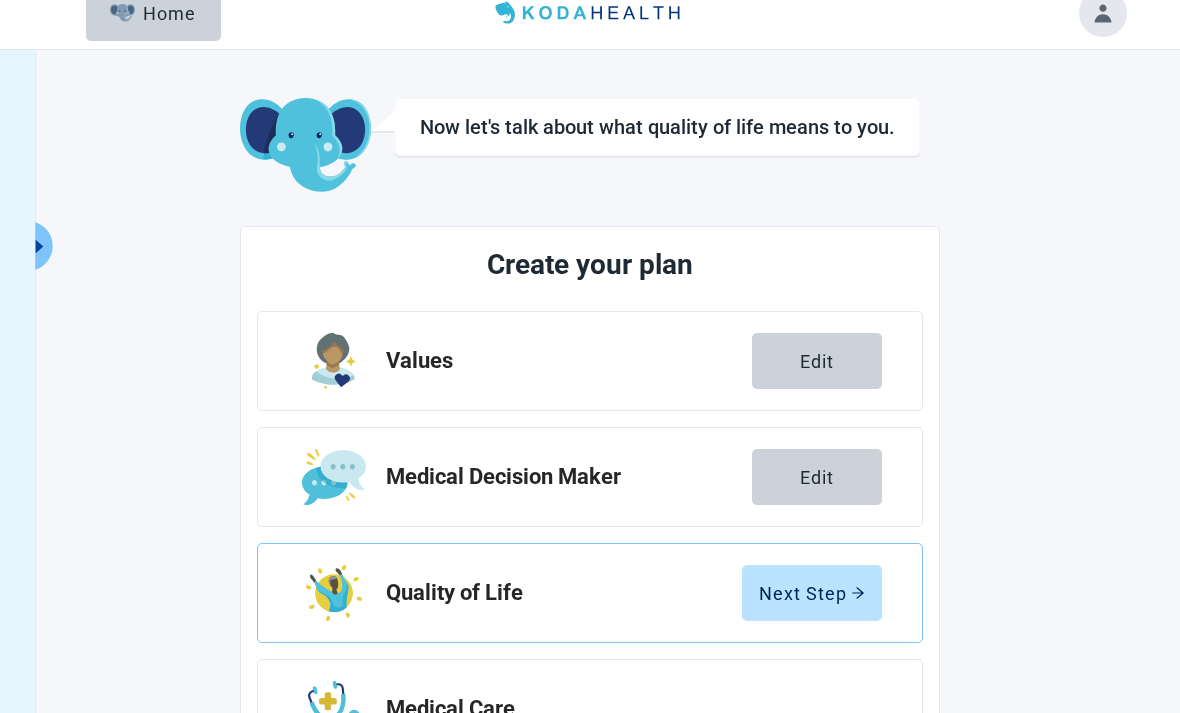 click on "Edit" at bounding box center [817, 477] 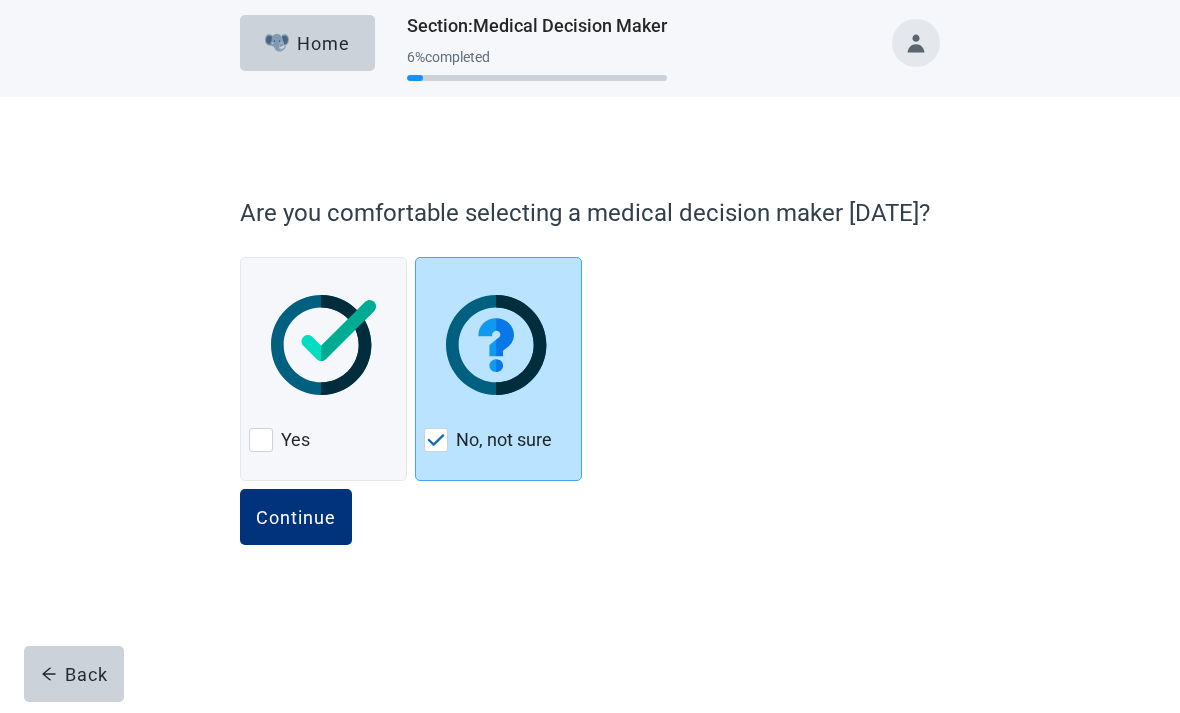 scroll, scrollTop: 0, scrollLeft: 0, axis: both 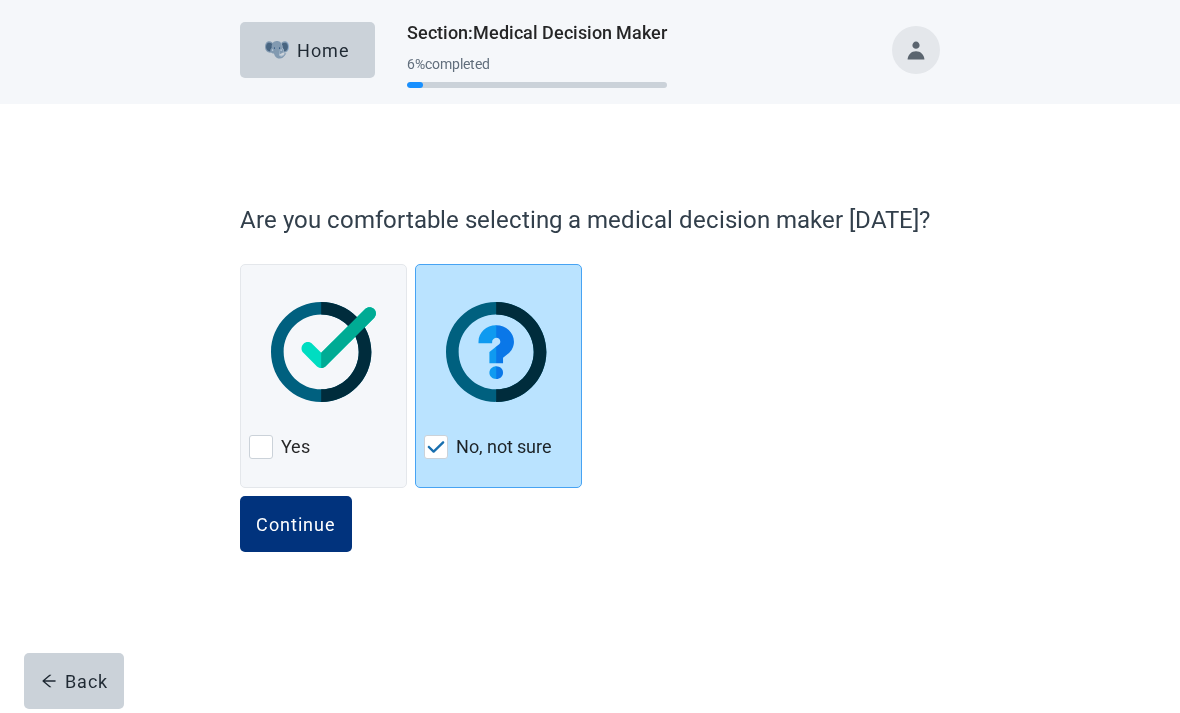 click at bounding box center (261, 447) 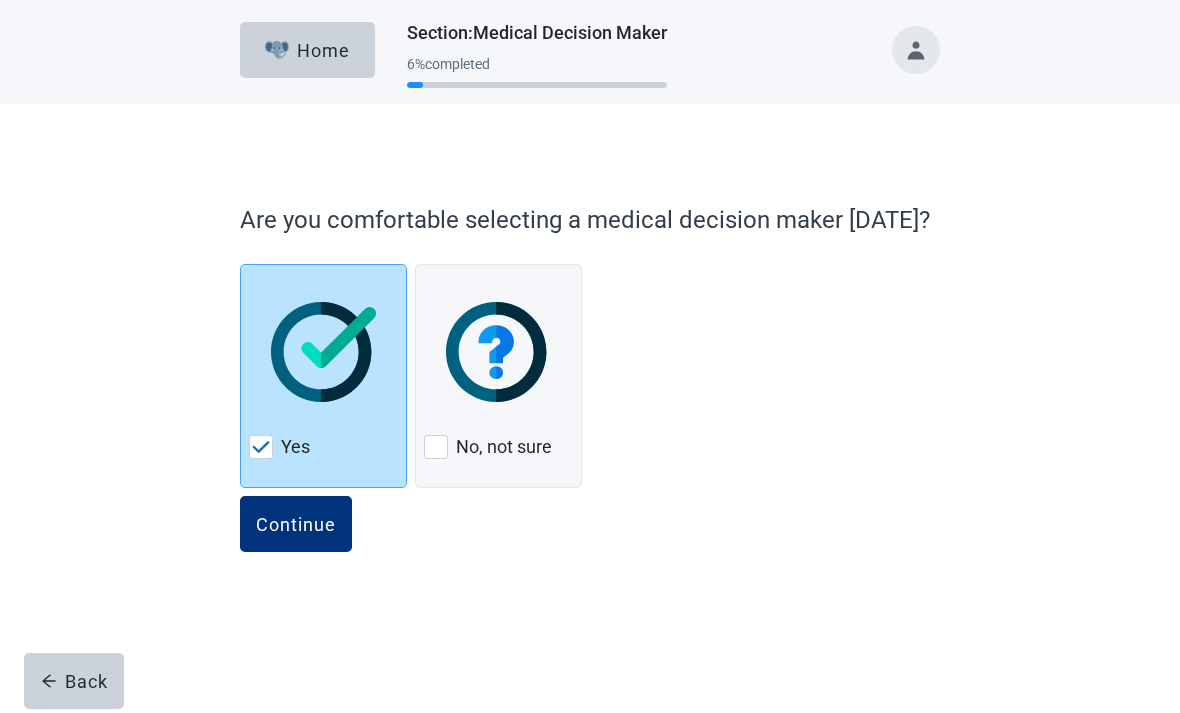 click on "Continue" at bounding box center [296, 524] 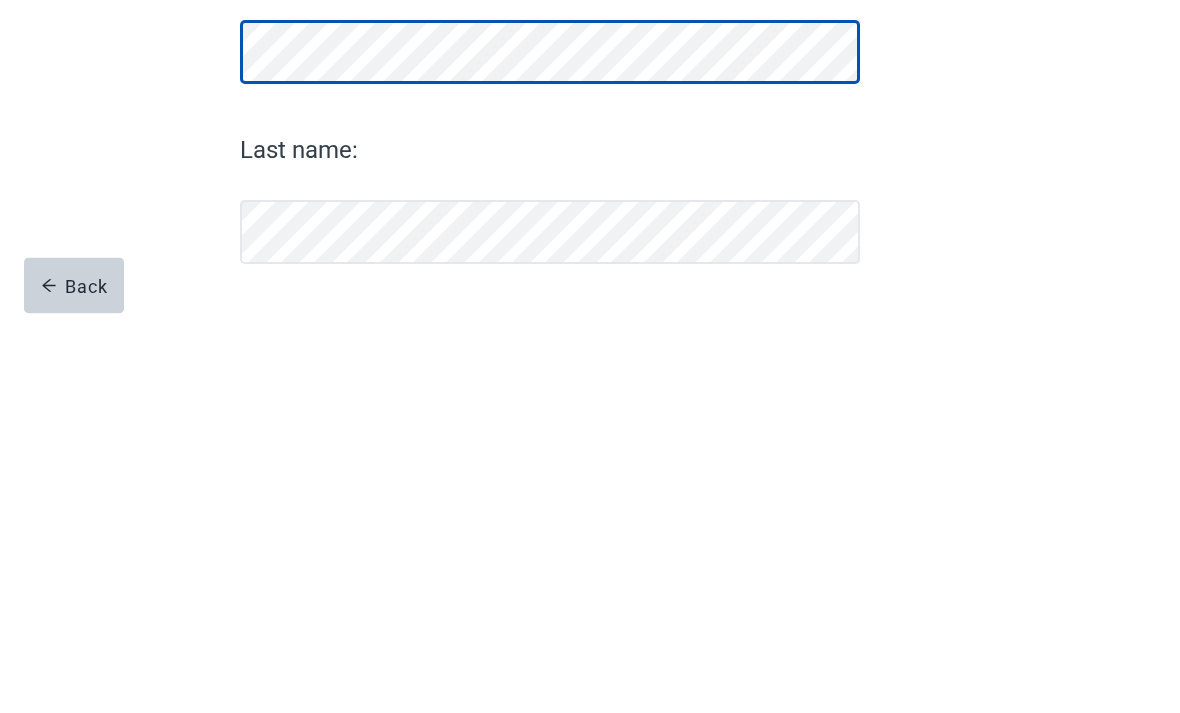 scroll, scrollTop: 13, scrollLeft: 0, axis: vertical 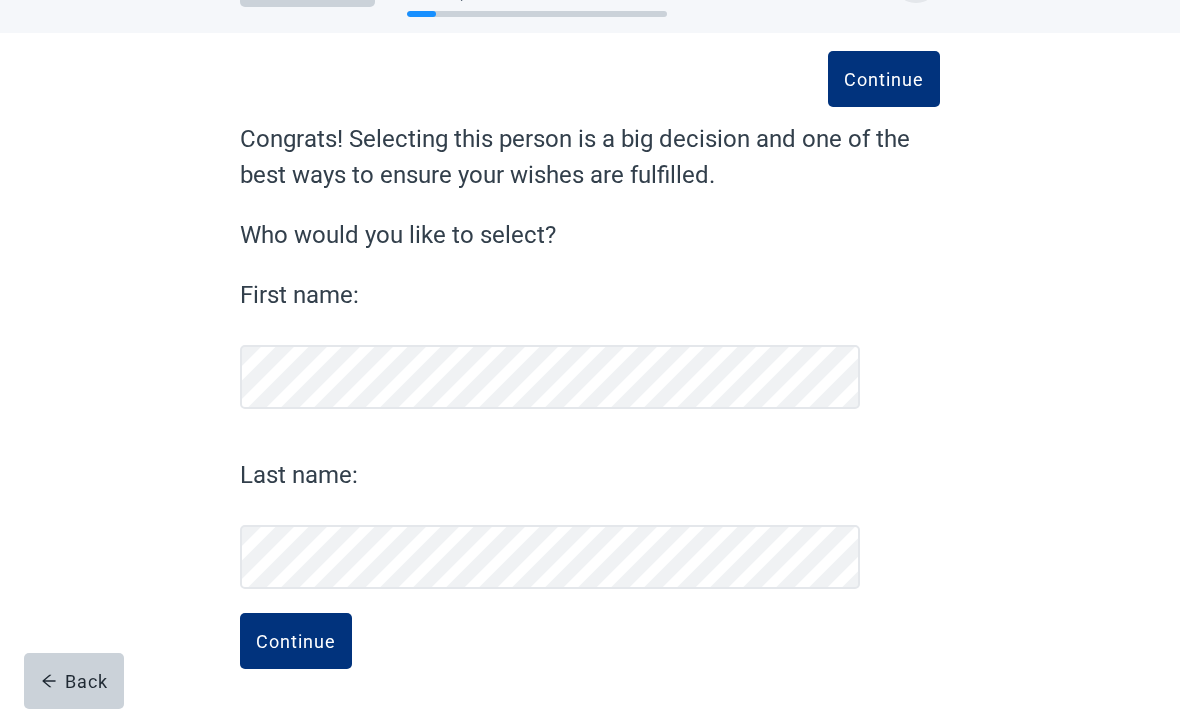 click on "Continue" at bounding box center (296, 641) 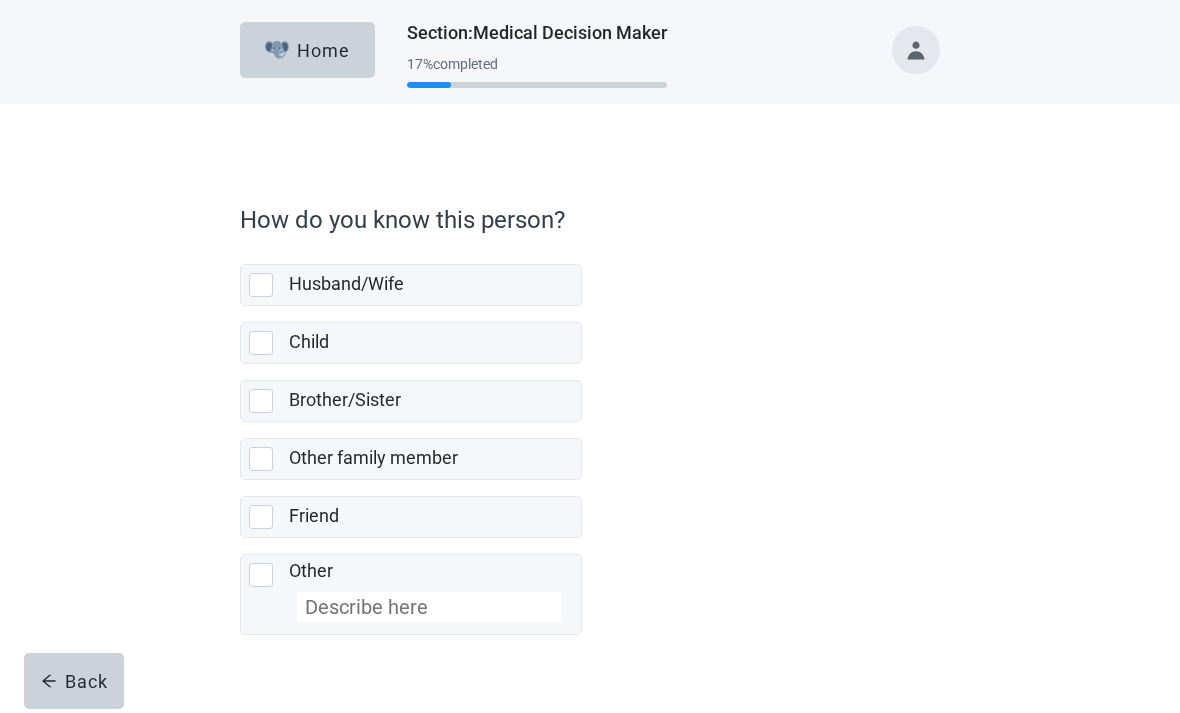 scroll, scrollTop: 46, scrollLeft: 0, axis: vertical 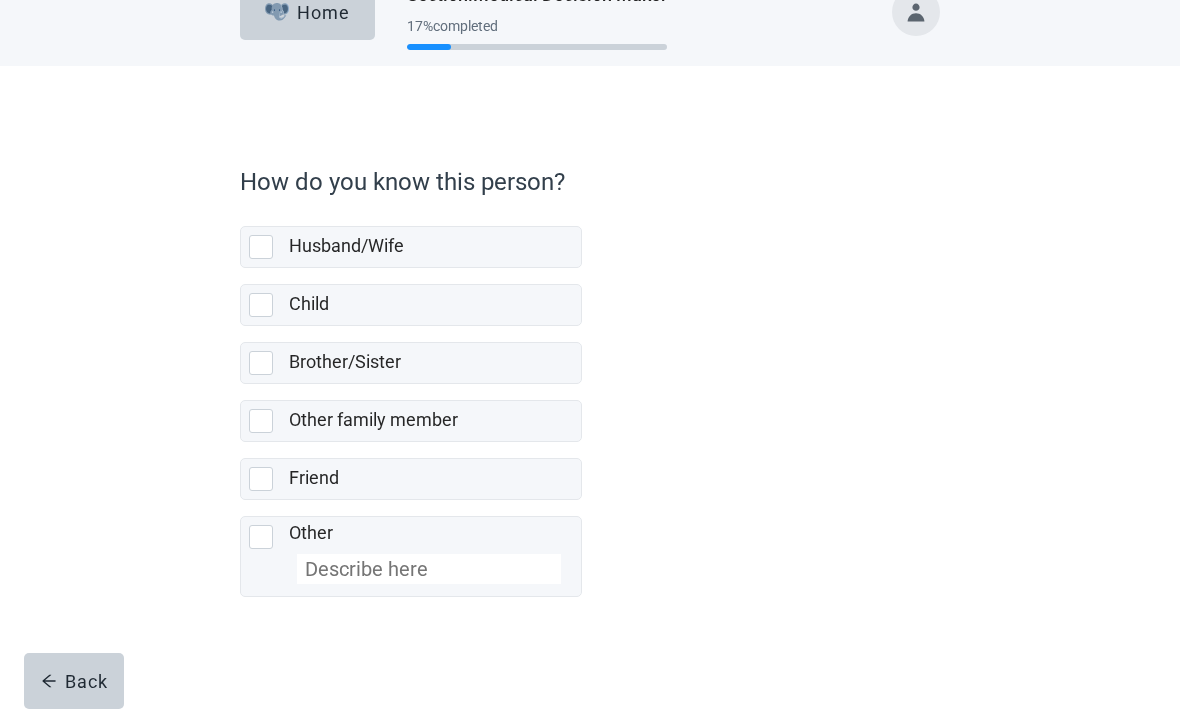 click at bounding box center [261, 247] 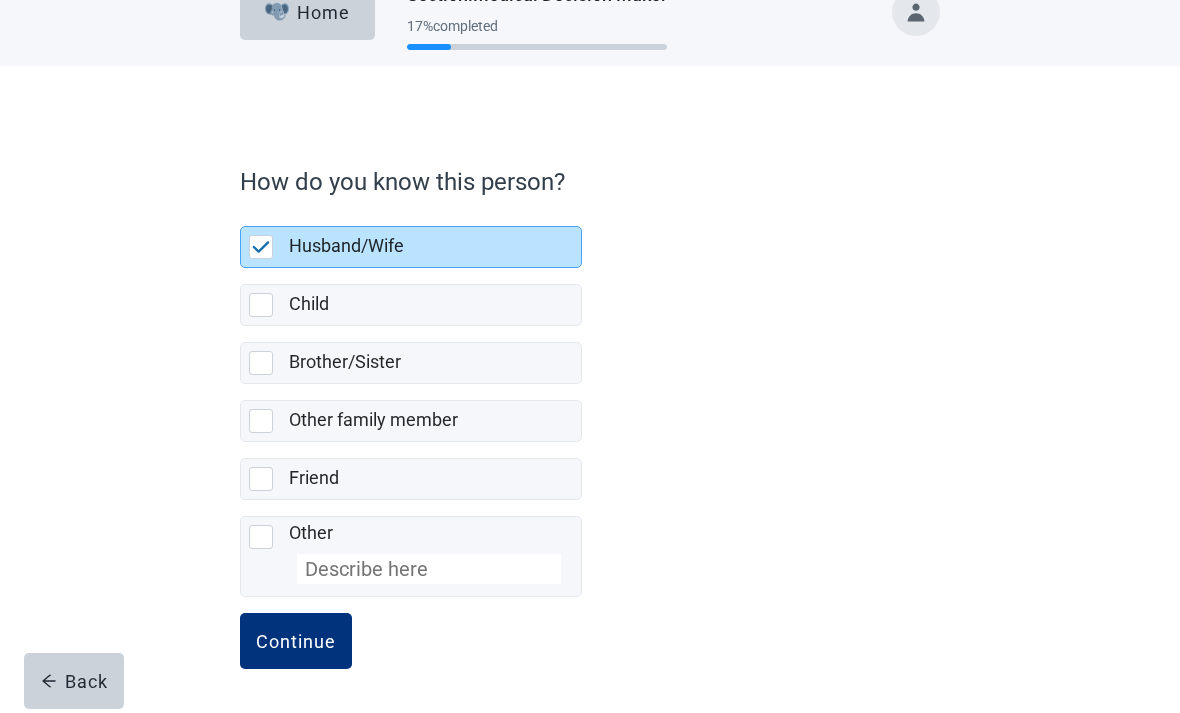 click on "Continue" at bounding box center [296, 641] 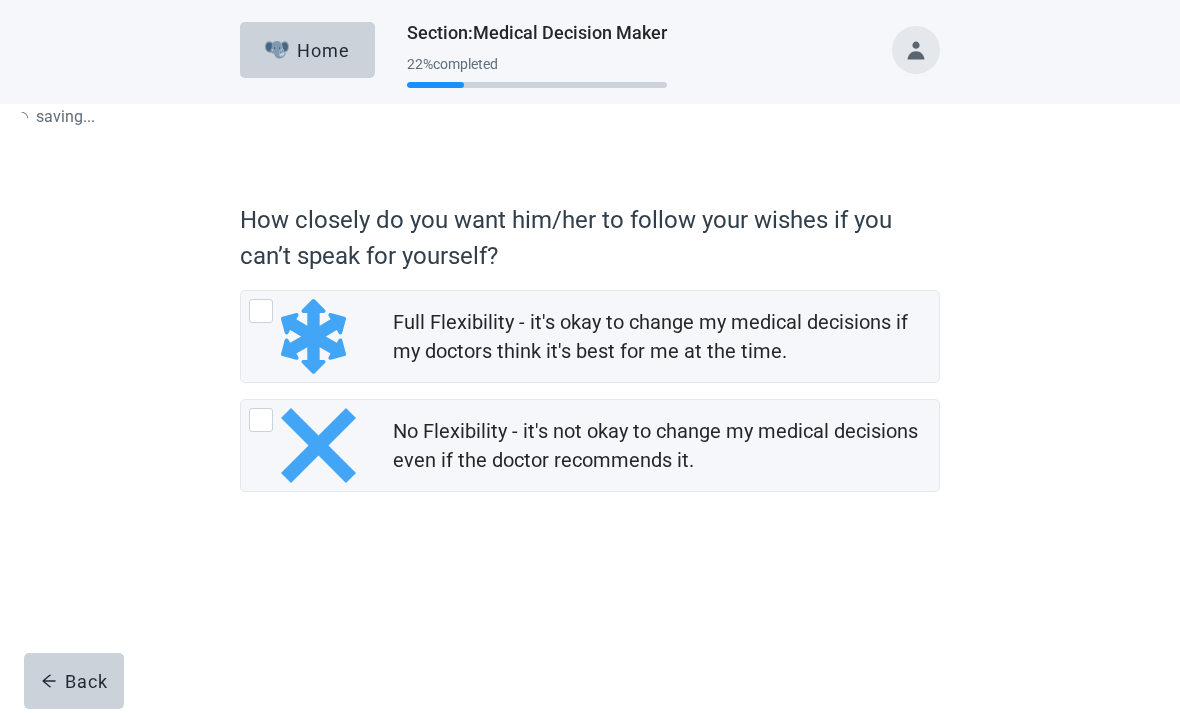 scroll, scrollTop: 0, scrollLeft: 0, axis: both 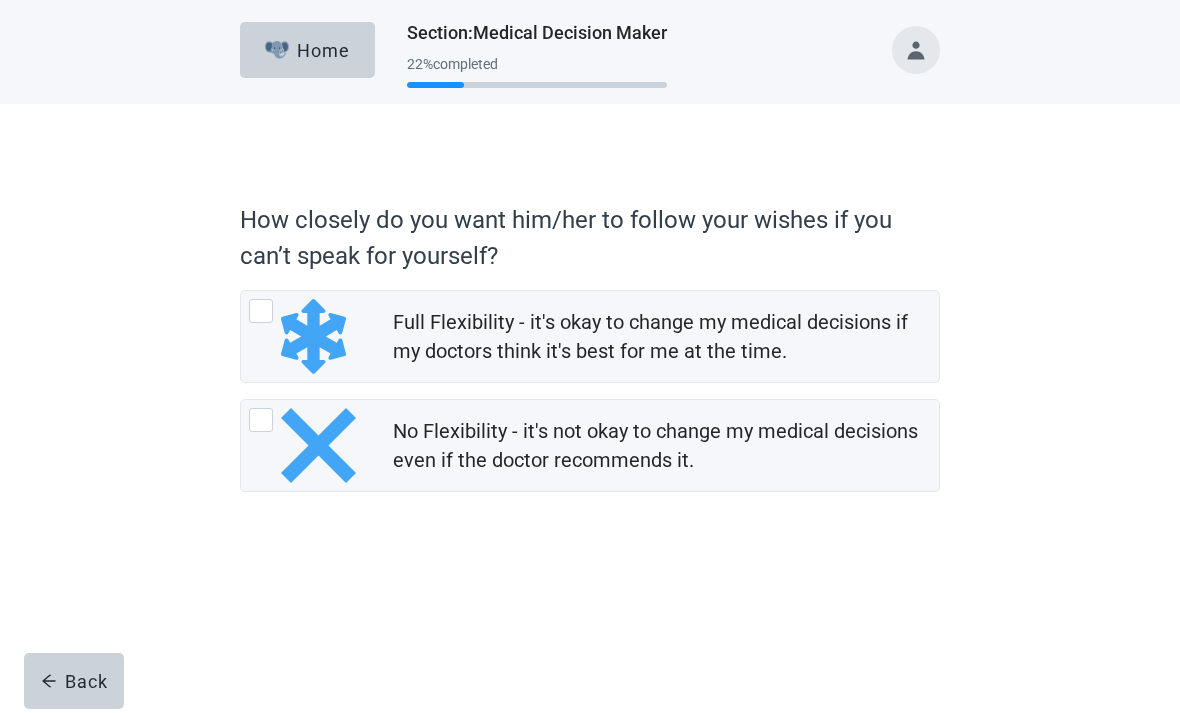 click at bounding box center [318, 445] 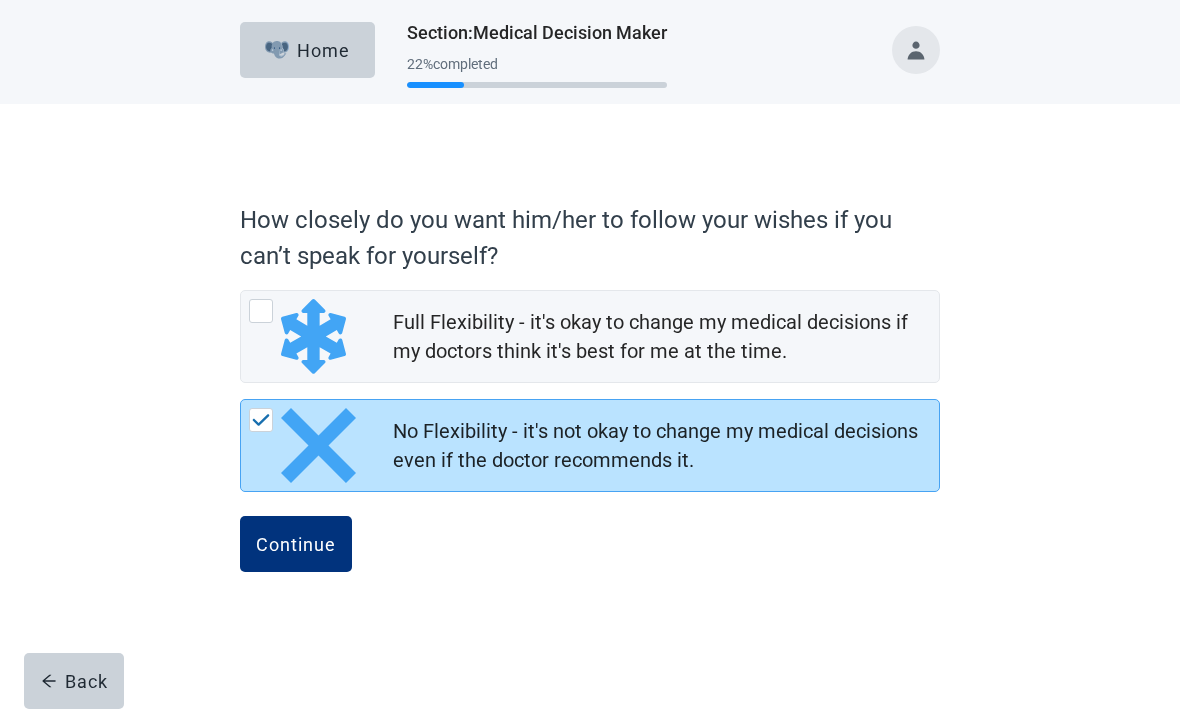 click on "Continue" at bounding box center (296, 544) 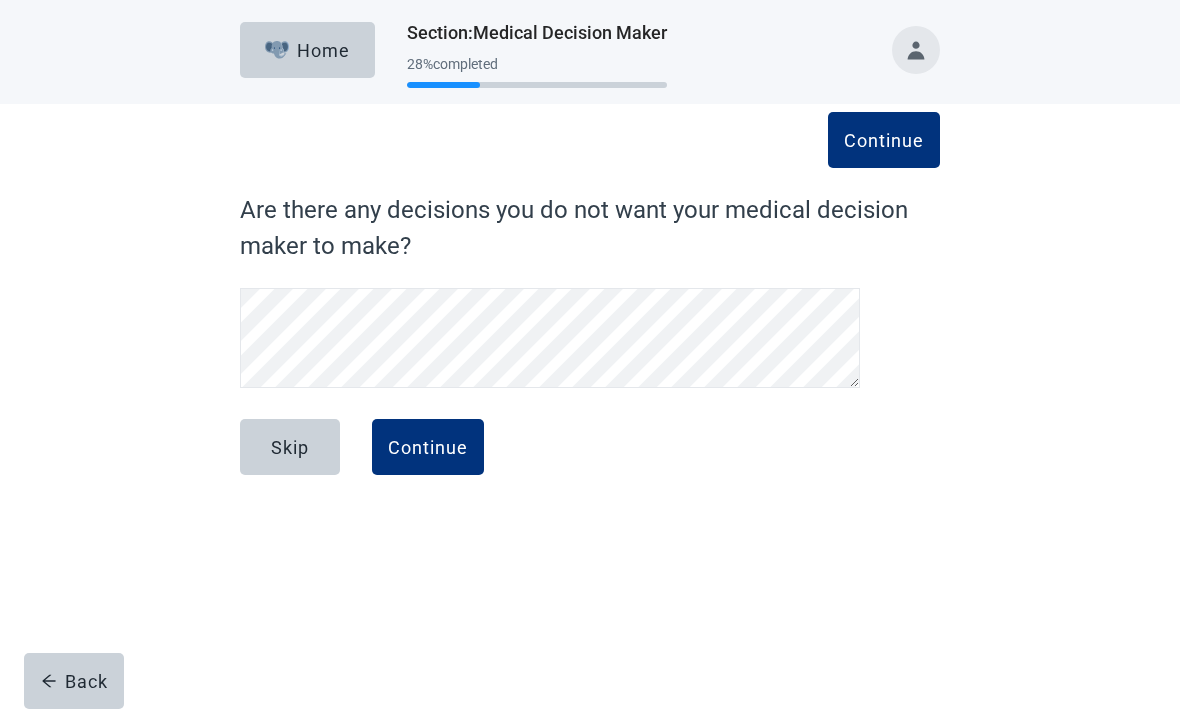 click on "Continue" at bounding box center [428, 447] 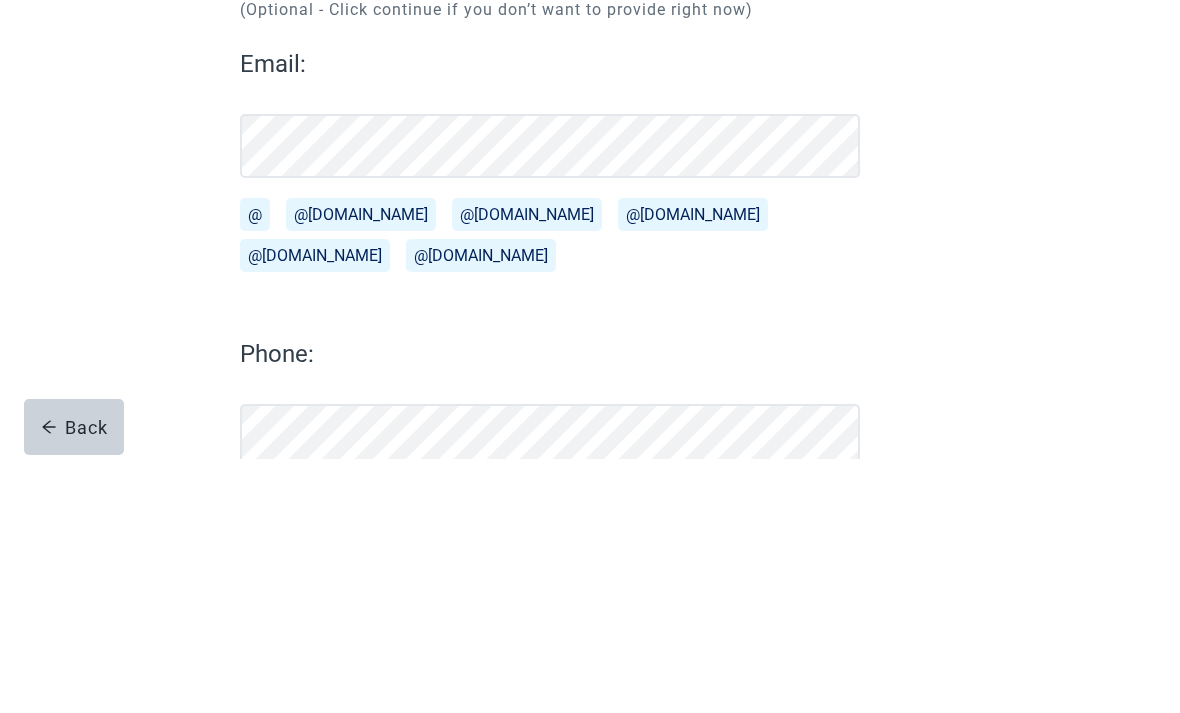 scroll, scrollTop: 133, scrollLeft: 0, axis: vertical 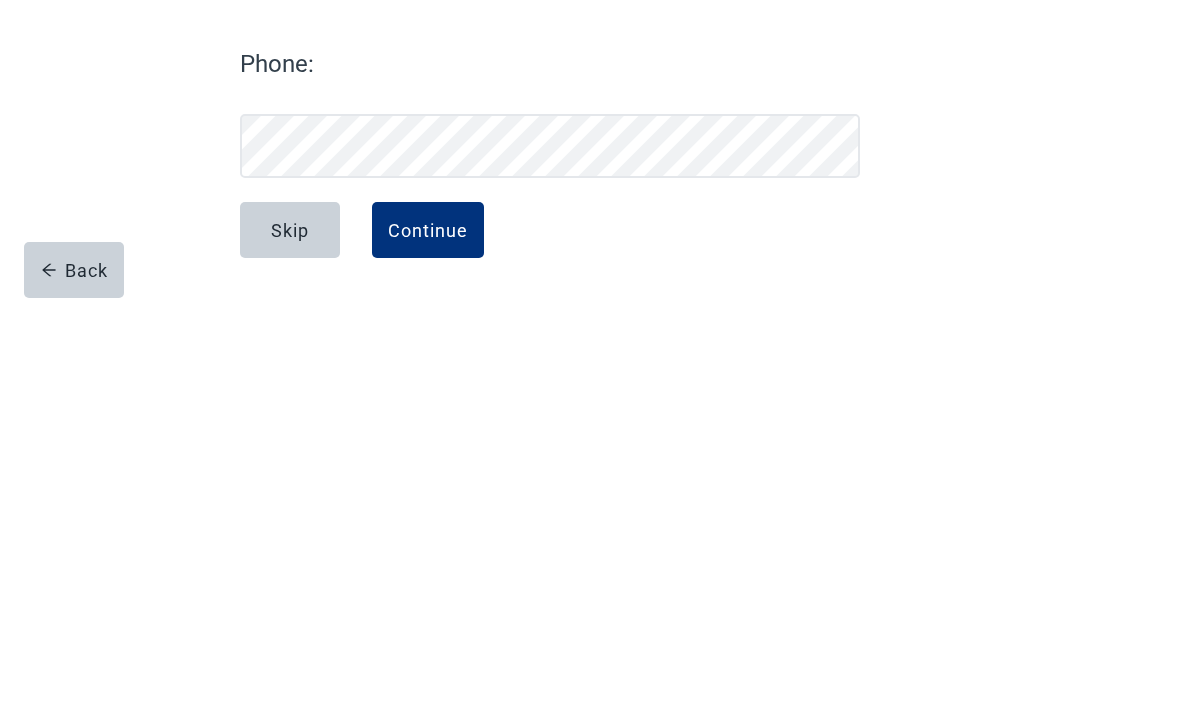 click on "Continue" at bounding box center [428, 641] 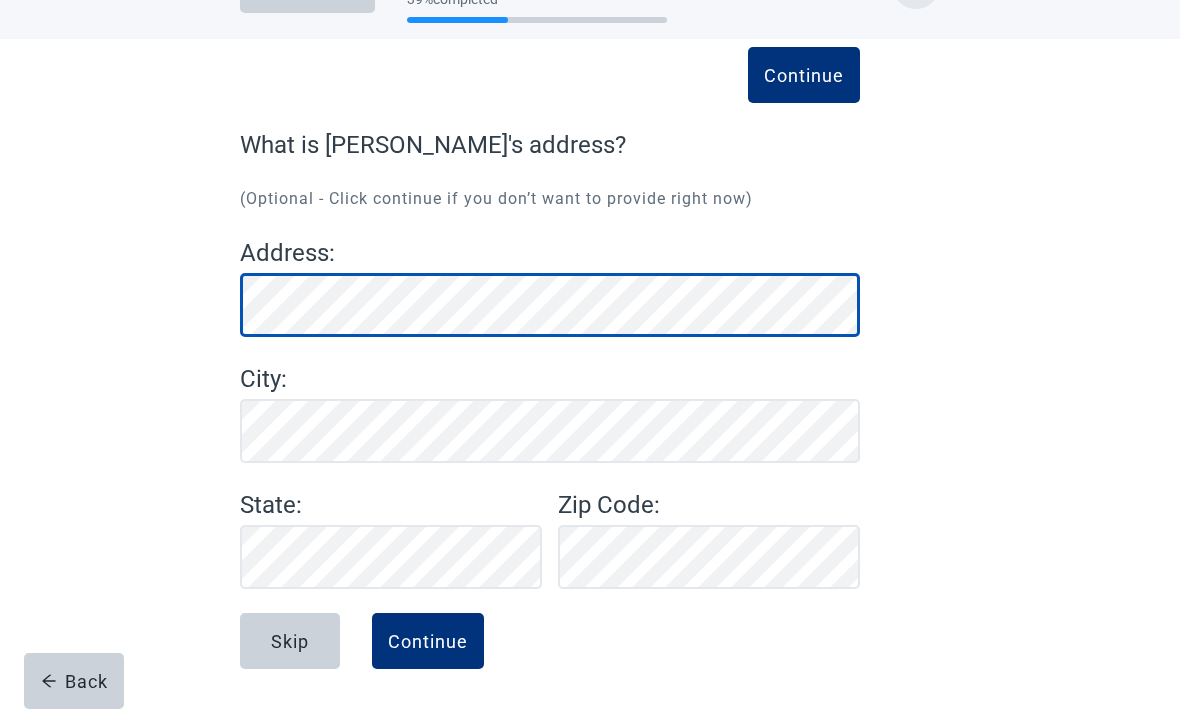 scroll, scrollTop: 65, scrollLeft: 0, axis: vertical 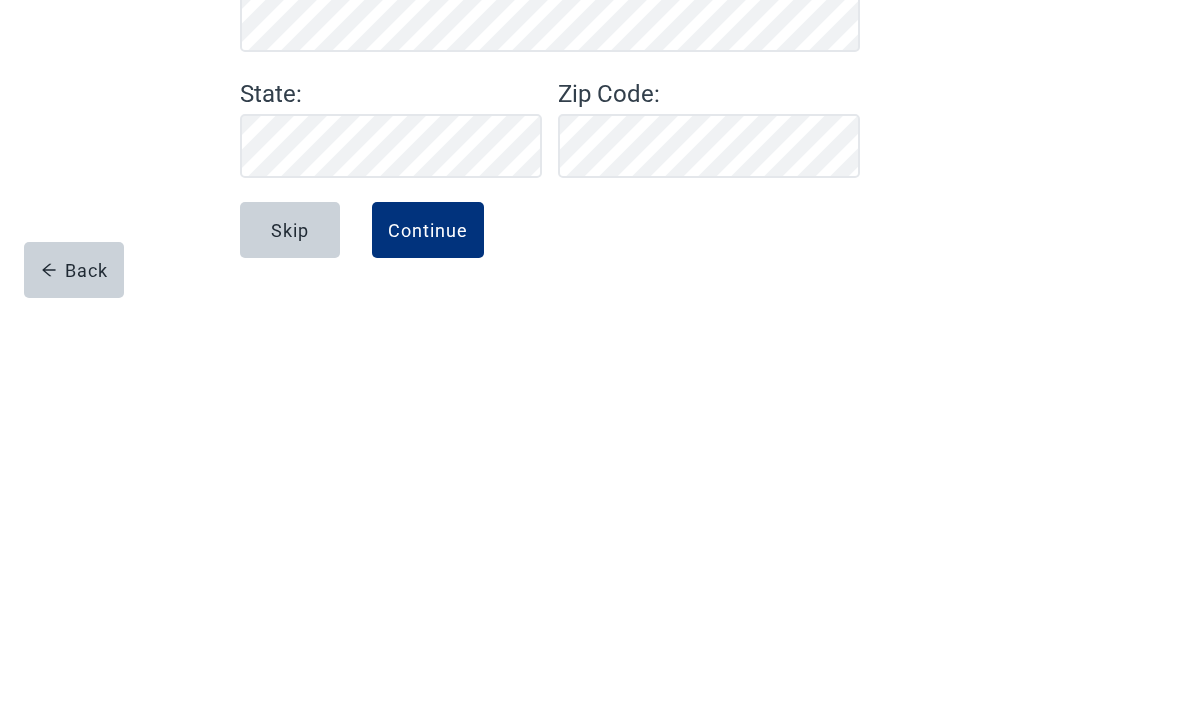 click on "Continue" at bounding box center [428, 641] 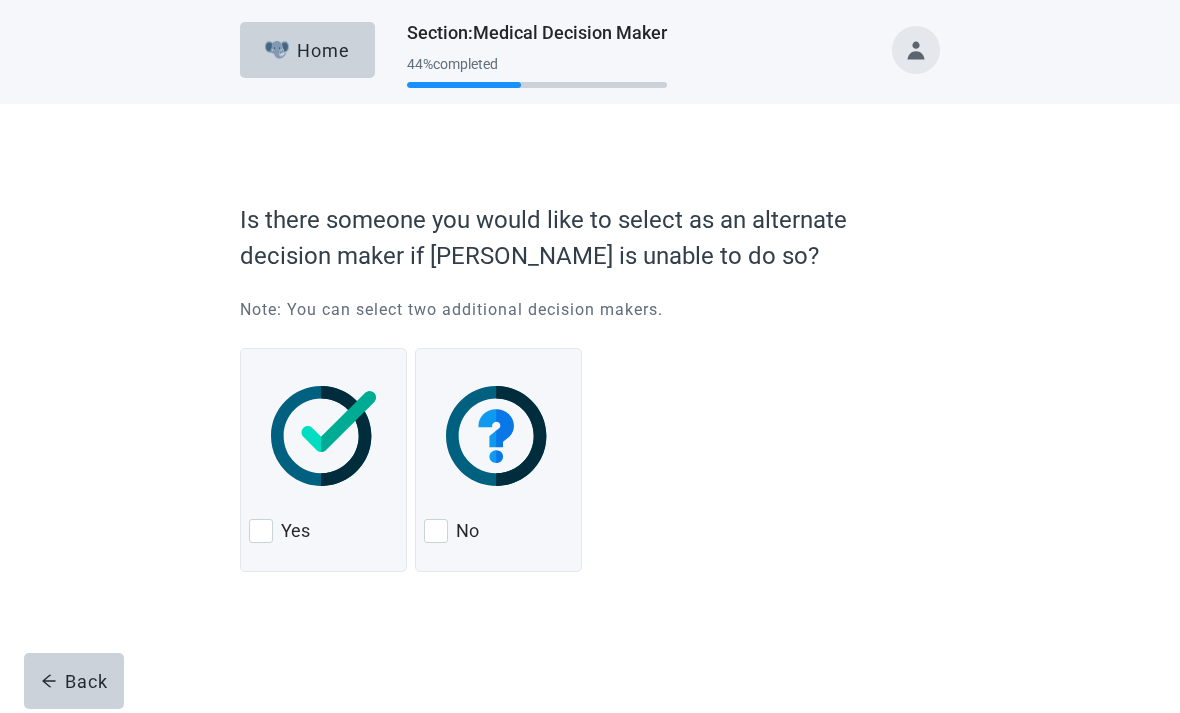 scroll, scrollTop: 0, scrollLeft: 0, axis: both 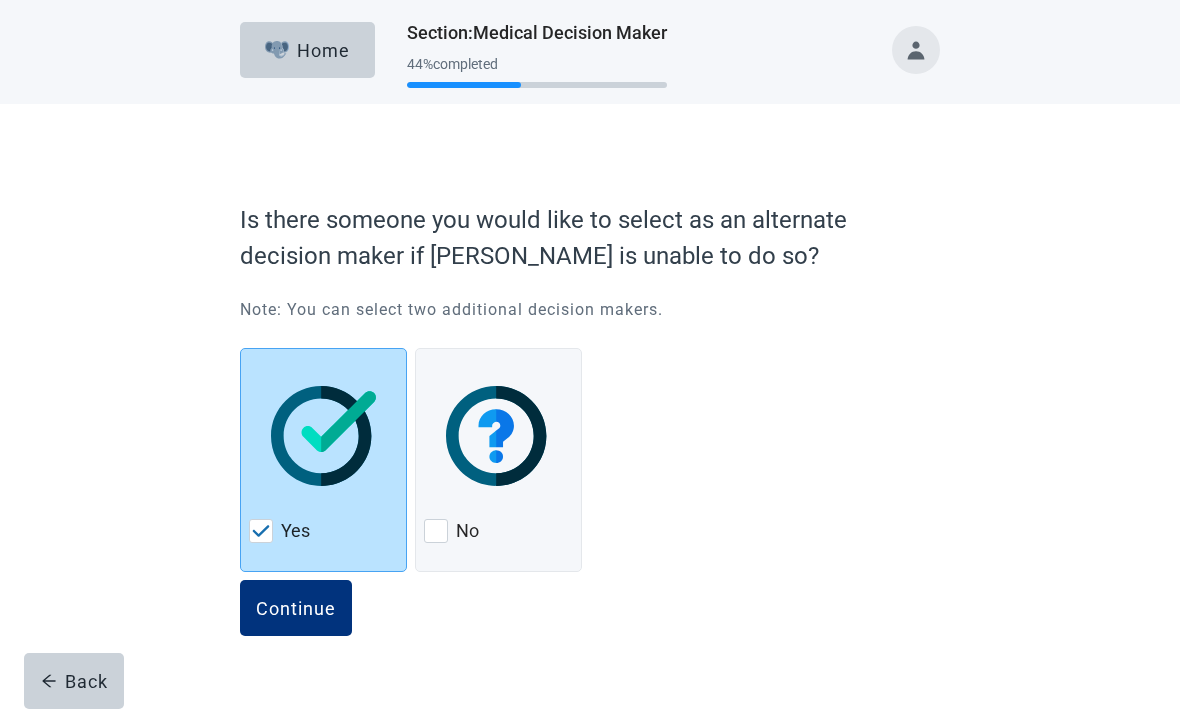 click on "Continue" at bounding box center (296, 608) 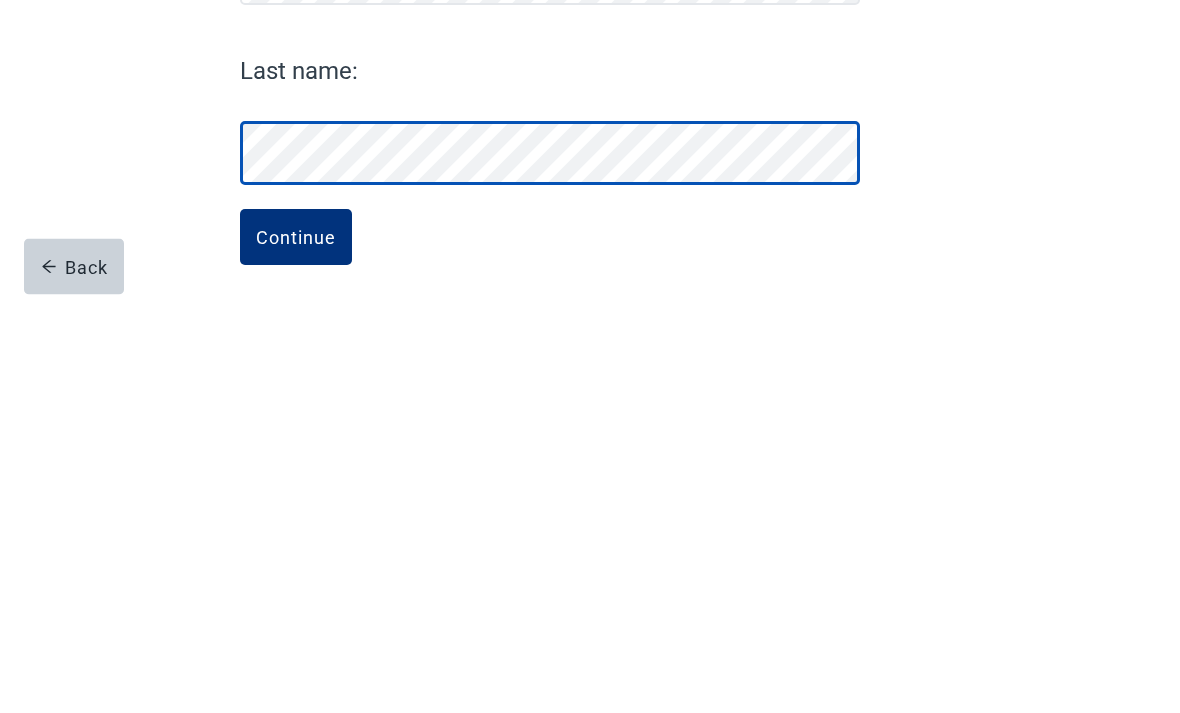 scroll, scrollTop: 11, scrollLeft: 0, axis: vertical 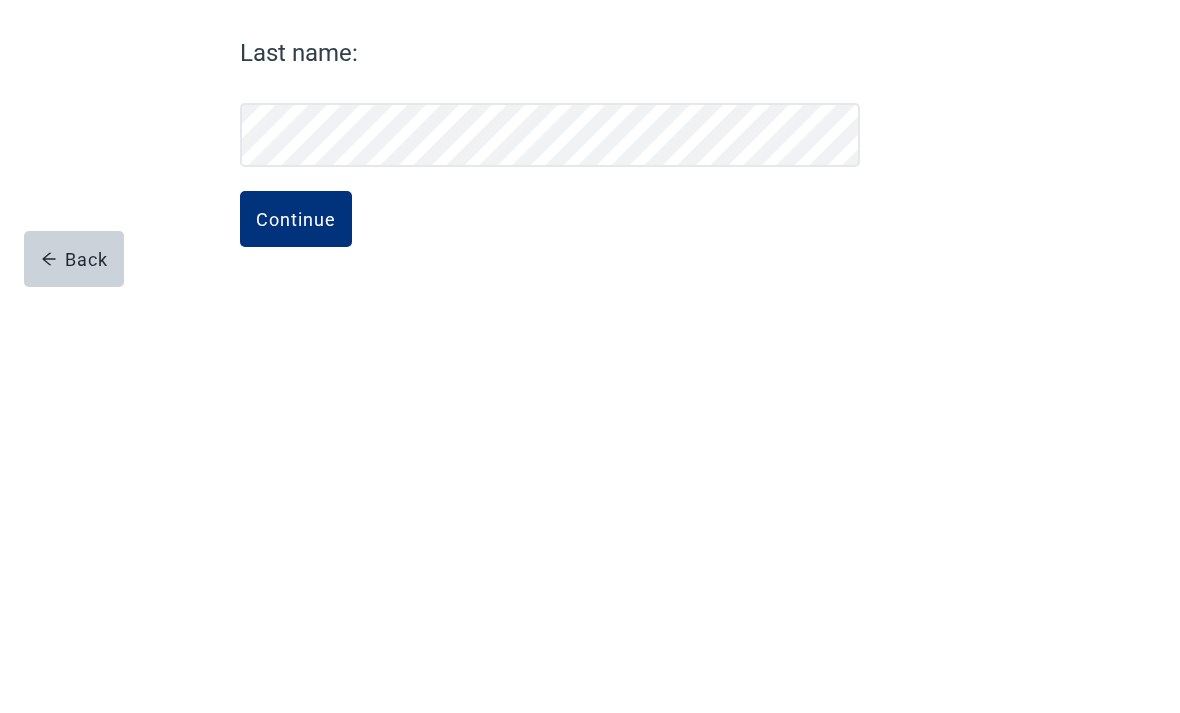 click on "Continue" at bounding box center (296, 641) 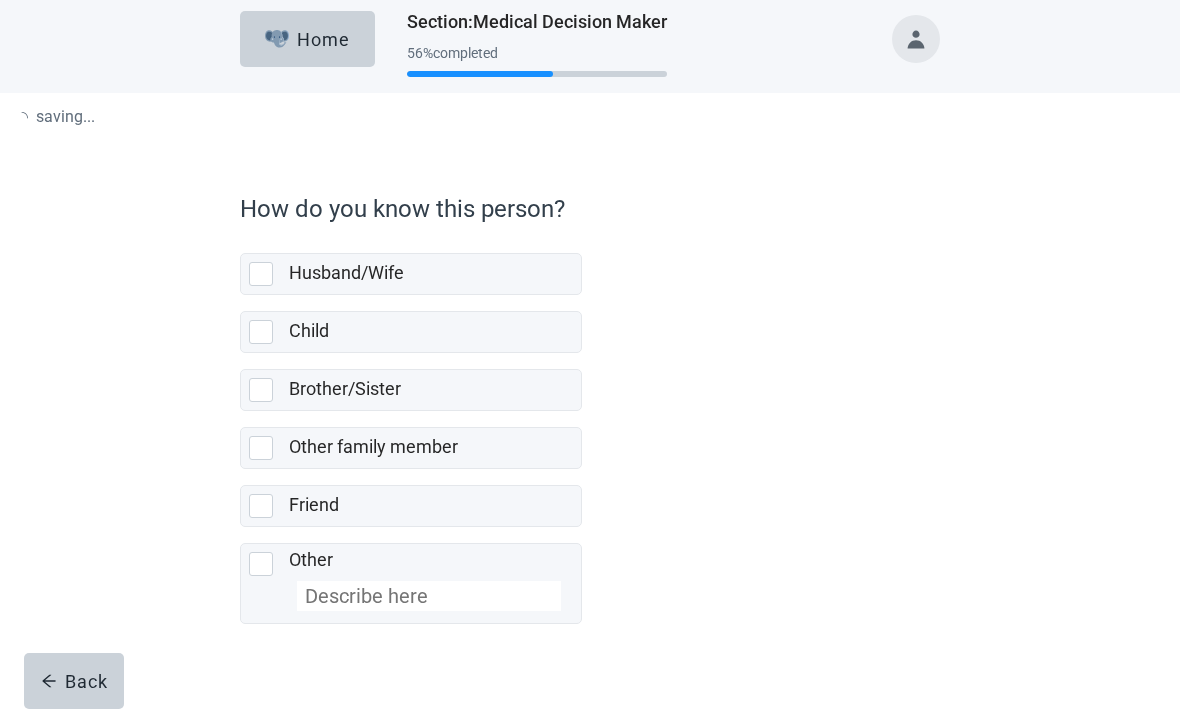 scroll, scrollTop: 0, scrollLeft: 0, axis: both 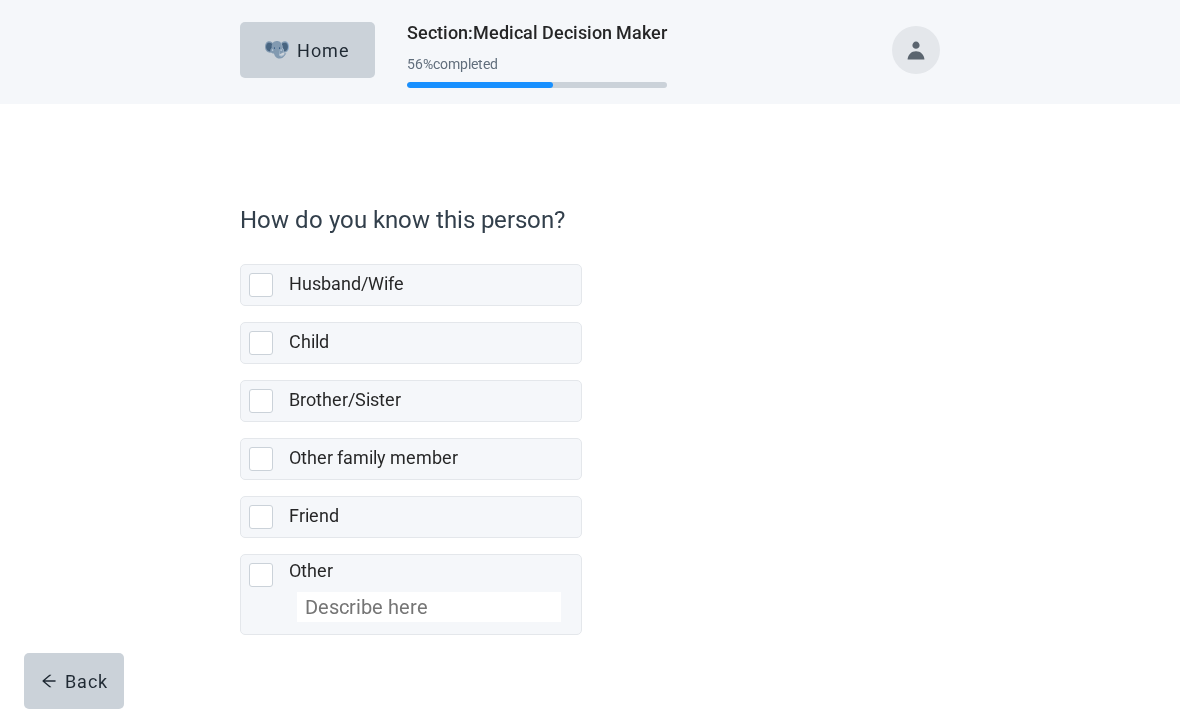 click at bounding box center [261, 517] 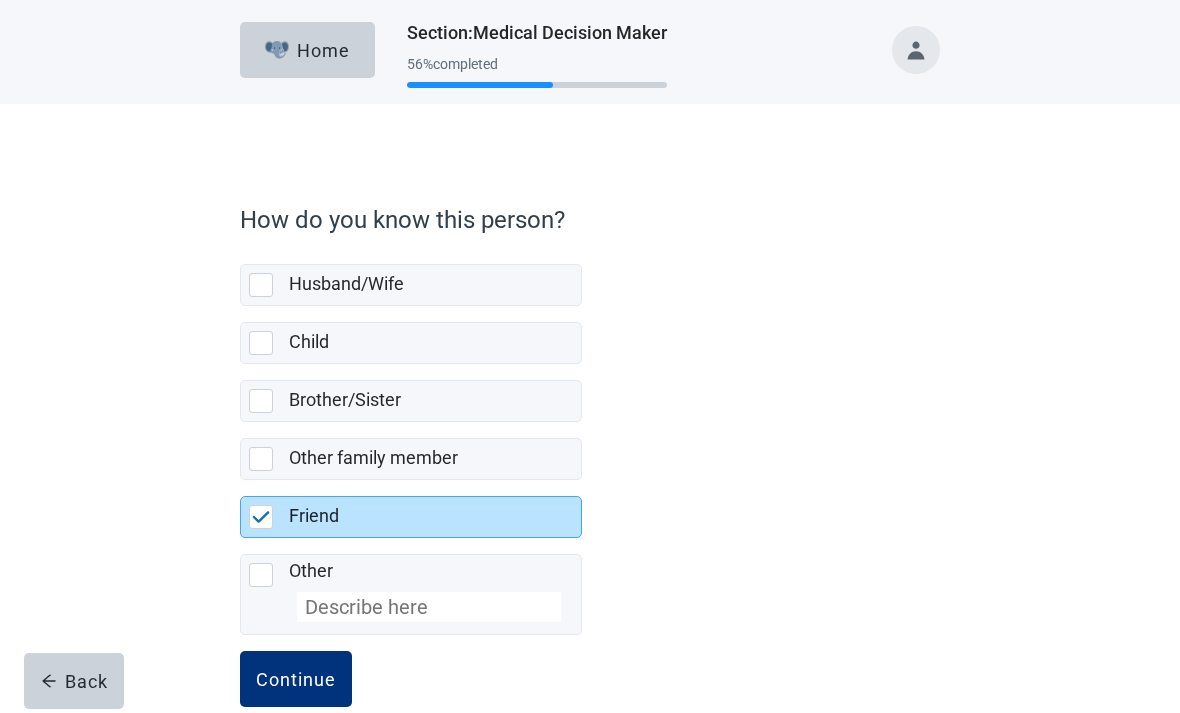 click on "Continue" at bounding box center (296, 679) 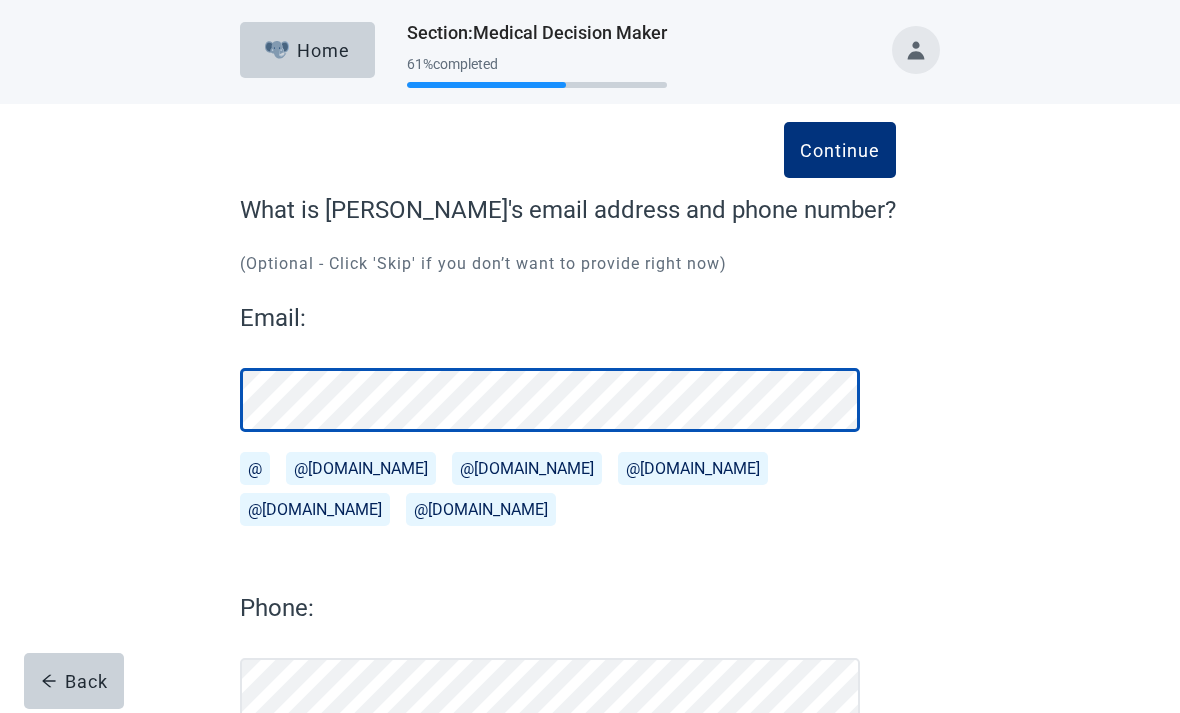 scroll, scrollTop: 11, scrollLeft: 0, axis: vertical 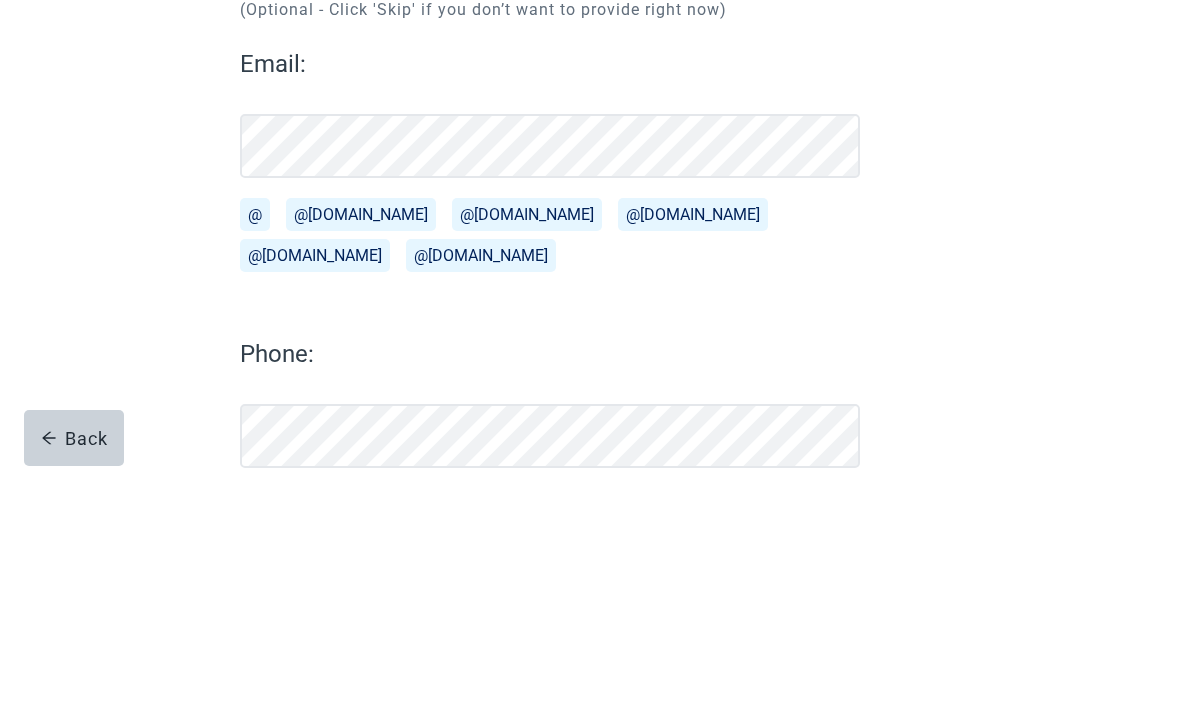 click on "@[DOMAIN_NAME]" at bounding box center (361, 457) 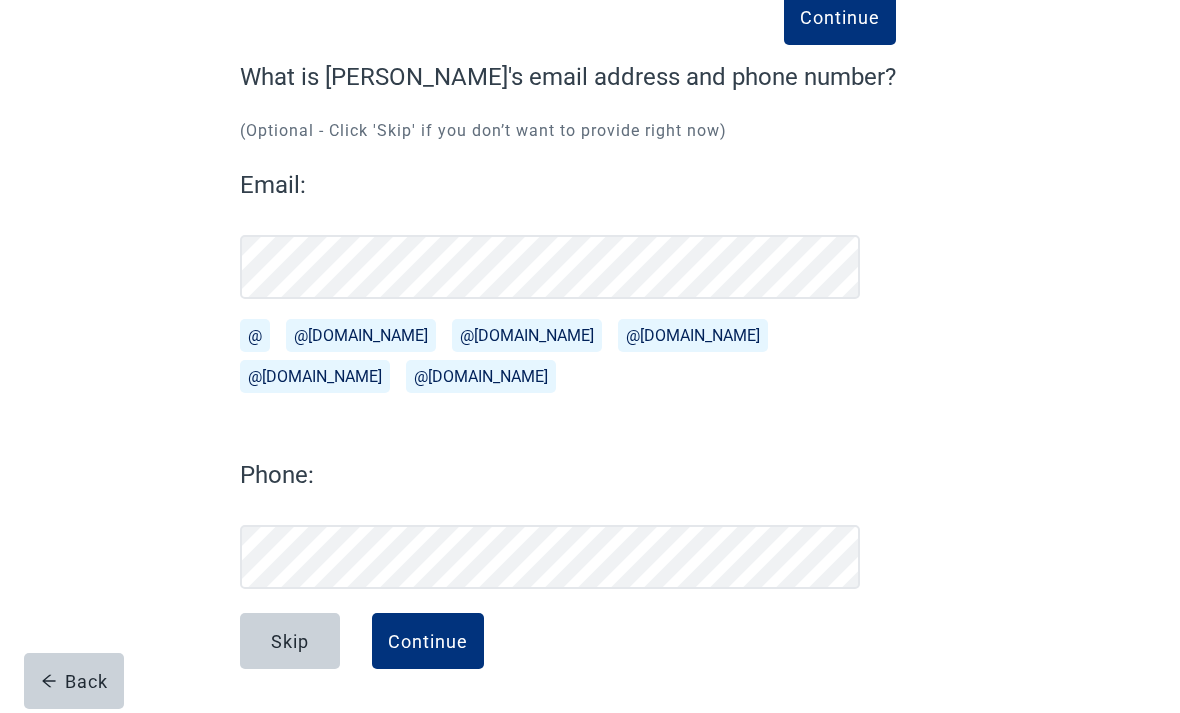 click on "Continue" at bounding box center [428, 641] 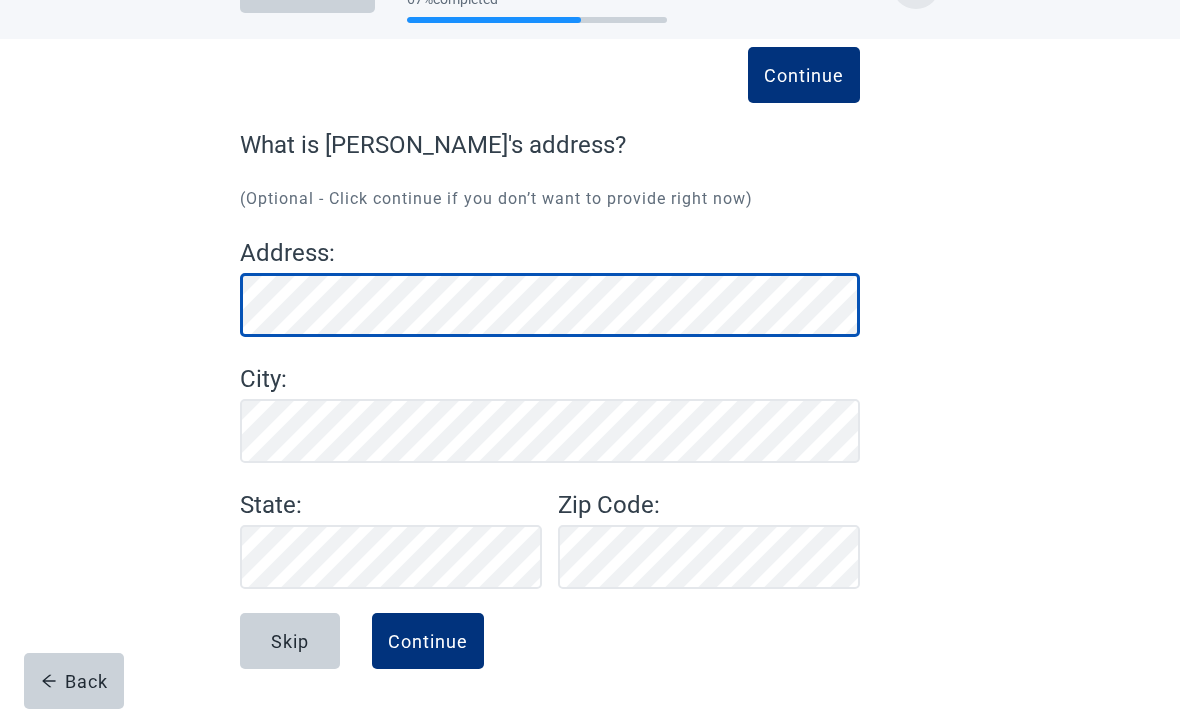scroll, scrollTop: 65, scrollLeft: 0, axis: vertical 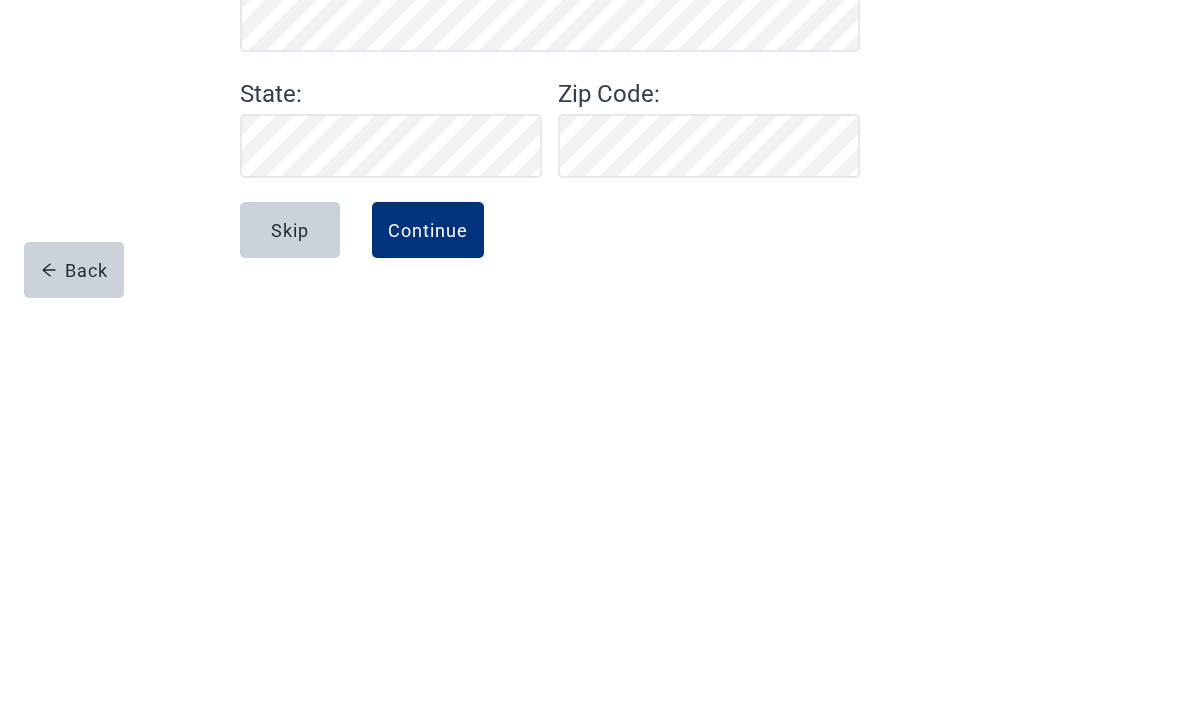 click on "Continue" at bounding box center (428, 641) 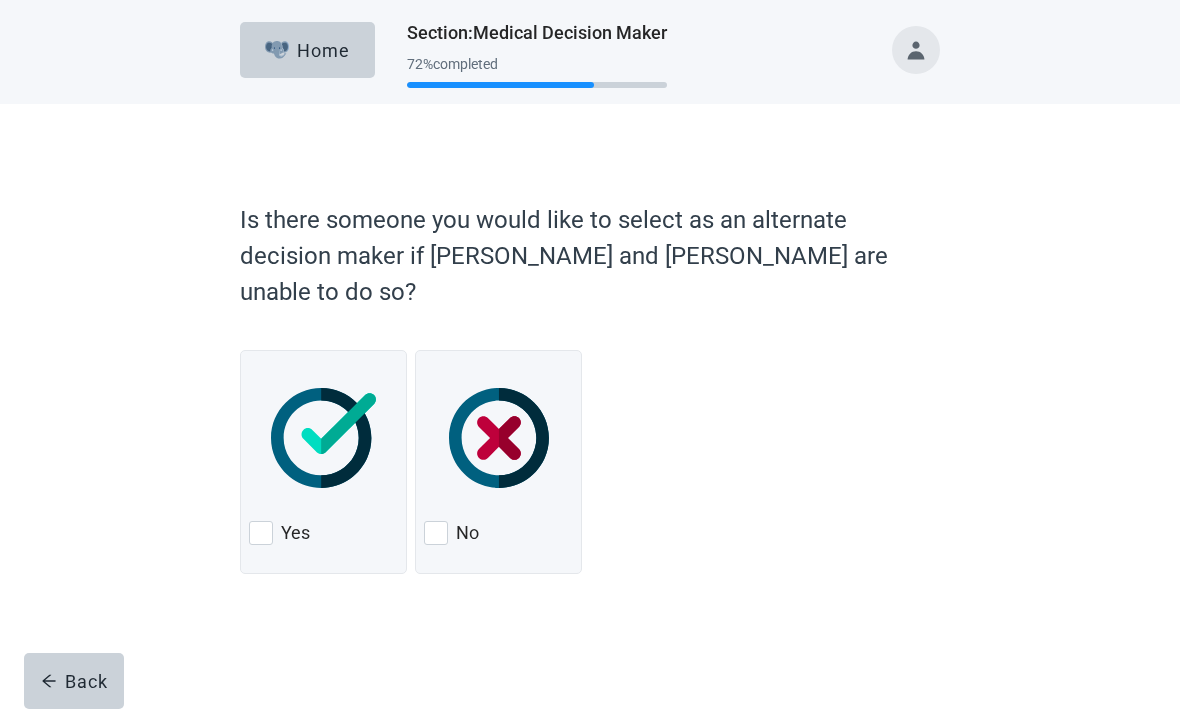 scroll, scrollTop: 0, scrollLeft: 0, axis: both 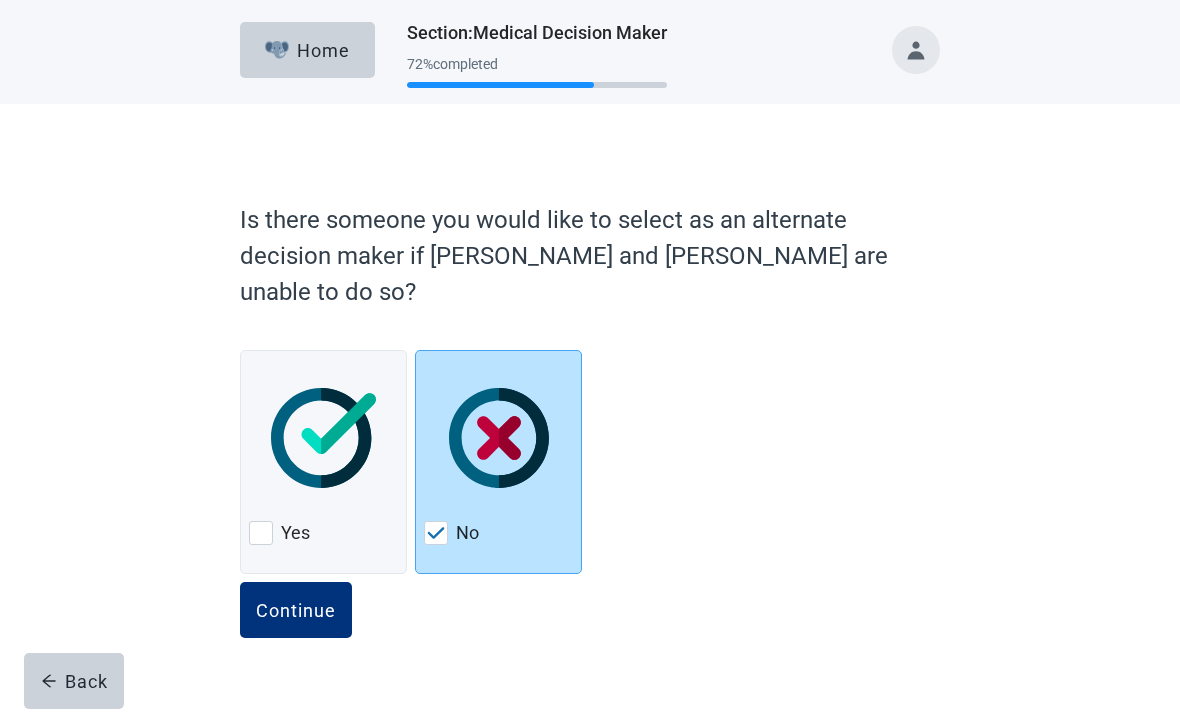 click on "Back" at bounding box center (74, 681) 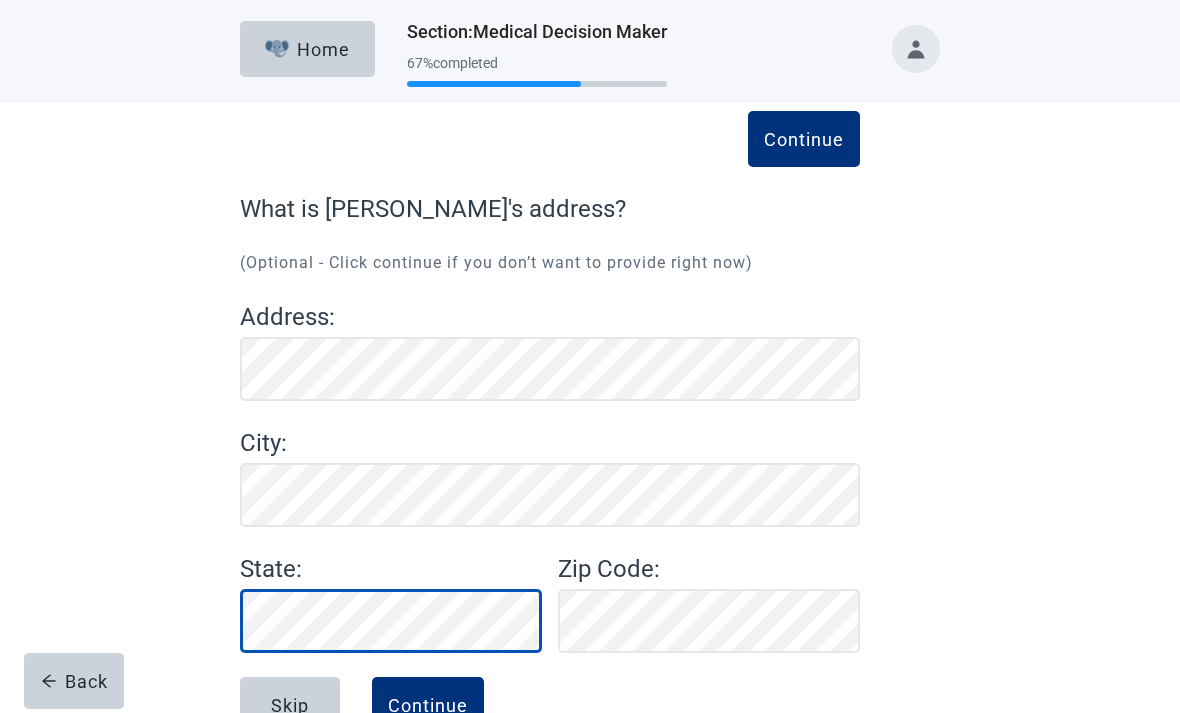 scroll, scrollTop: 65, scrollLeft: 0, axis: vertical 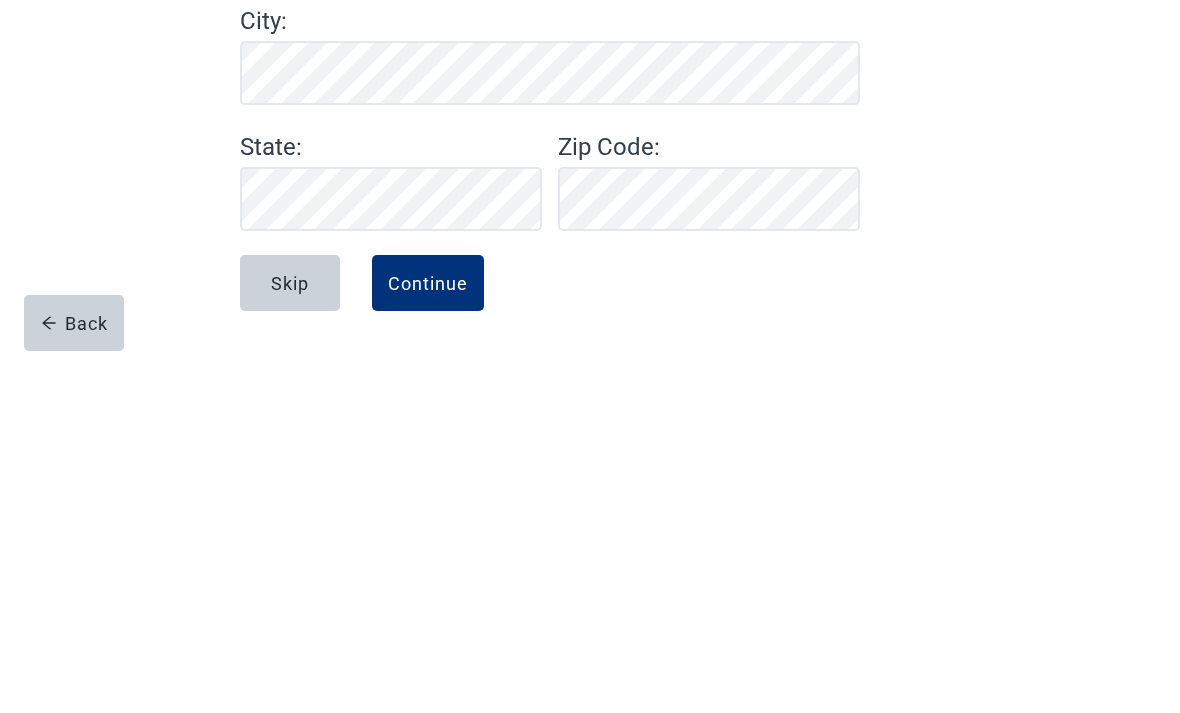 click on "Continue" at bounding box center (428, 641) 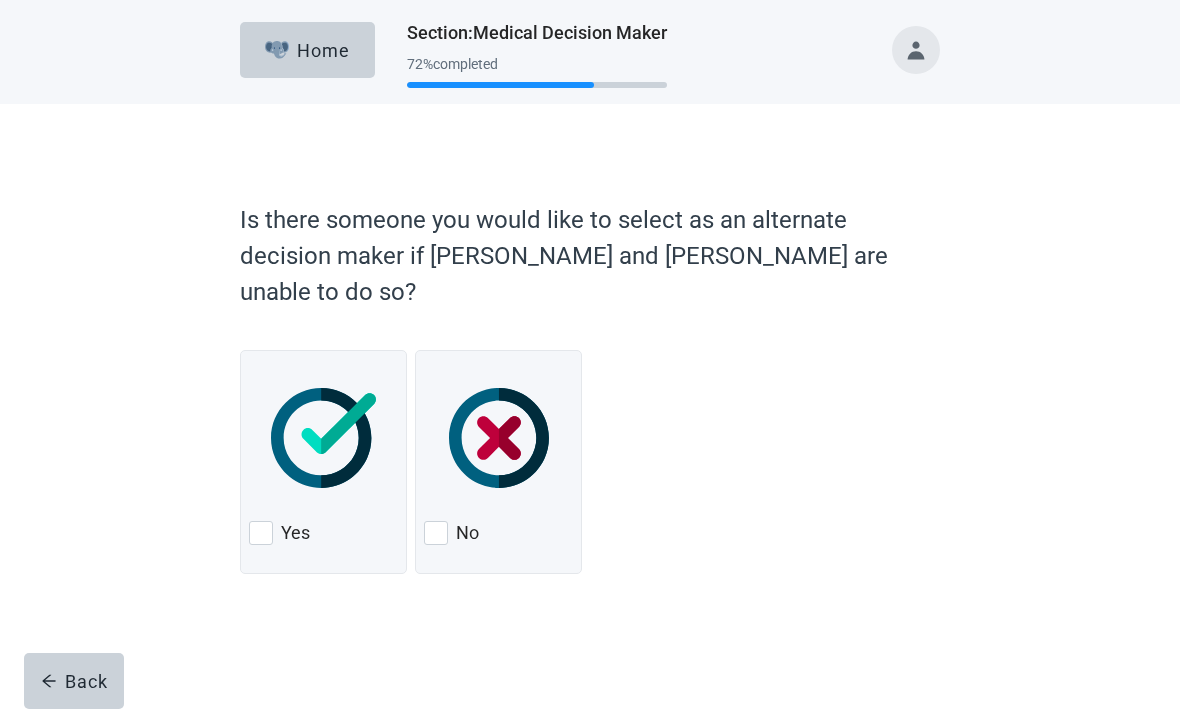 scroll, scrollTop: 0, scrollLeft: 0, axis: both 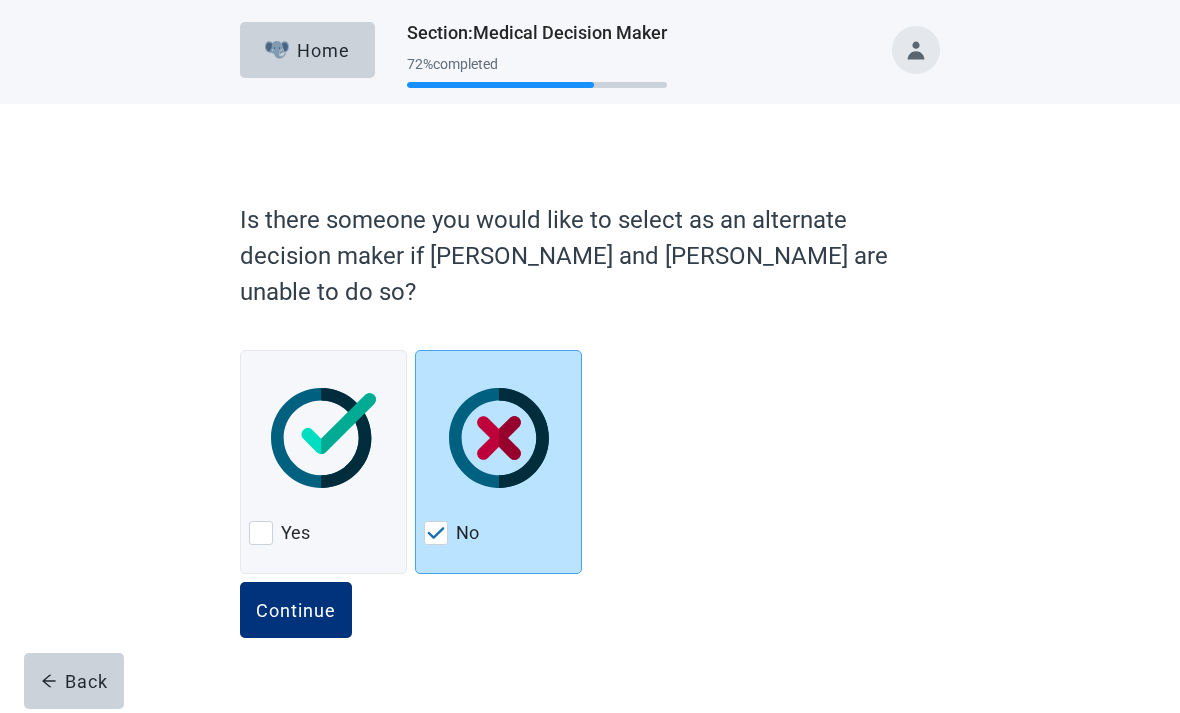 click on "Continue" at bounding box center [296, 610] 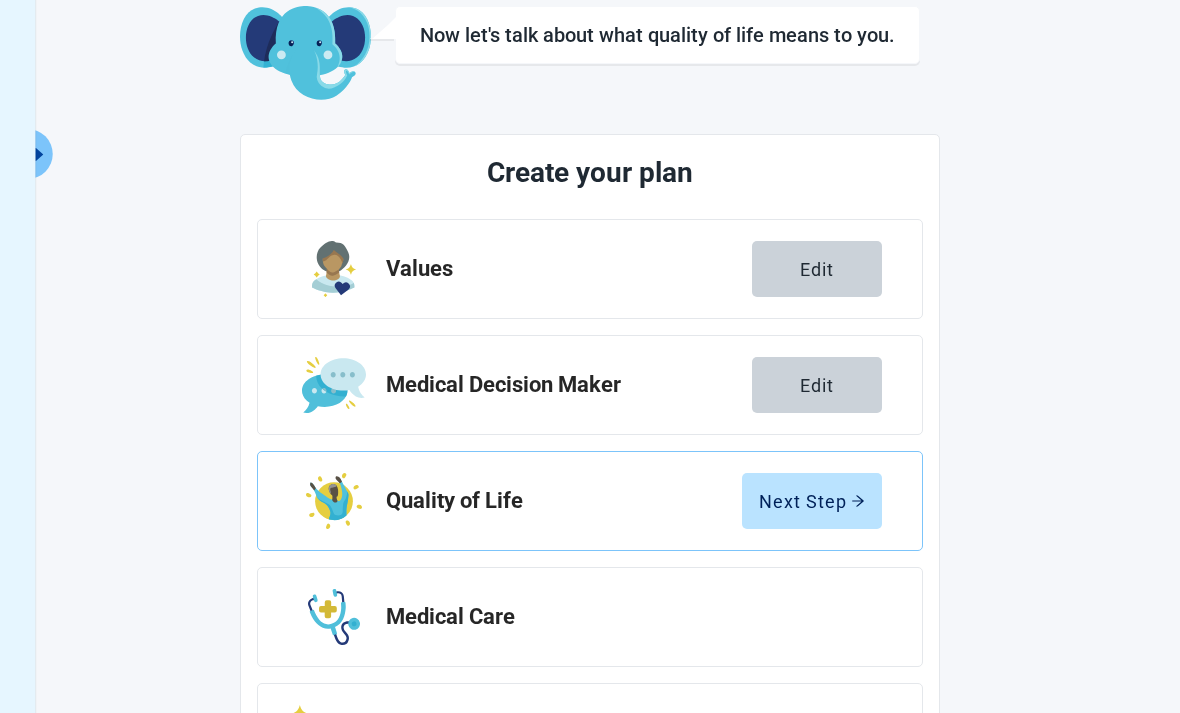 scroll, scrollTop: 117, scrollLeft: 0, axis: vertical 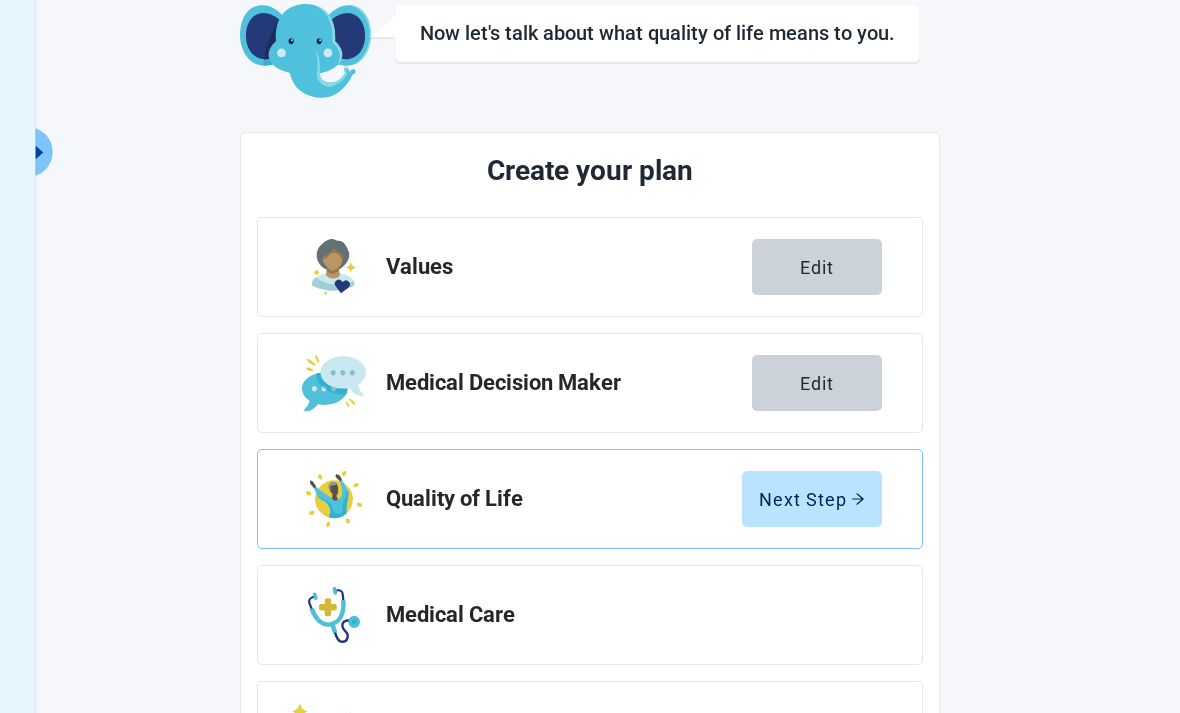 click on "Next Step" at bounding box center [812, 499] 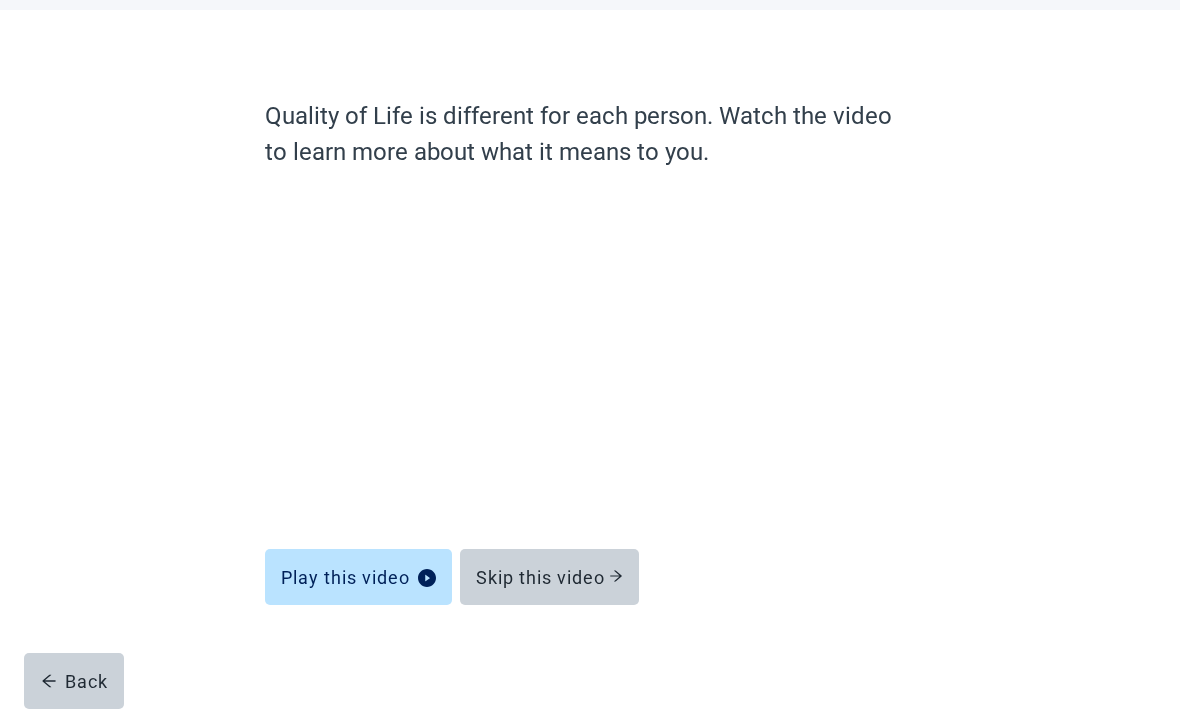 scroll, scrollTop: 30, scrollLeft: 0, axis: vertical 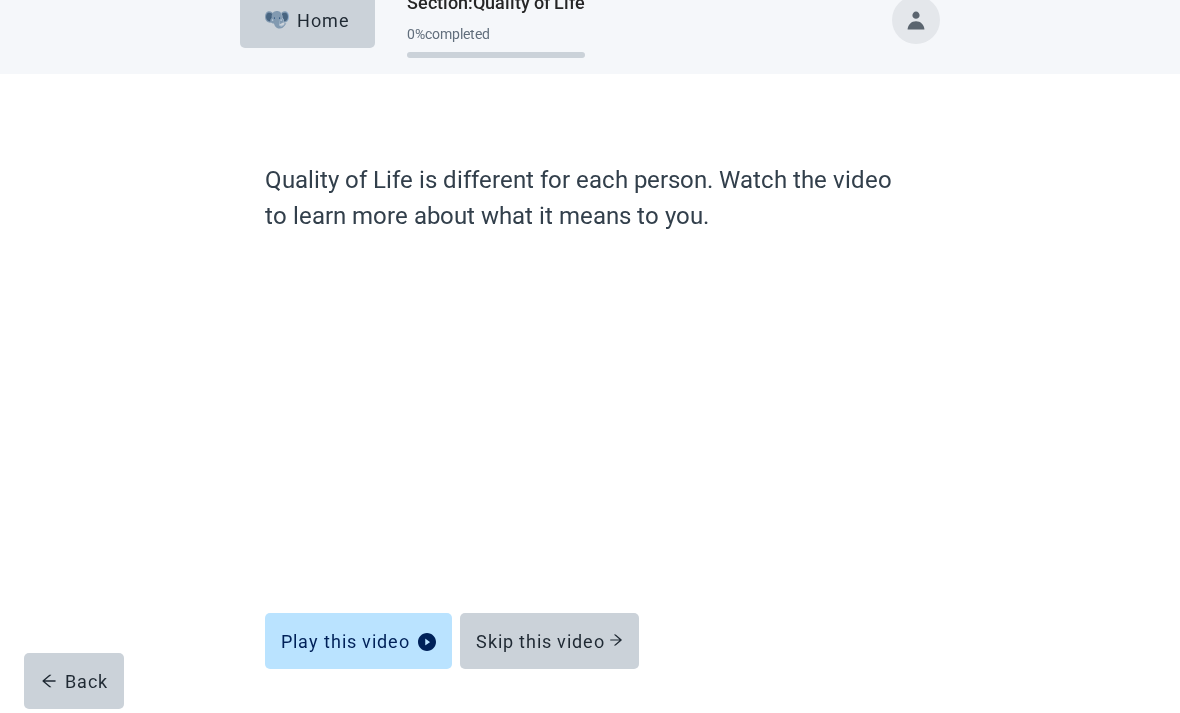 click on "Skip this video" at bounding box center (549, 641) 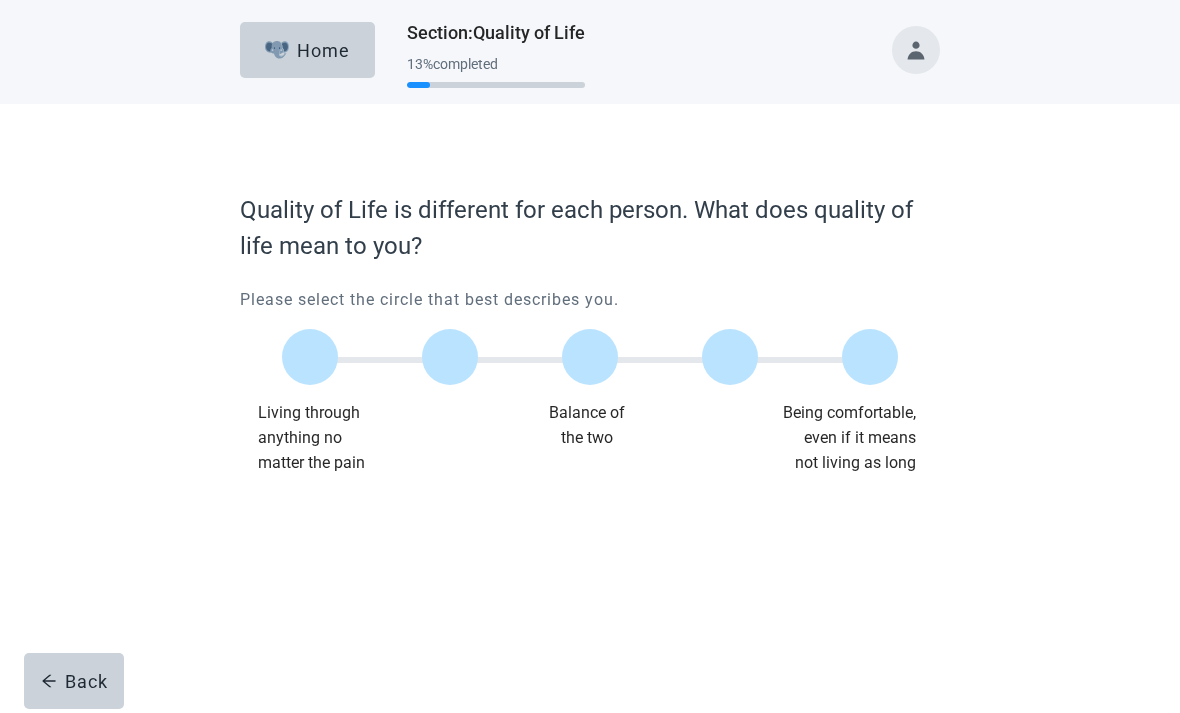 scroll, scrollTop: 0, scrollLeft: 0, axis: both 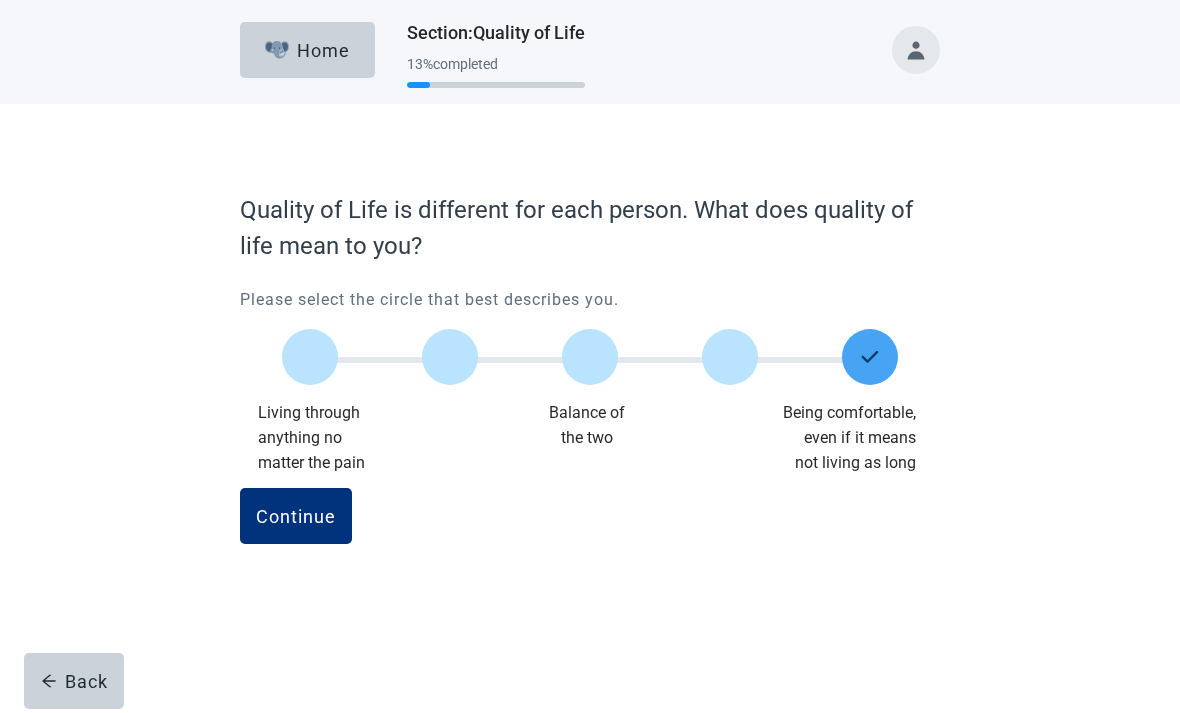 click on "Continue" at bounding box center (296, 516) 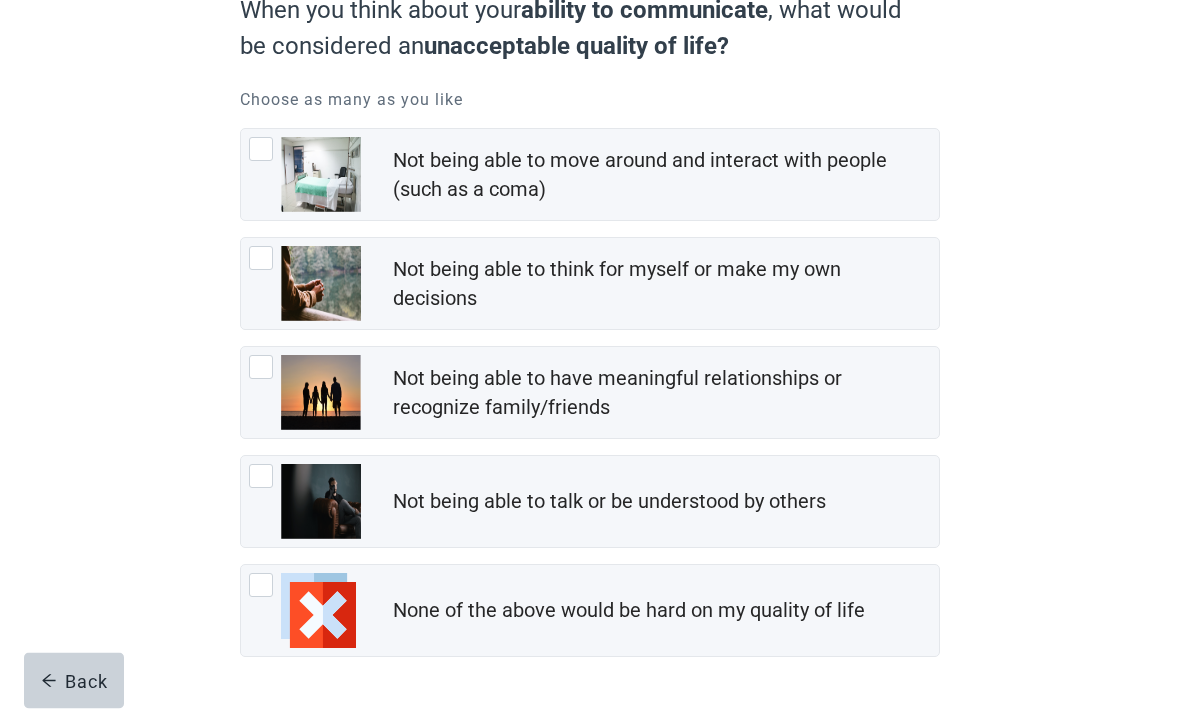 scroll, scrollTop: 214, scrollLeft: 0, axis: vertical 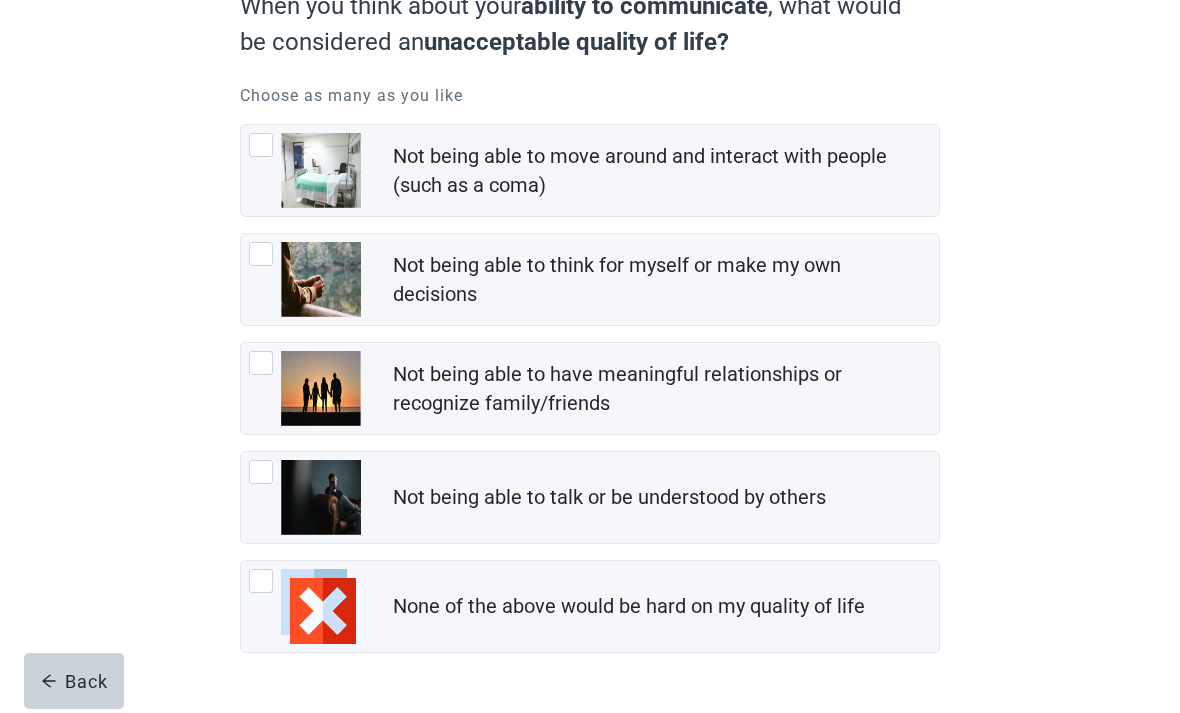 click at bounding box center [261, 145] 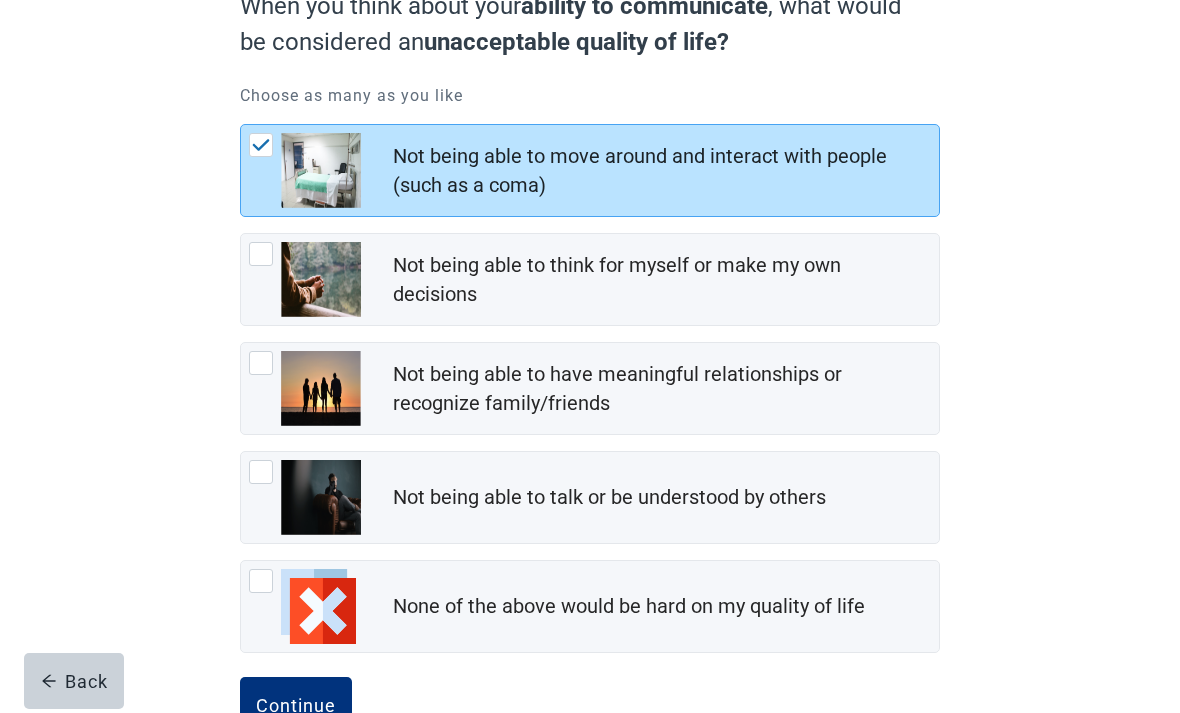 click on "Not being able to think for myself or make my own decisions" at bounding box center (660, 280) 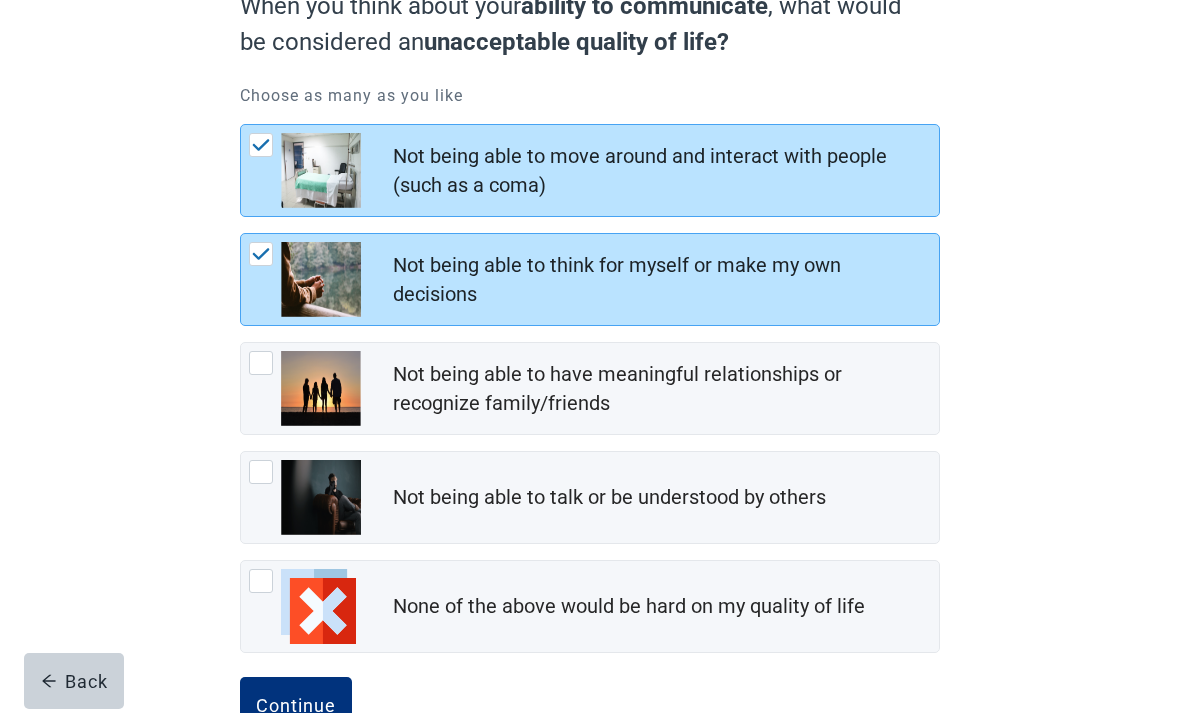 click on "Not being able to have meaningful relationships or recognize family/friends" at bounding box center (660, 389) 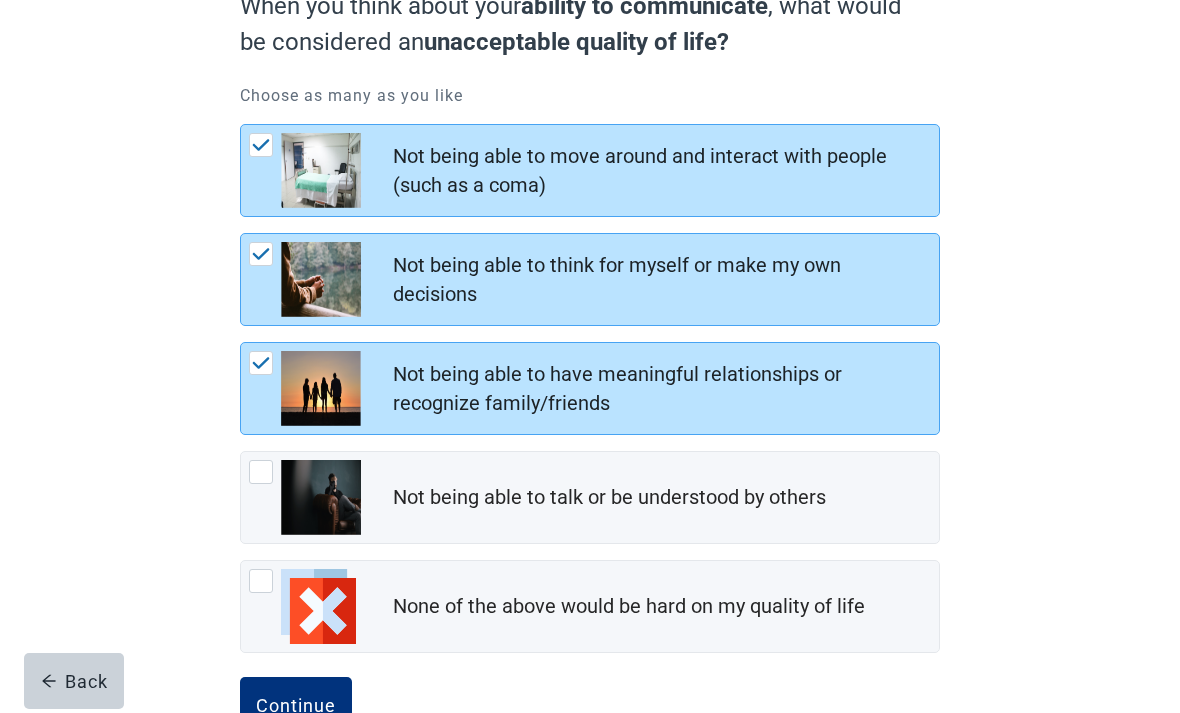 click on "Not being able to talk or be understood by others" at bounding box center (666, 498) 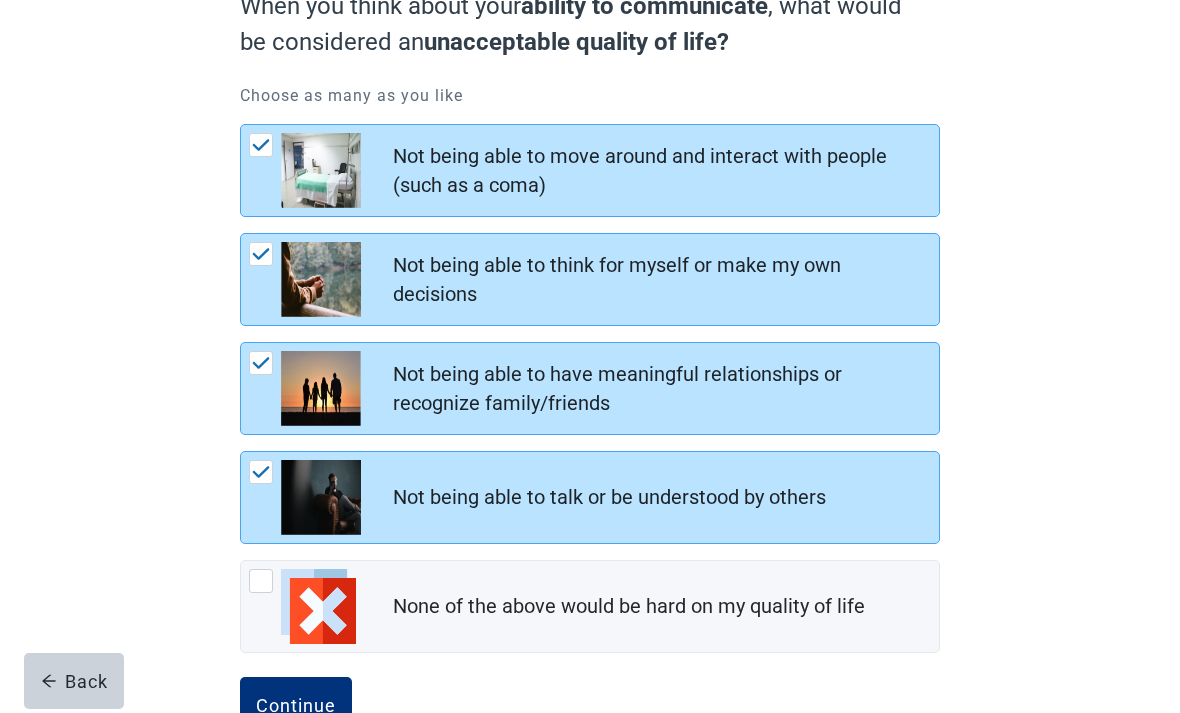 click on "Continue" at bounding box center (296, 705) 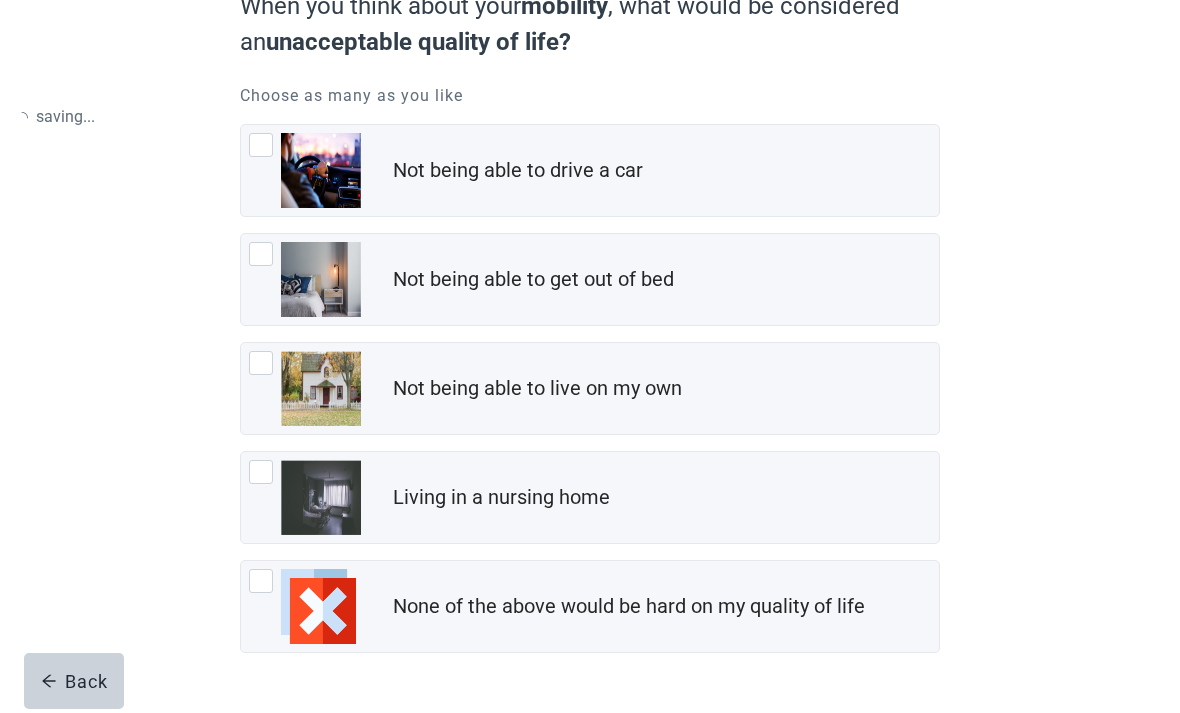 scroll, scrollTop: 0, scrollLeft: 0, axis: both 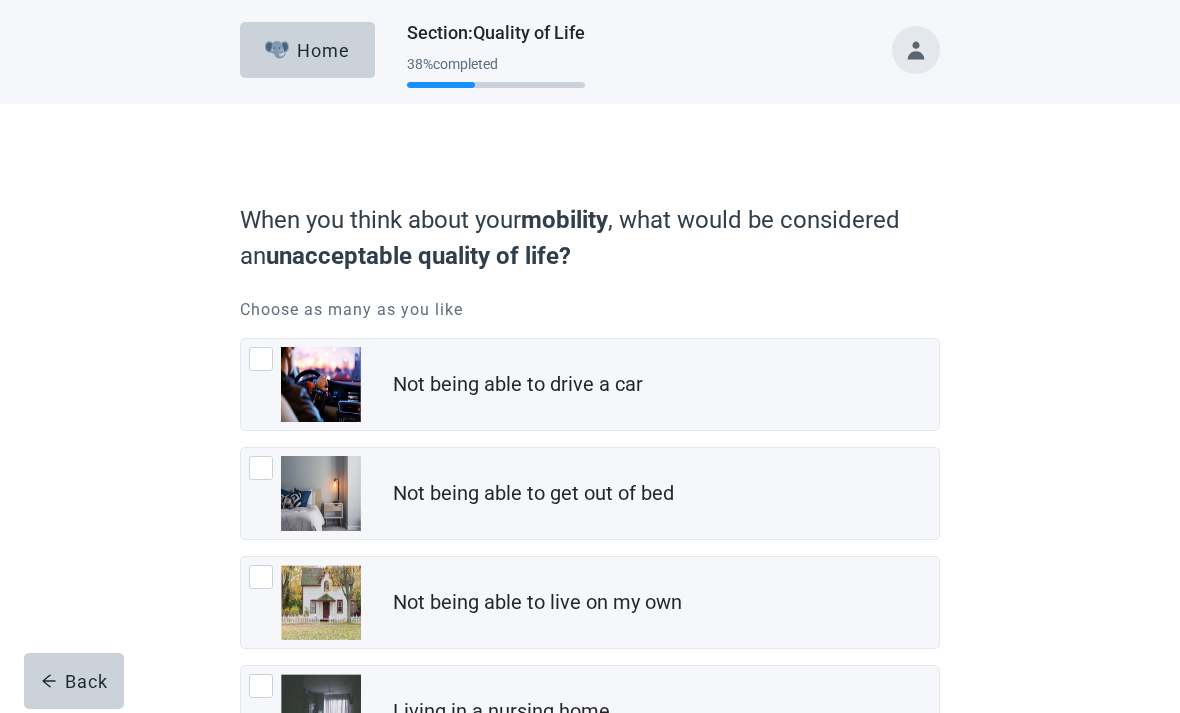 click on "Not being able to get out of bed" at bounding box center [533, 493] 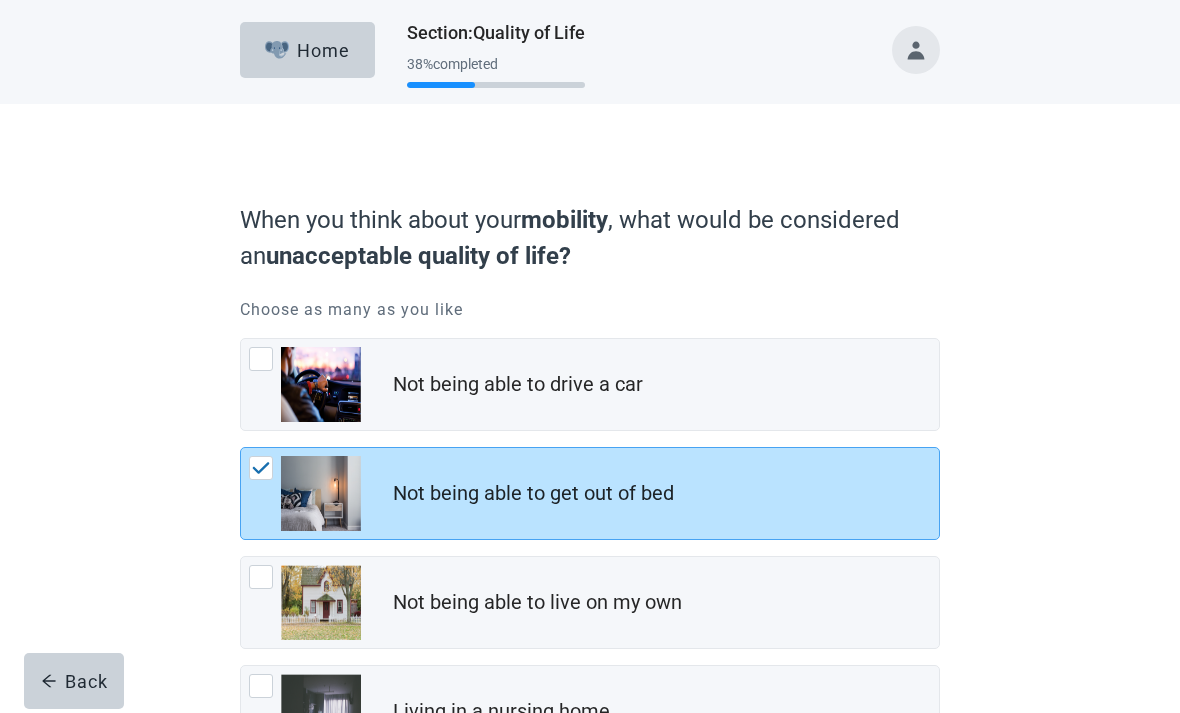 click on "Not being able to live on my own" at bounding box center [537, 602] 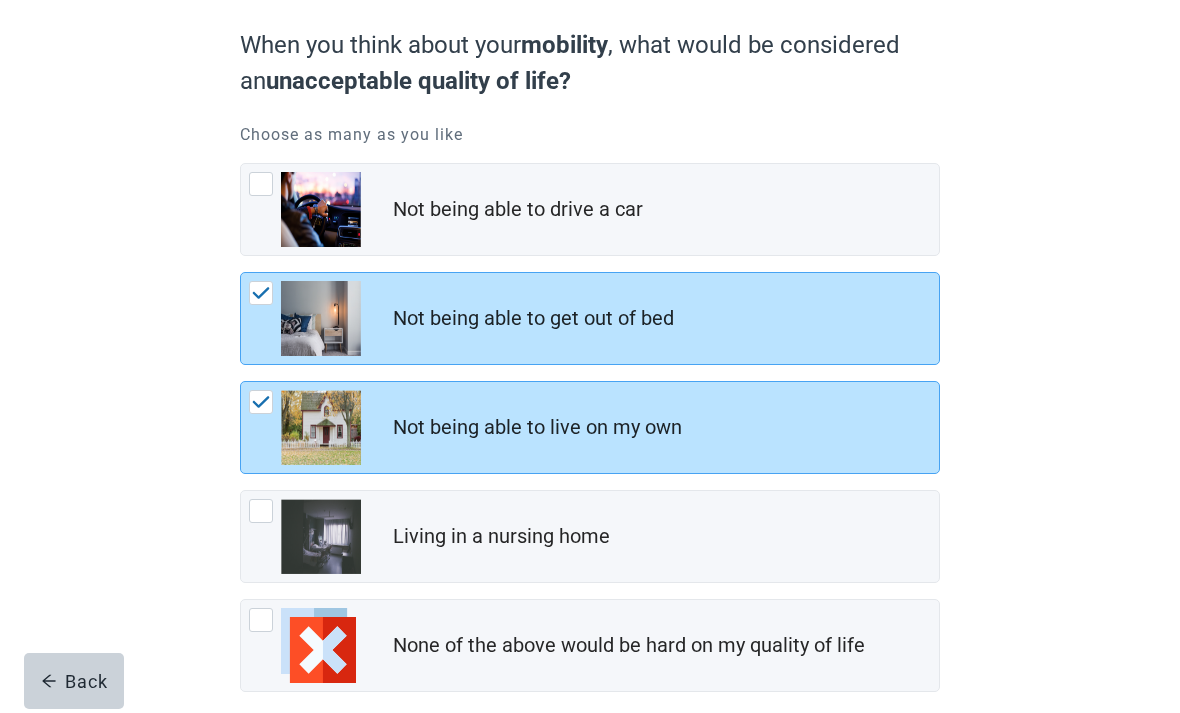 scroll, scrollTop: 214, scrollLeft: 0, axis: vertical 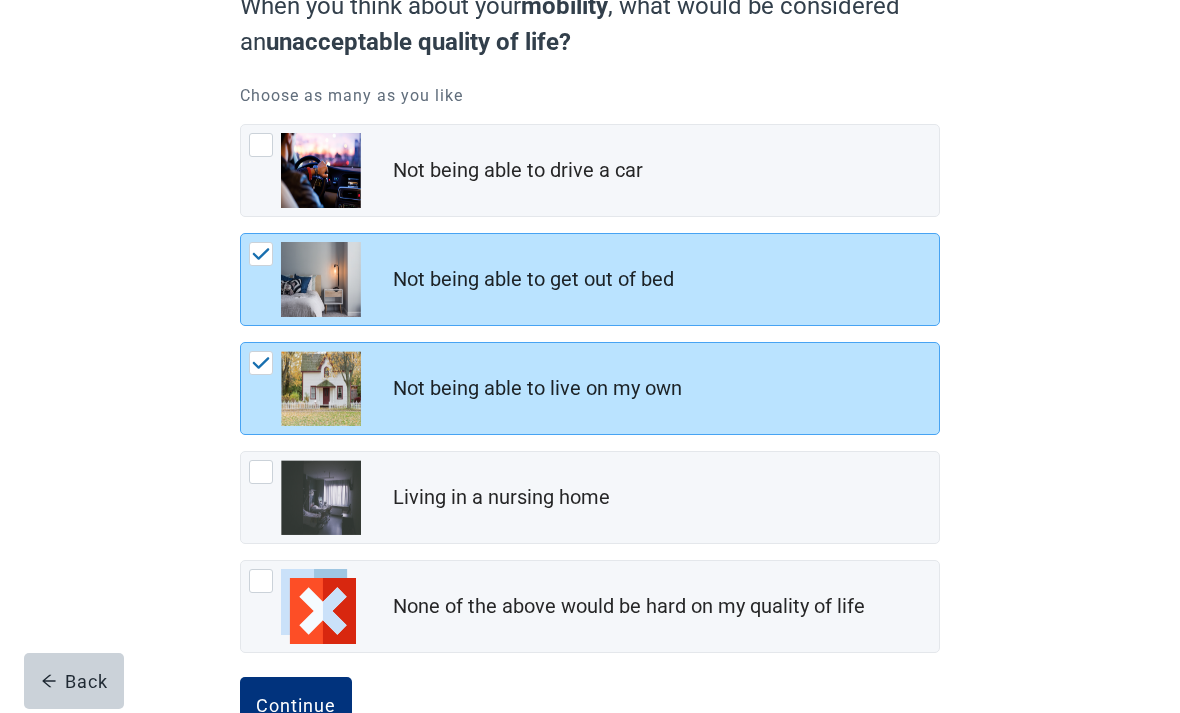 click on "Continue" at bounding box center (296, 705) 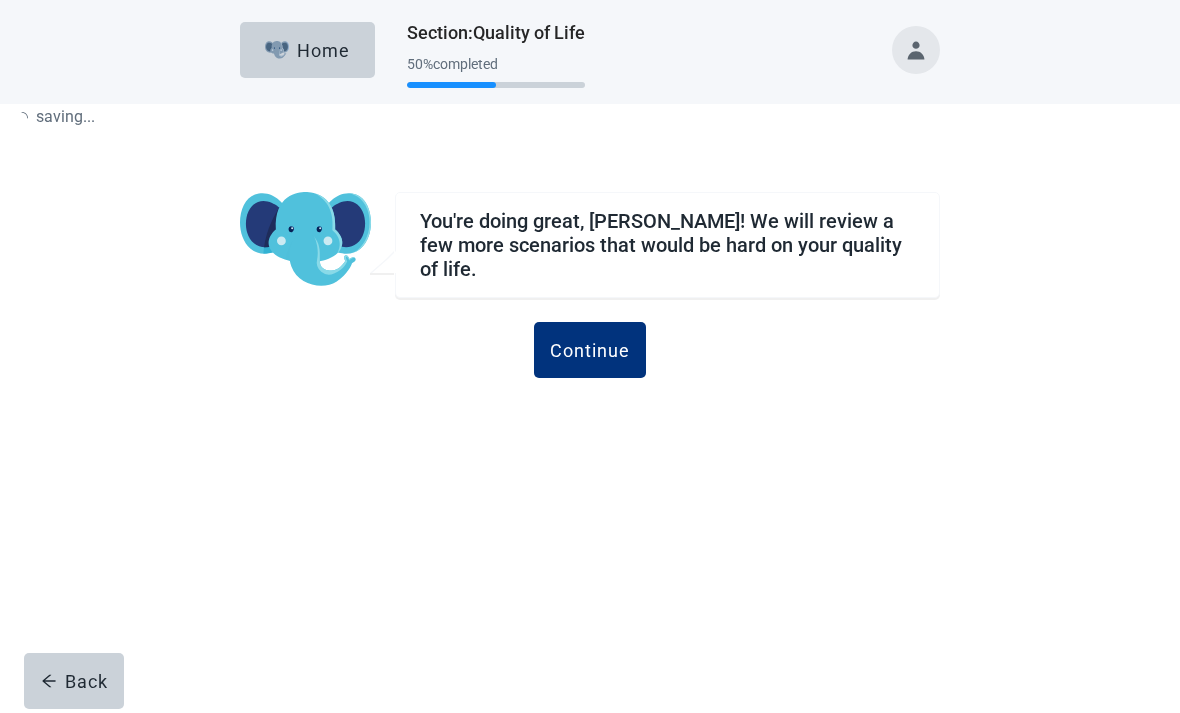 scroll, scrollTop: 0, scrollLeft: 0, axis: both 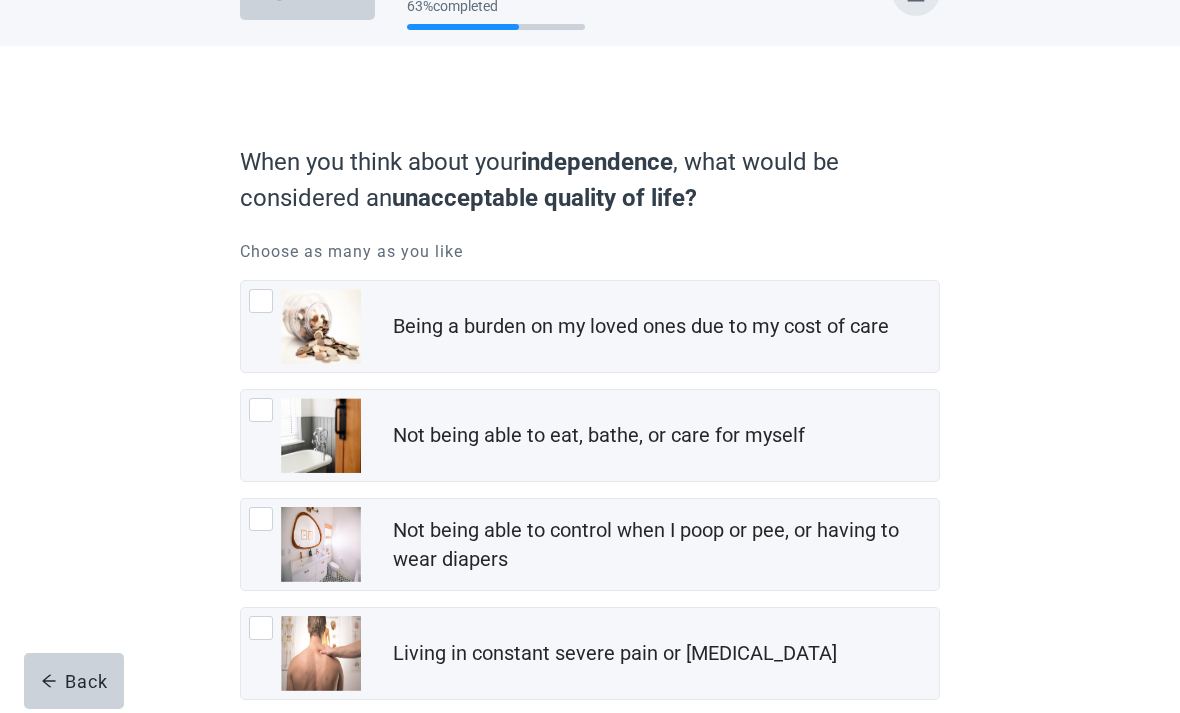 click on "Being a burden on my loved ones due to my cost of care" at bounding box center [641, 326] 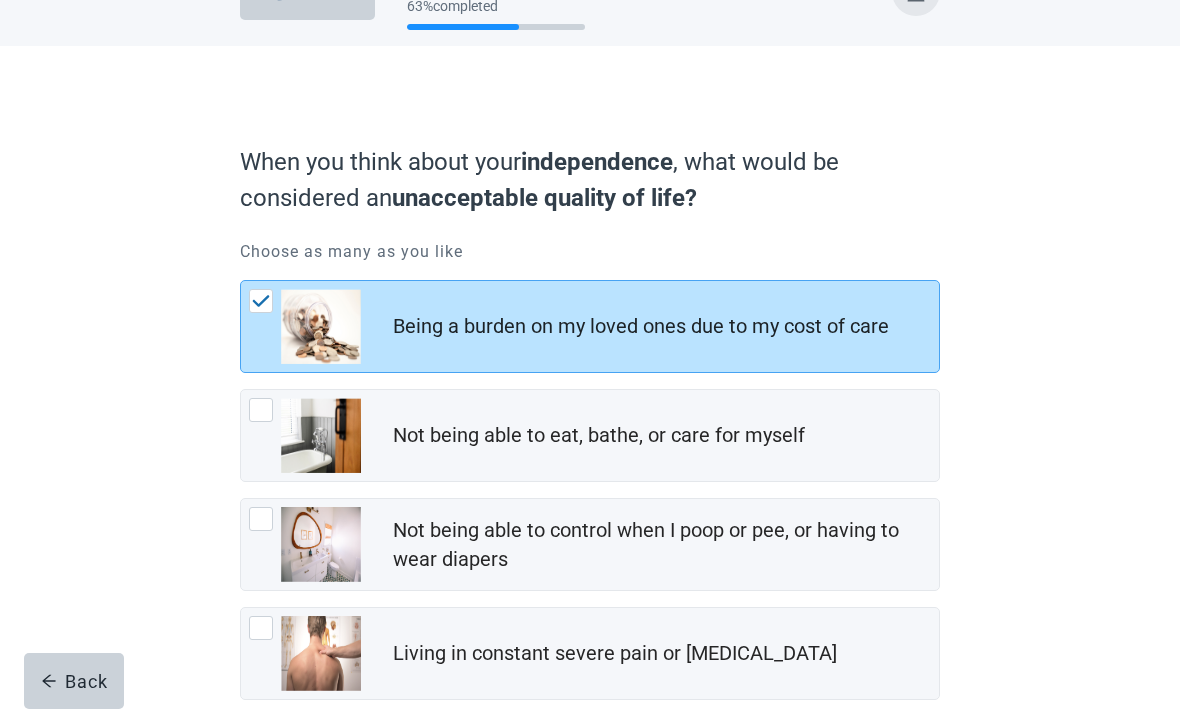 click on "Not being able to eat, bathe, or care for myself" at bounding box center (666, 436) 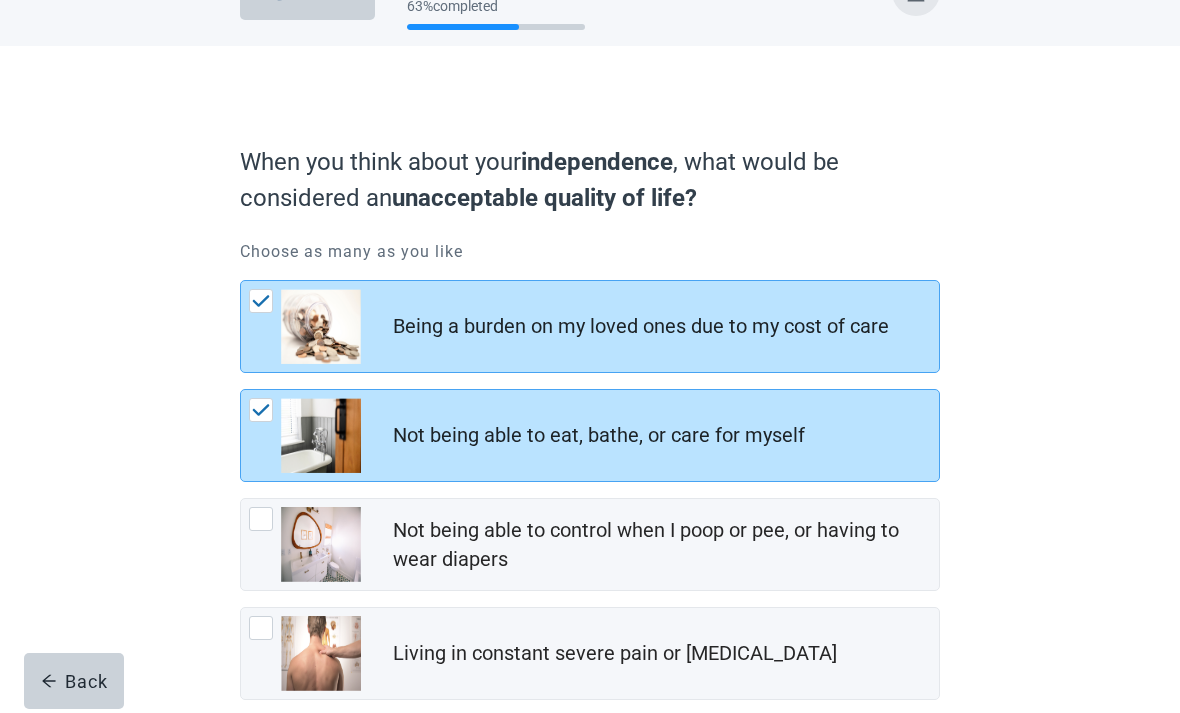 click on "Not being able to control when I poop or pee, or having to wear diapers" at bounding box center (660, 545) 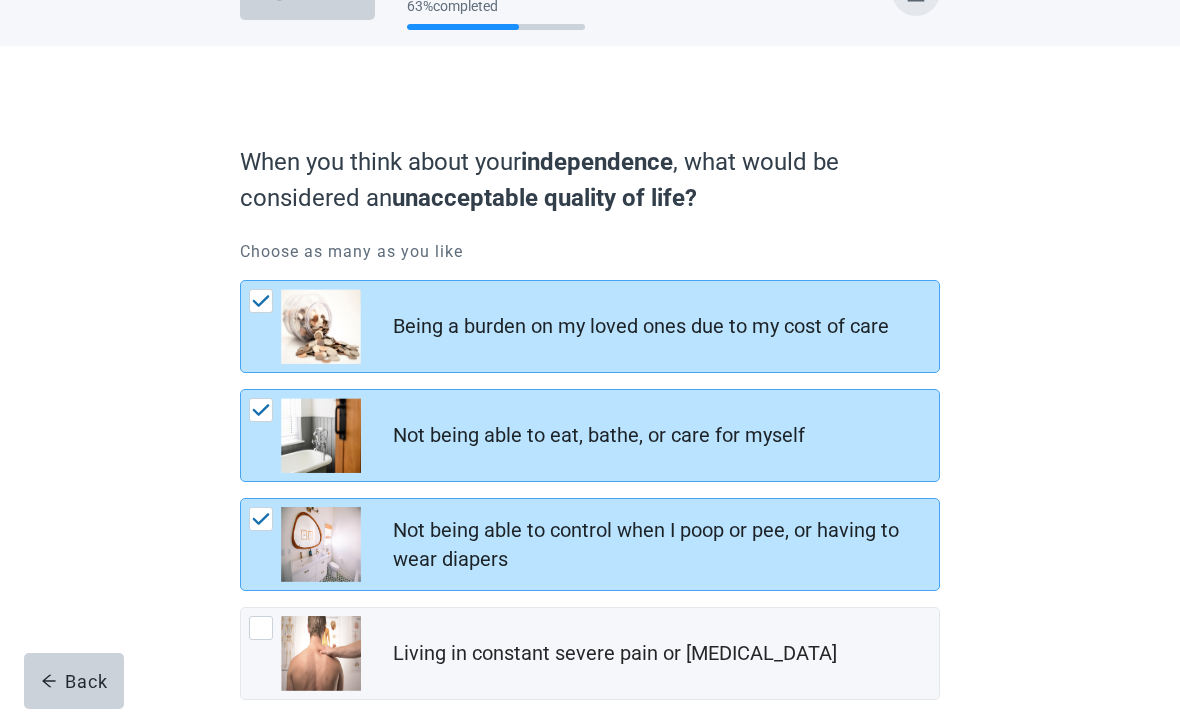 click on "Living in constant severe pain or [MEDICAL_DATA]" at bounding box center (615, 653) 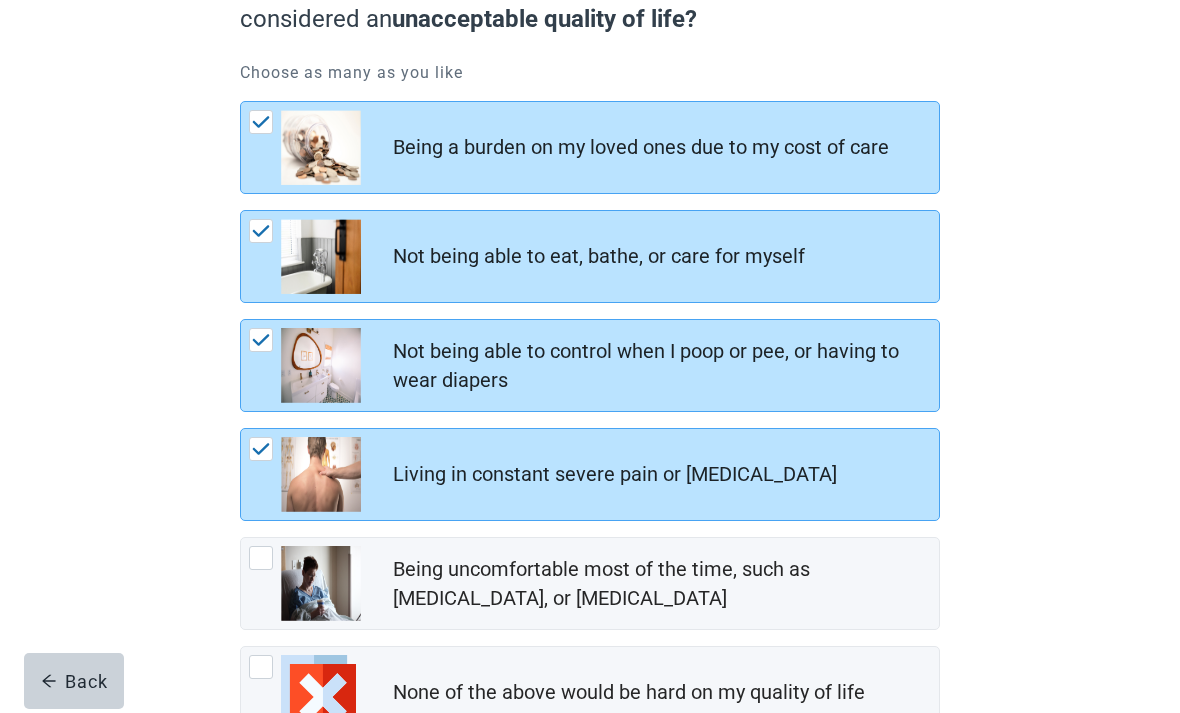 scroll, scrollTop: 323, scrollLeft: 0, axis: vertical 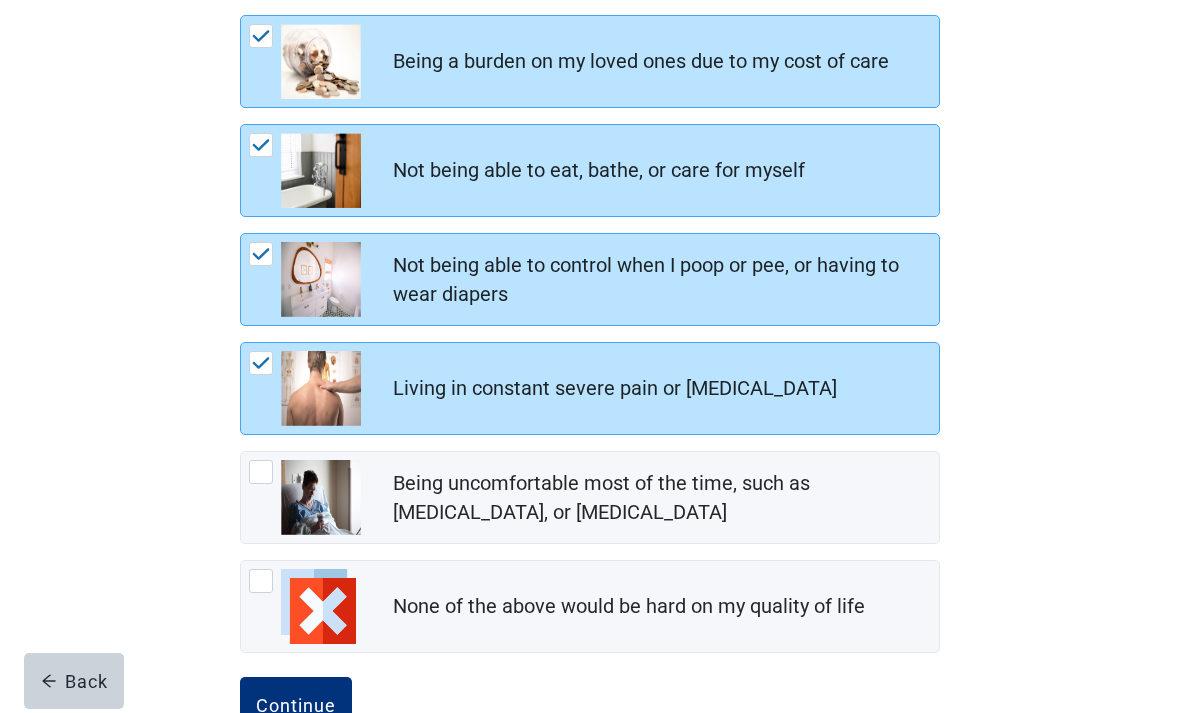 click on "Being uncomfortable most of the time, such as [MEDICAL_DATA], or [MEDICAL_DATA]" at bounding box center [660, 498] 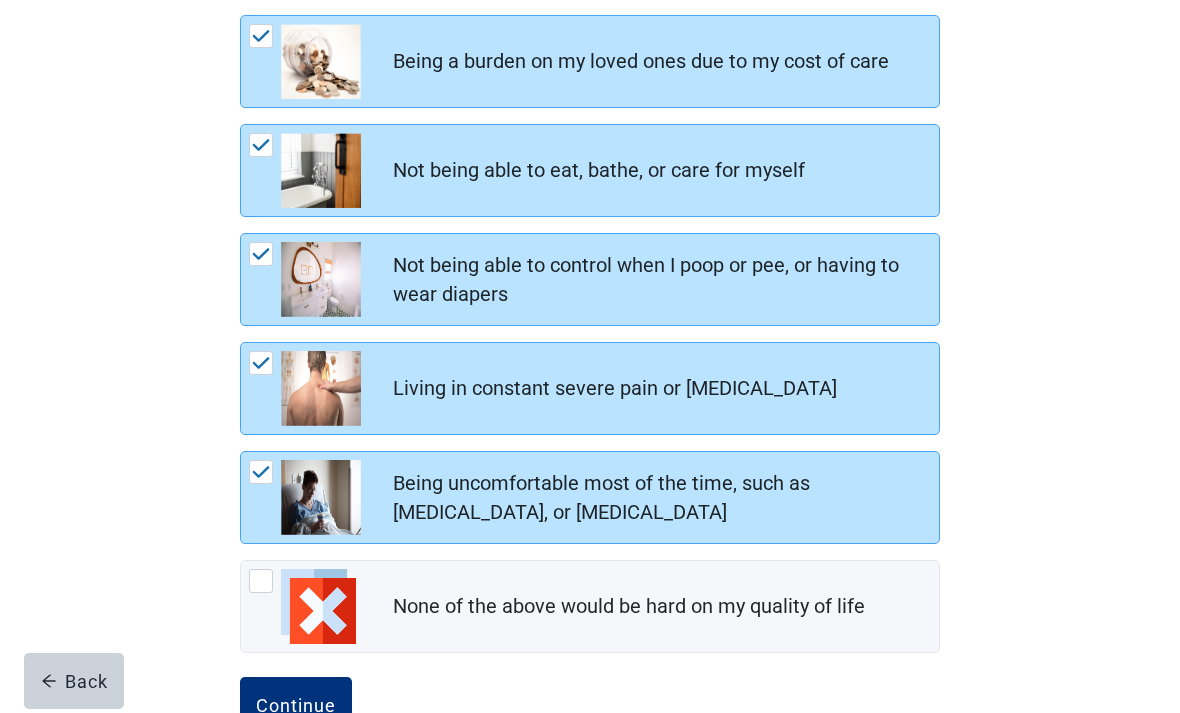click on "Continue" at bounding box center [296, 705] 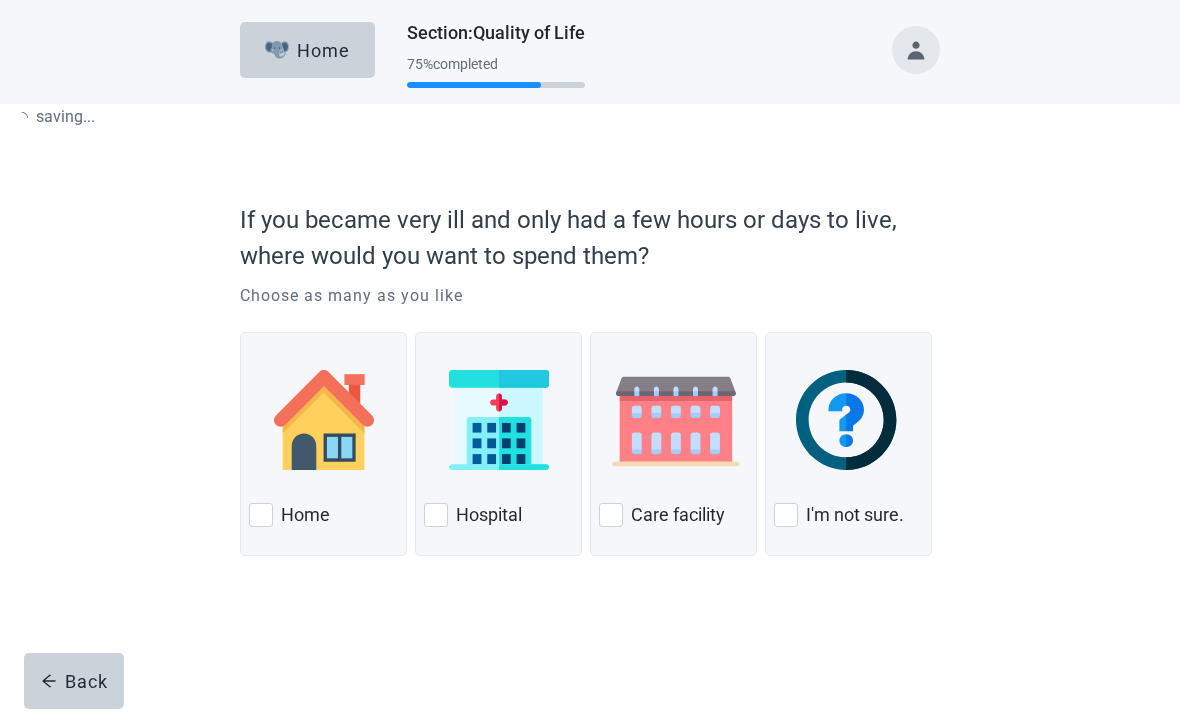 scroll, scrollTop: 0, scrollLeft: 0, axis: both 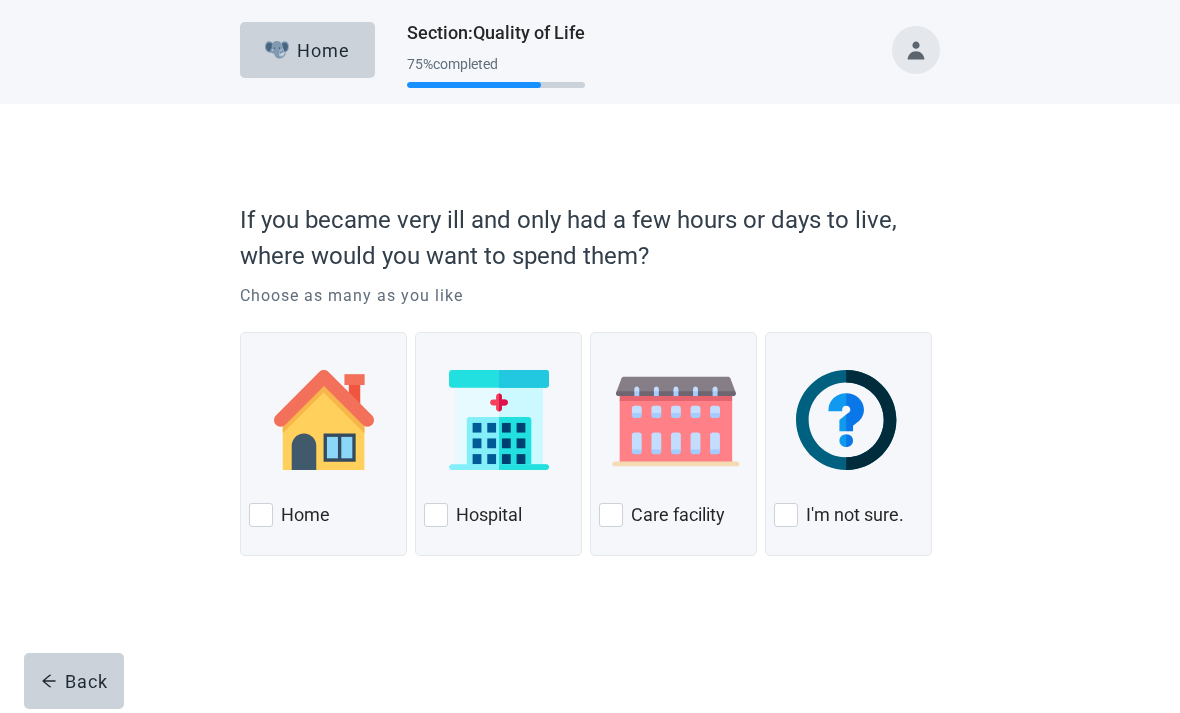 click on "Home" at bounding box center [323, 515] 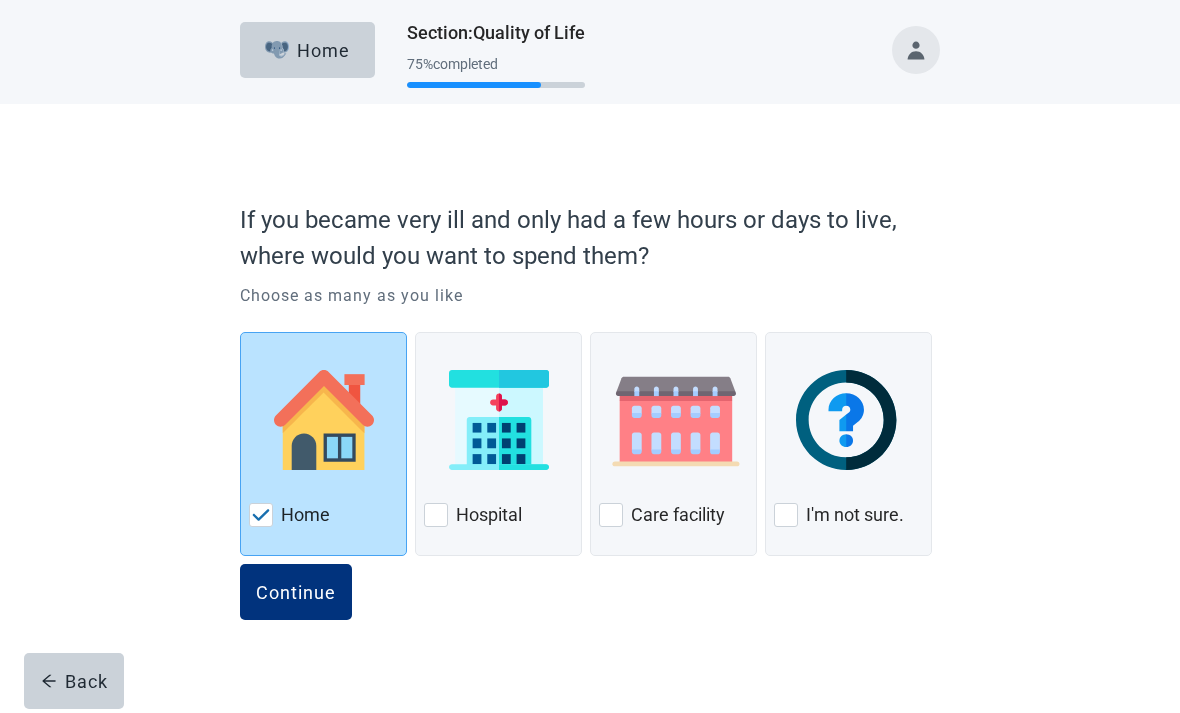 click on "Continue" at bounding box center [296, 592] 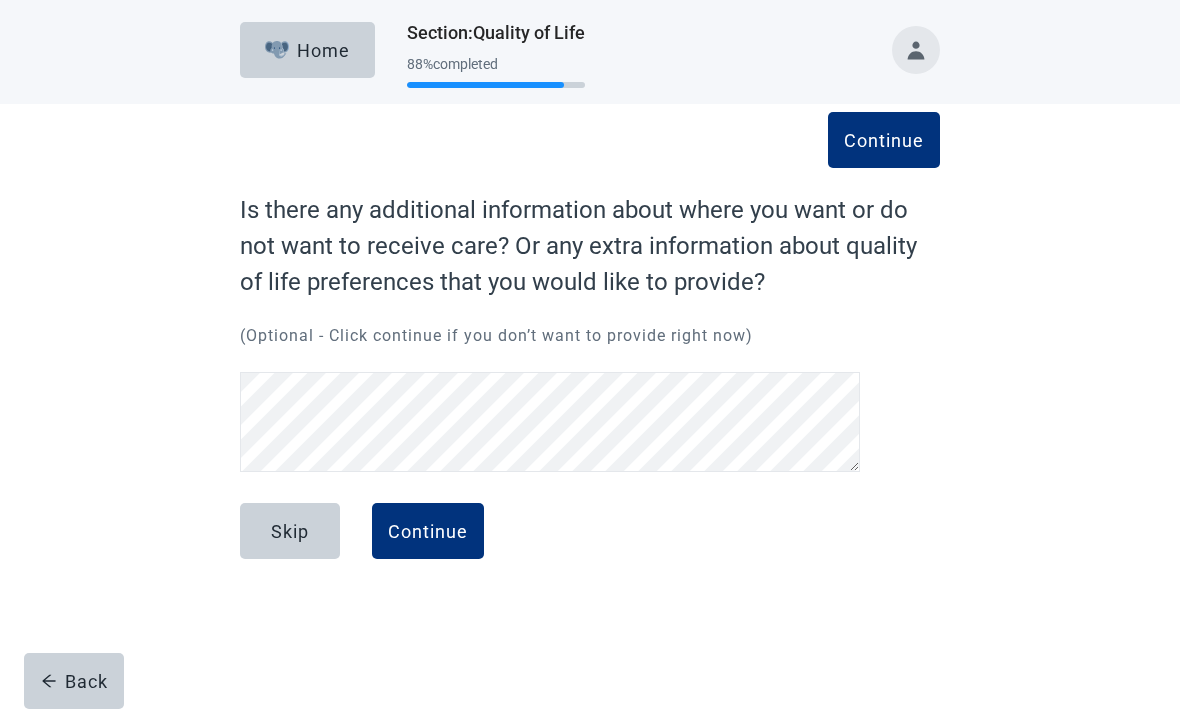click on "Continue" at bounding box center [428, 531] 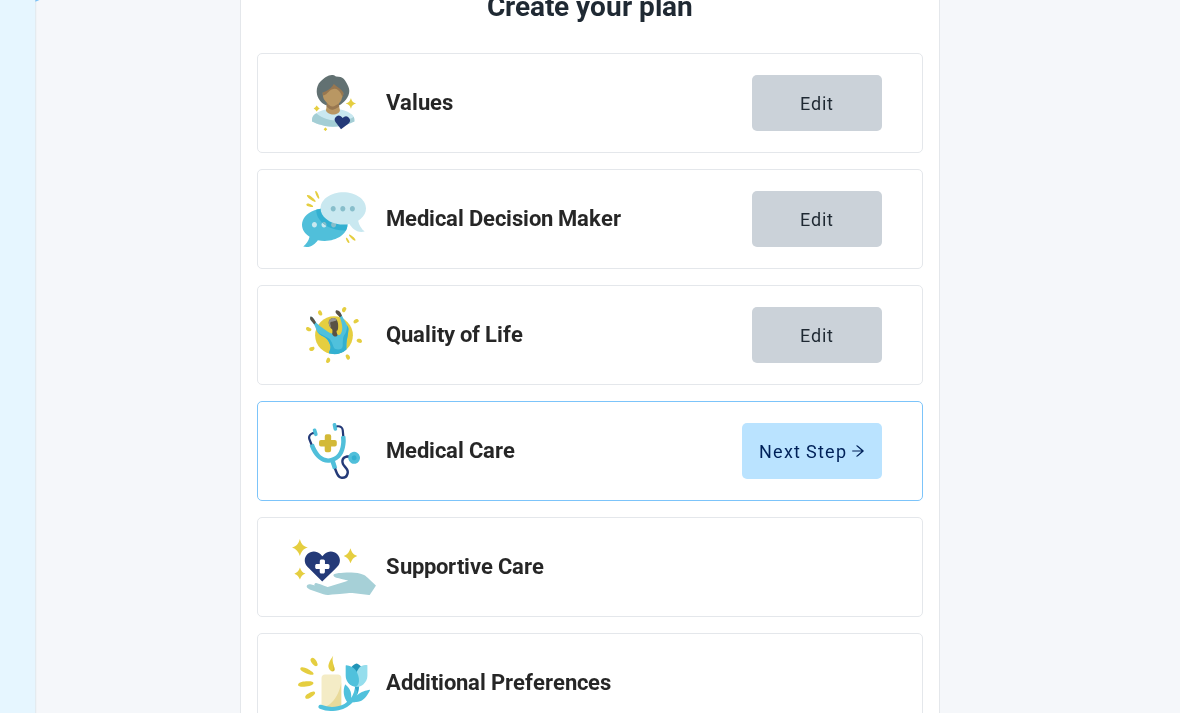 scroll, scrollTop: 296, scrollLeft: 0, axis: vertical 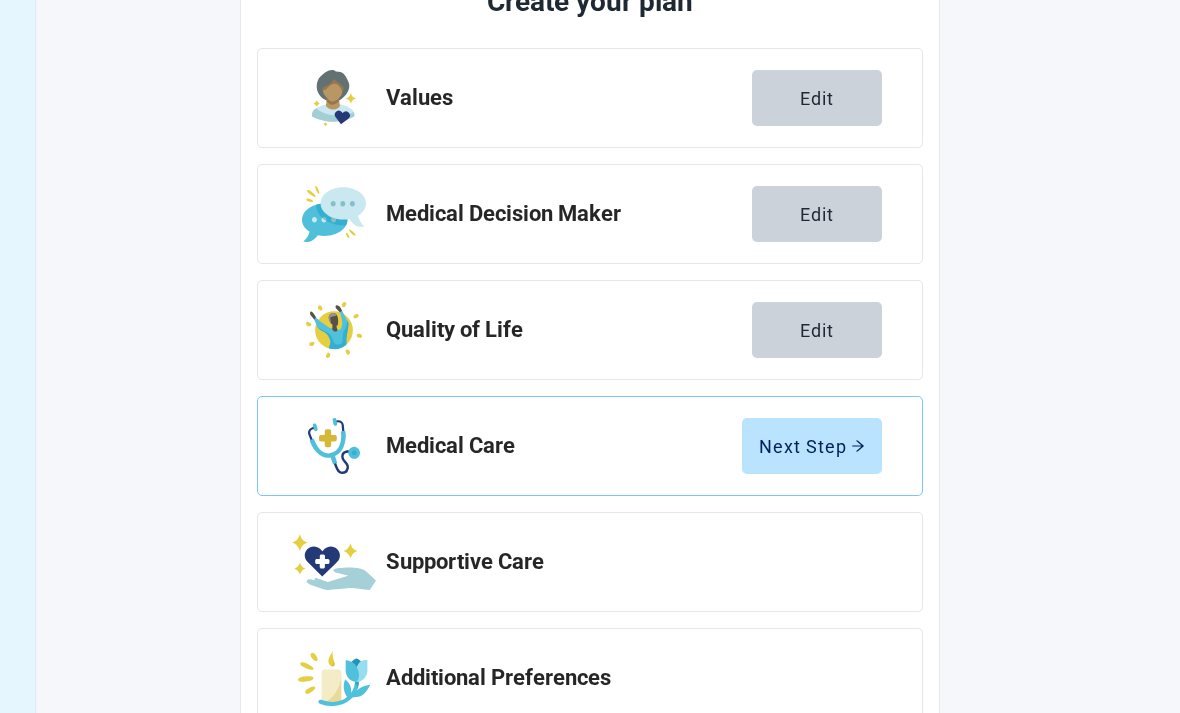 click on "Next Step" at bounding box center (812, 446) 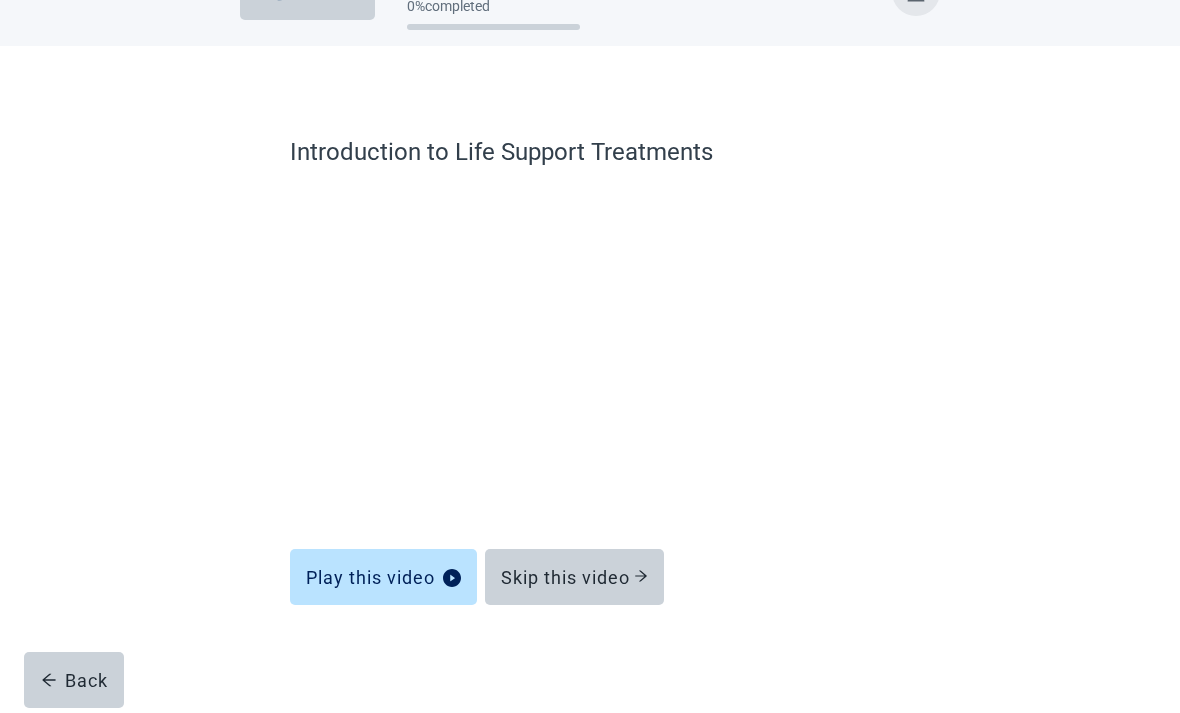 scroll, scrollTop: 58, scrollLeft: 0, axis: vertical 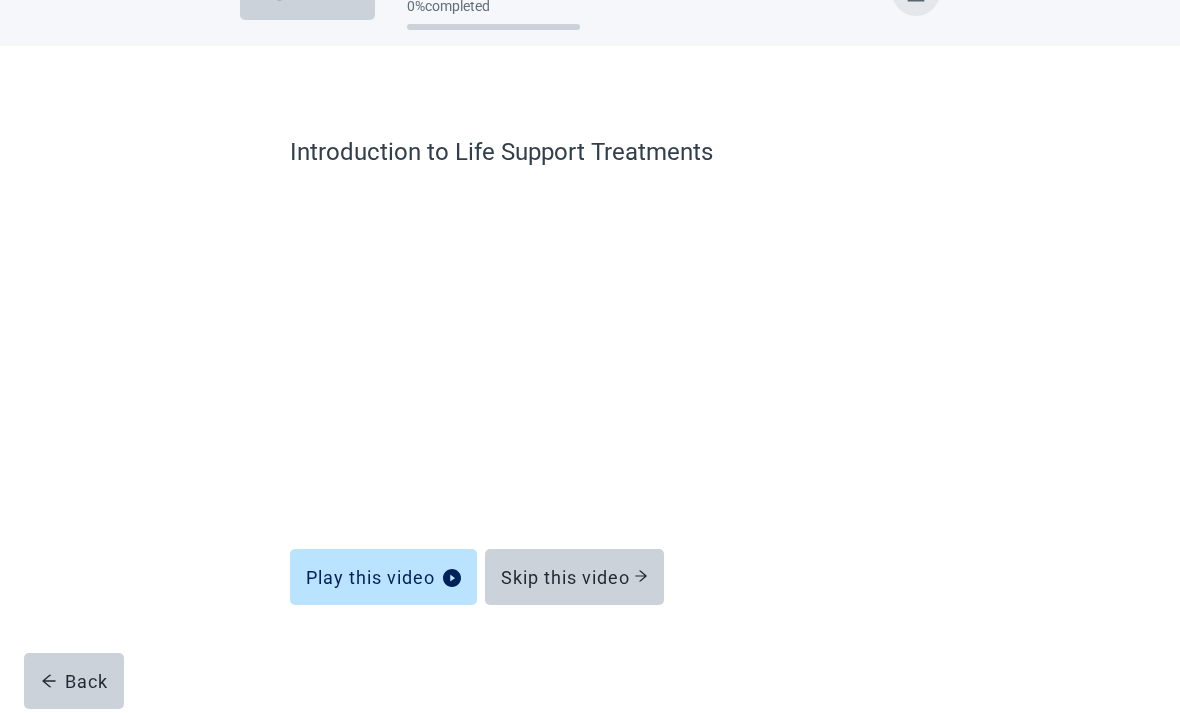 click 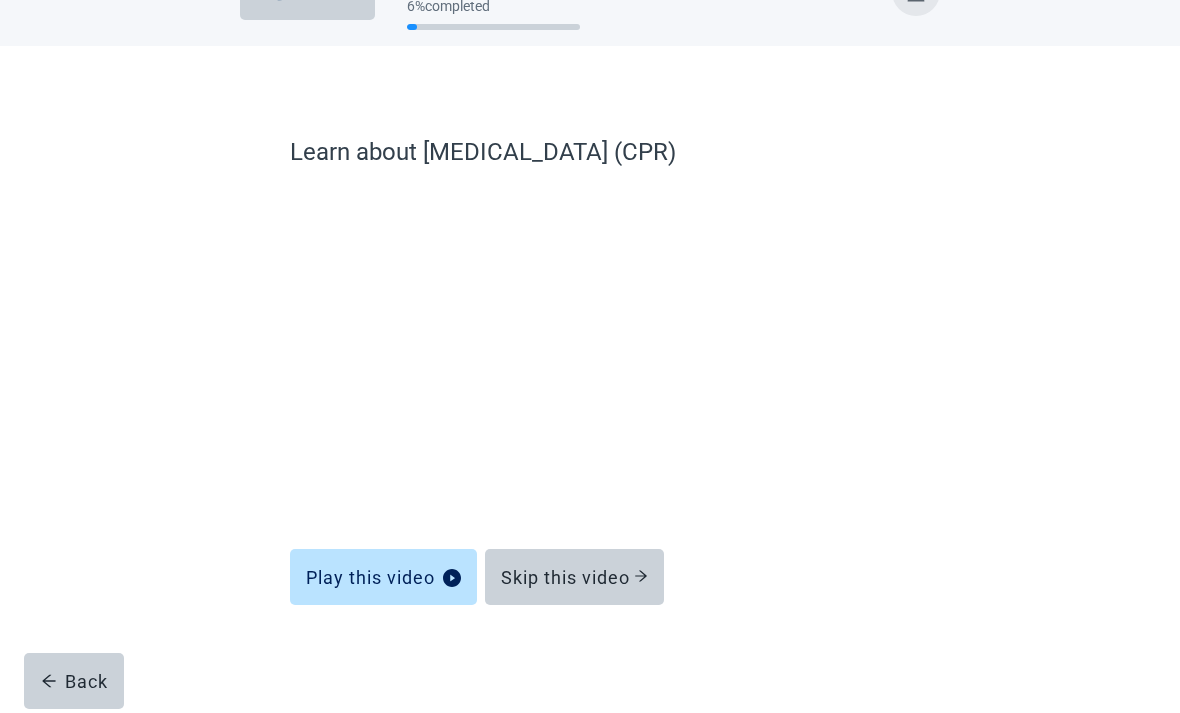 click 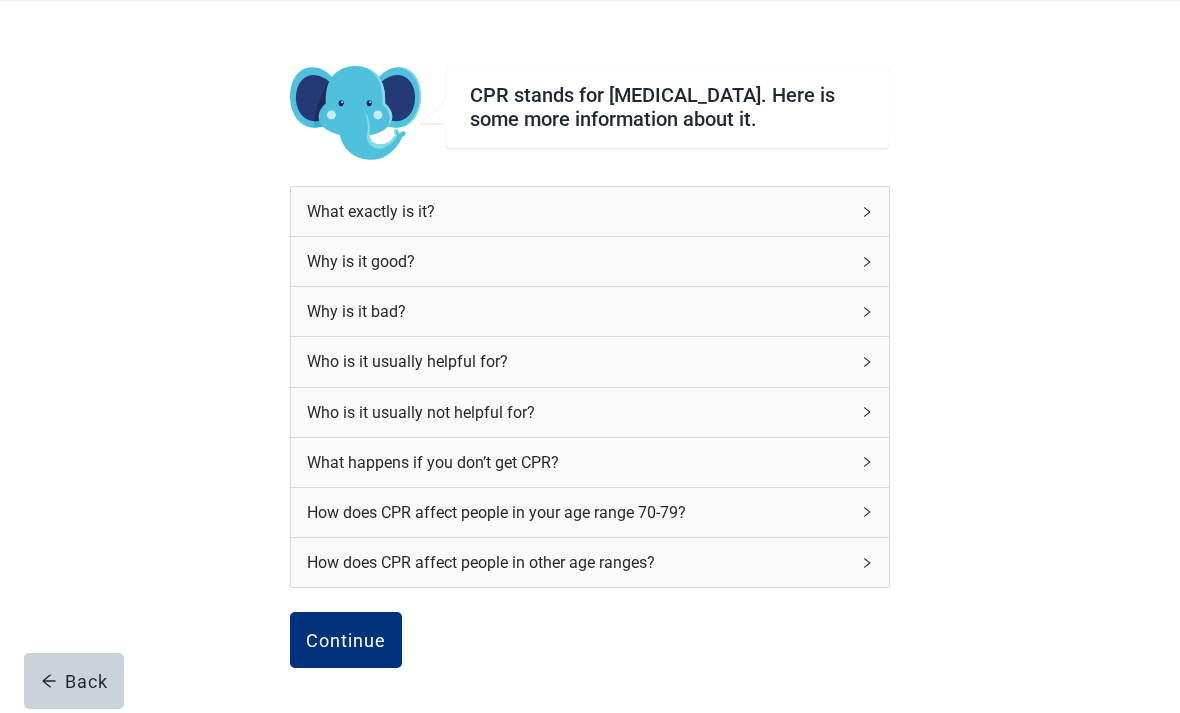 scroll, scrollTop: 103, scrollLeft: 0, axis: vertical 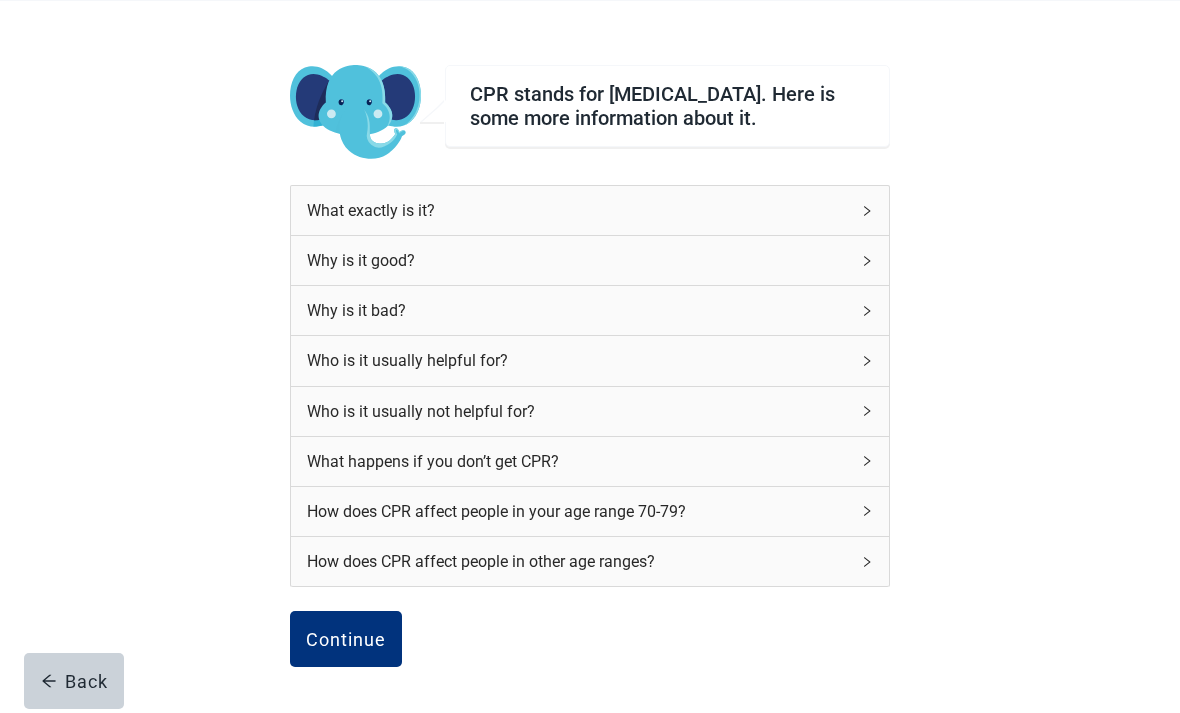 click on "What exactly is it?" at bounding box center [578, 210] 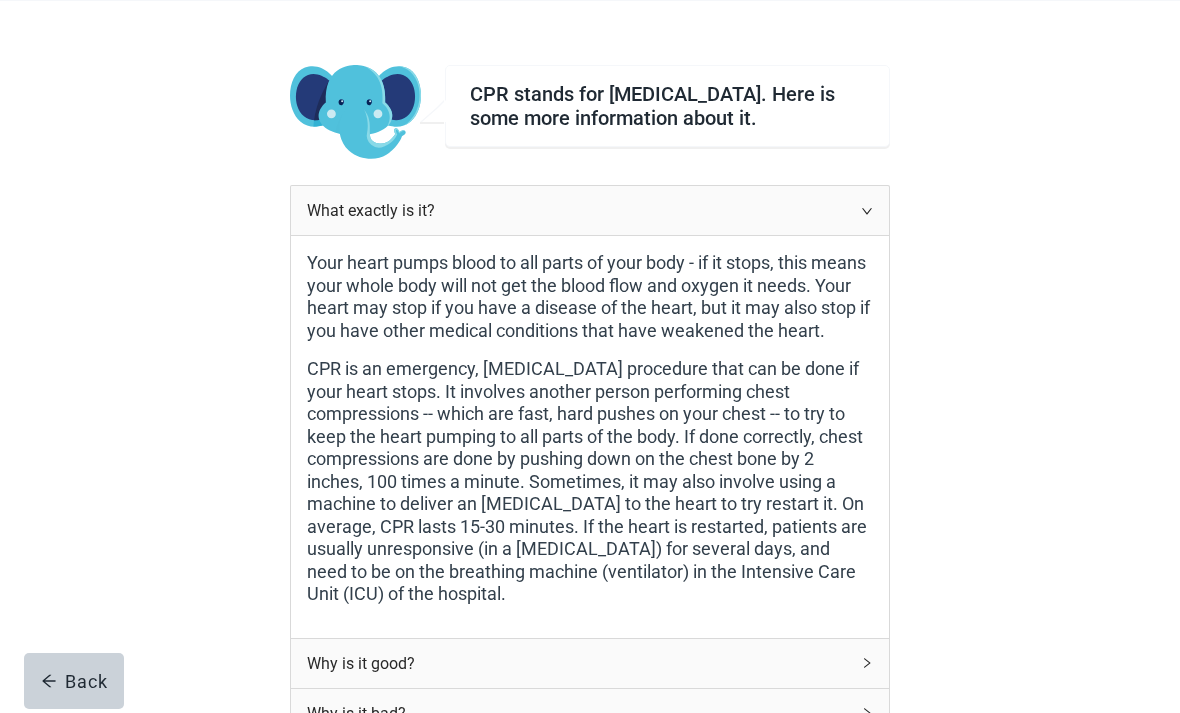 click 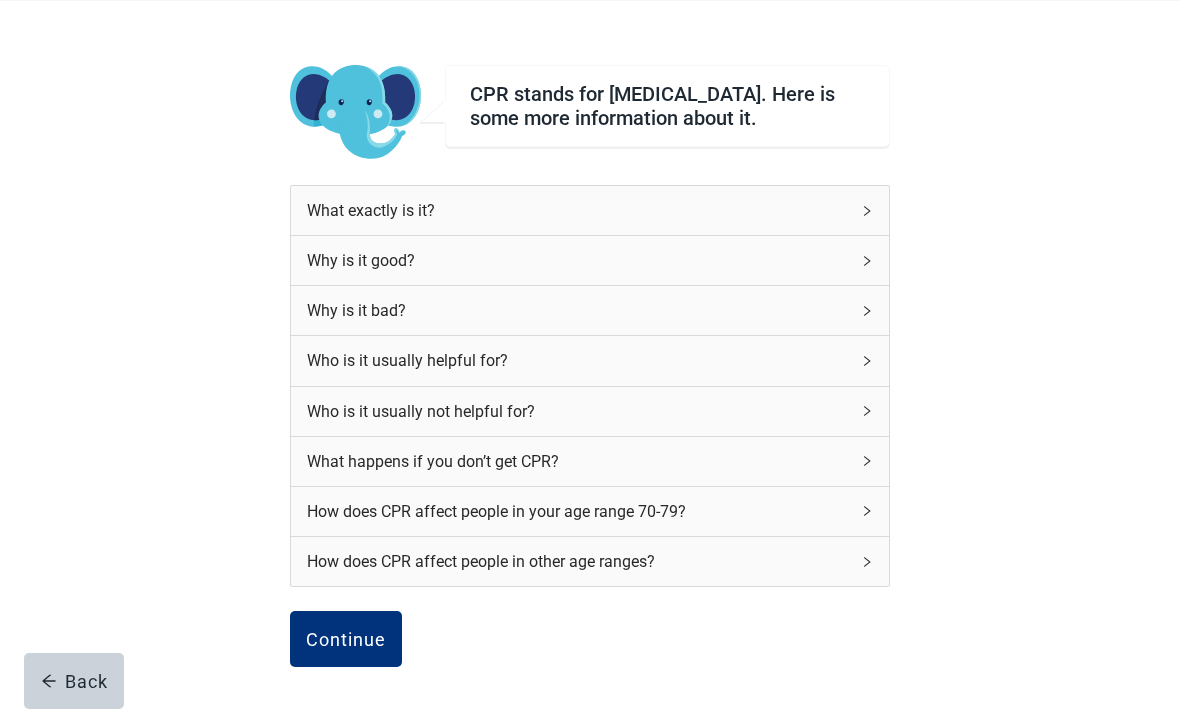 click on "Continue" at bounding box center [346, 639] 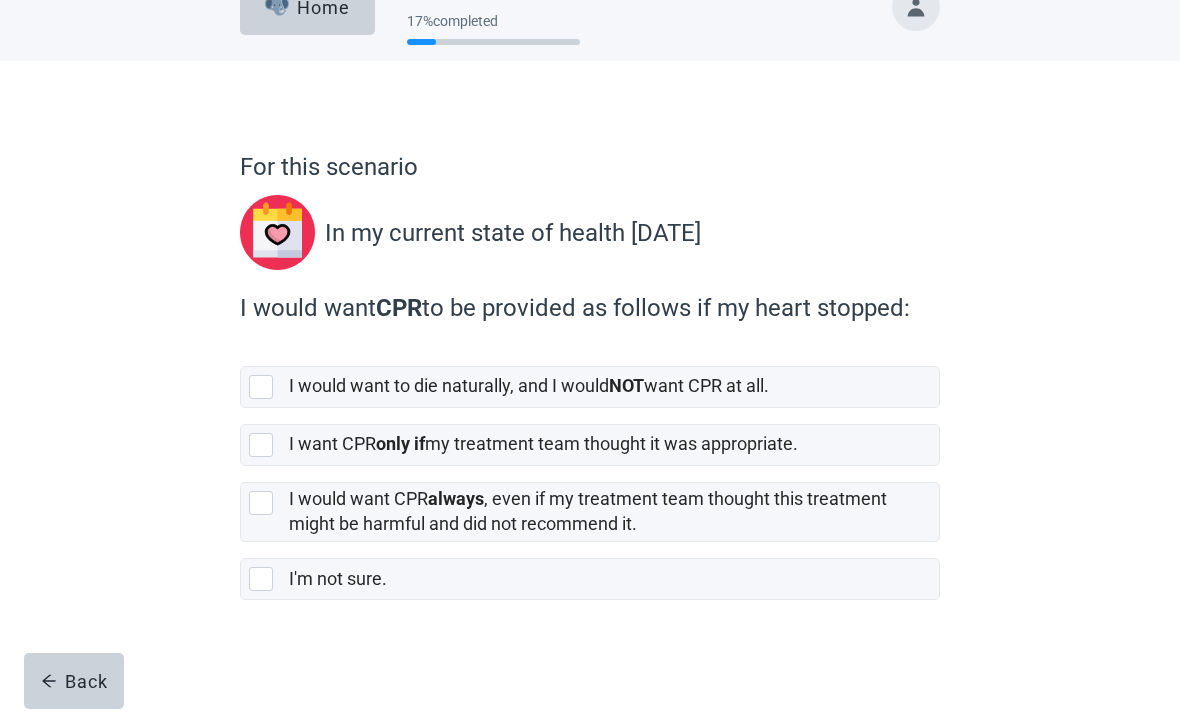 scroll, scrollTop: 46, scrollLeft: 0, axis: vertical 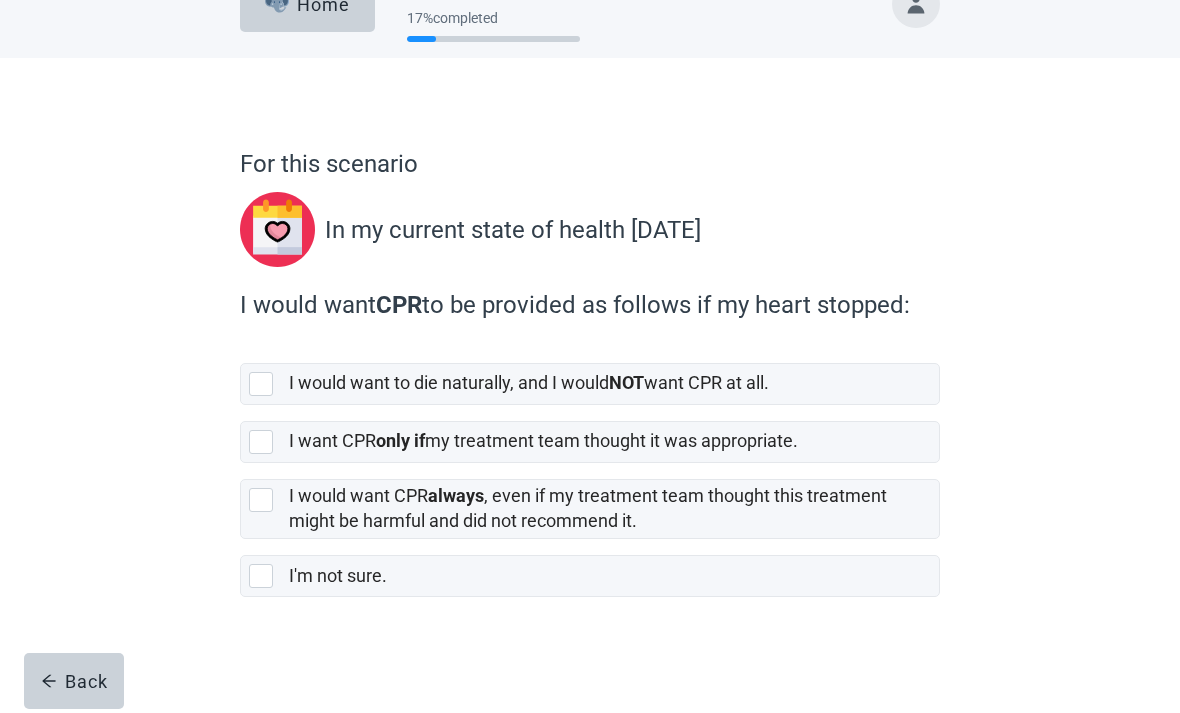 click on "I want CPR  only if  my treatment team thought it was appropriate." at bounding box center [543, 440] 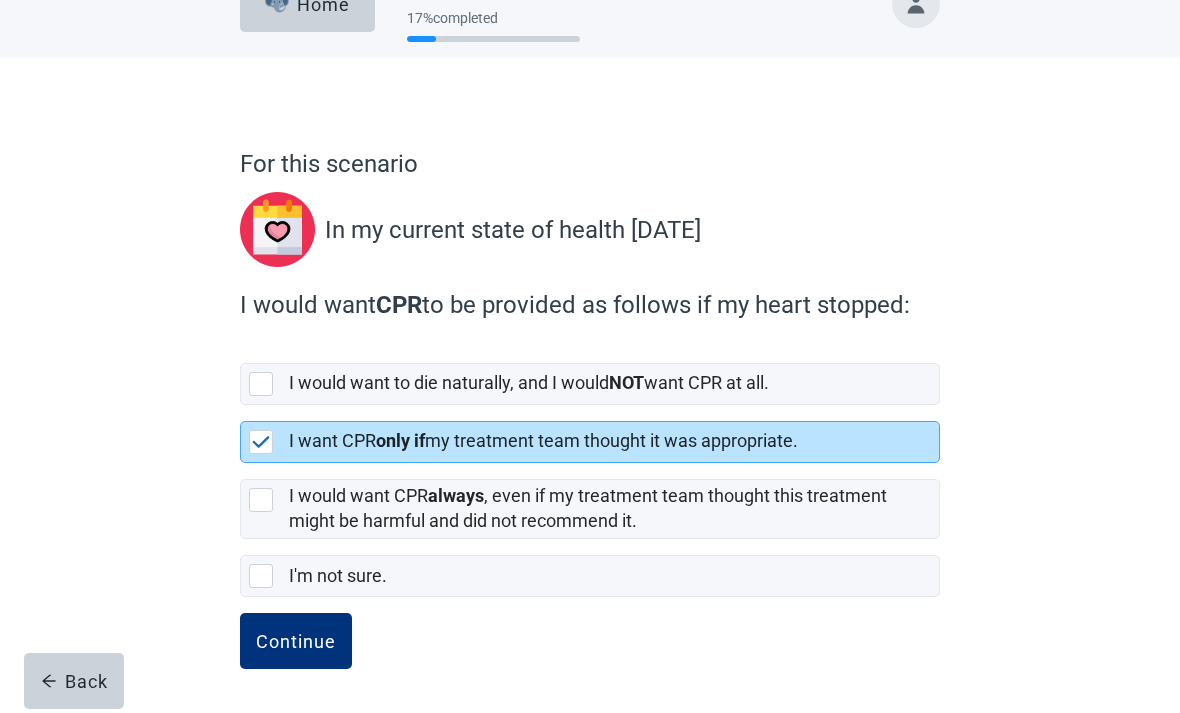 click on "Continue" at bounding box center (296, 641) 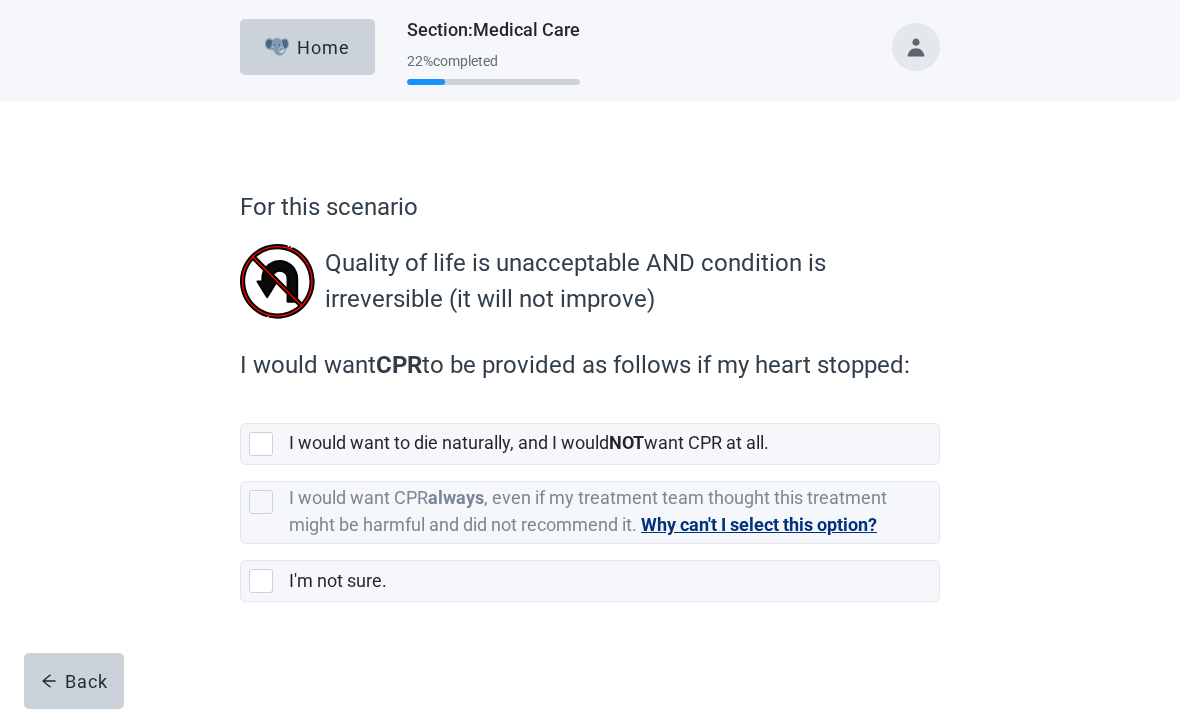 scroll, scrollTop: 5, scrollLeft: 0, axis: vertical 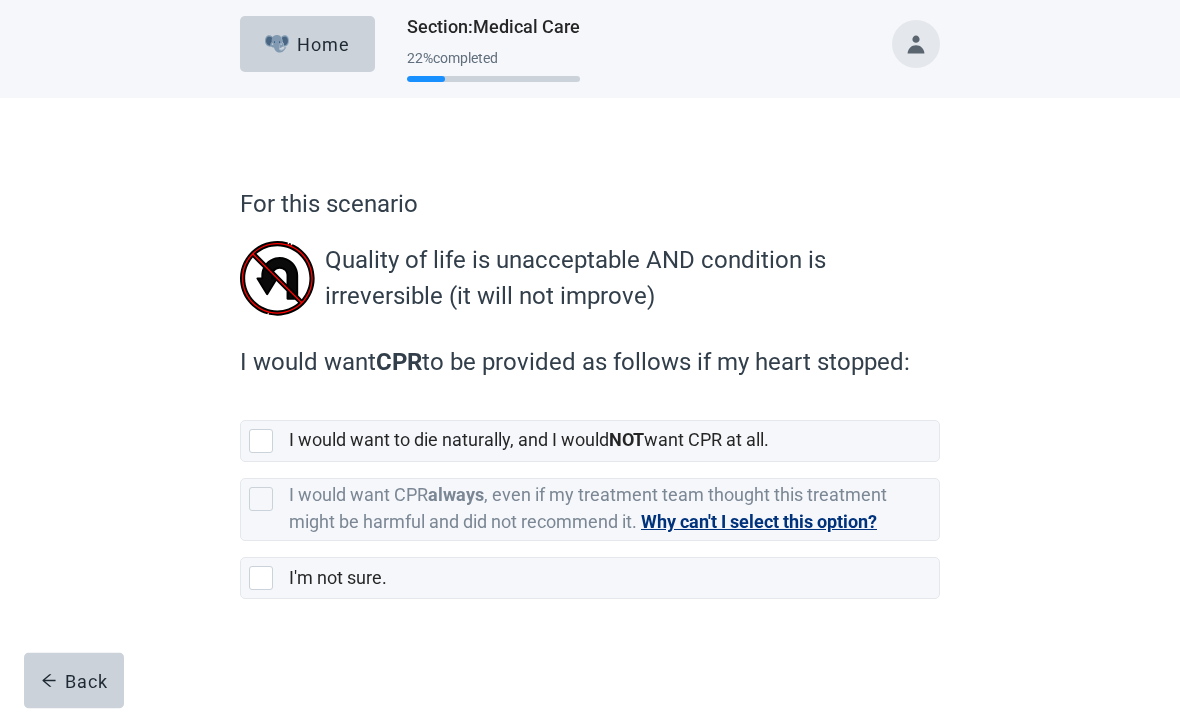 click on "Back" at bounding box center [74, 681] 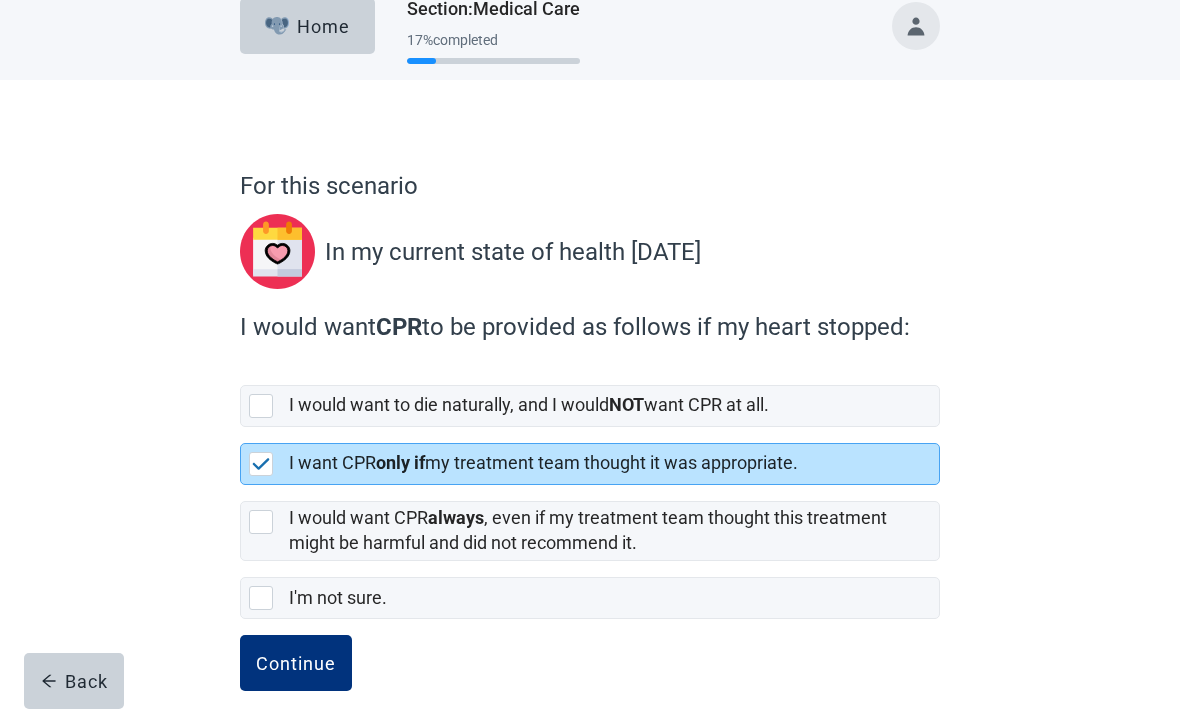 scroll, scrollTop: 46, scrollLeft: 0, axis: vertical 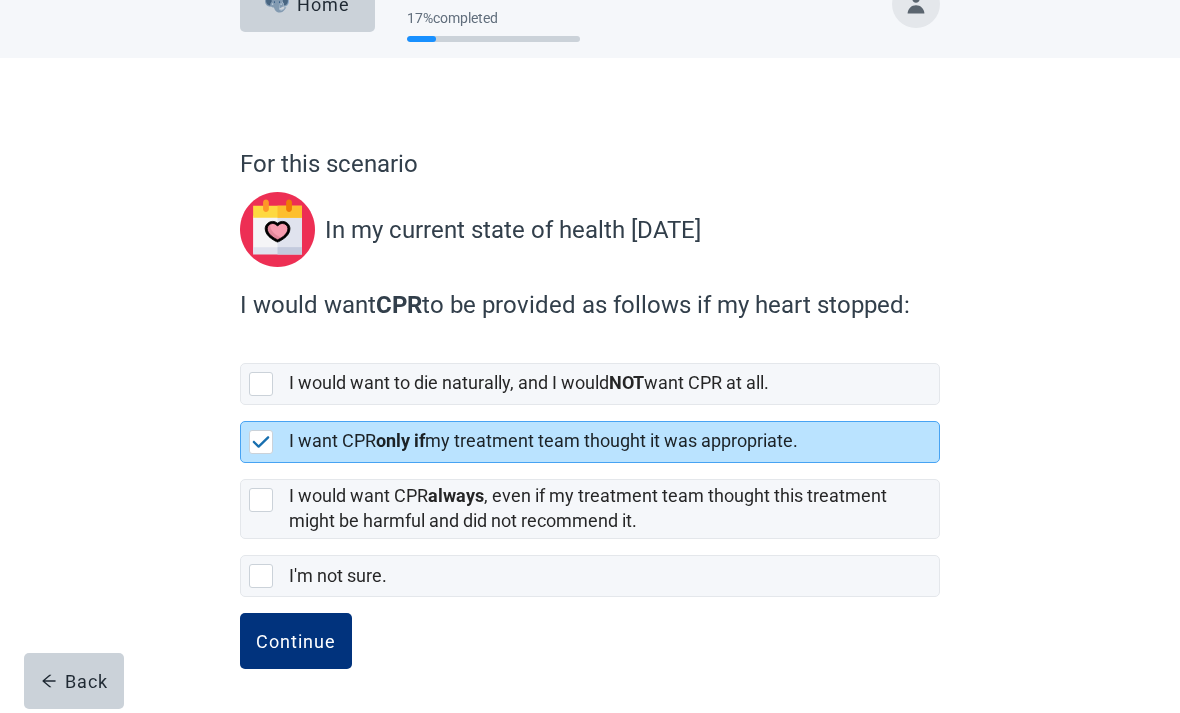 click on "Continue" at bounding box center (296, 641) 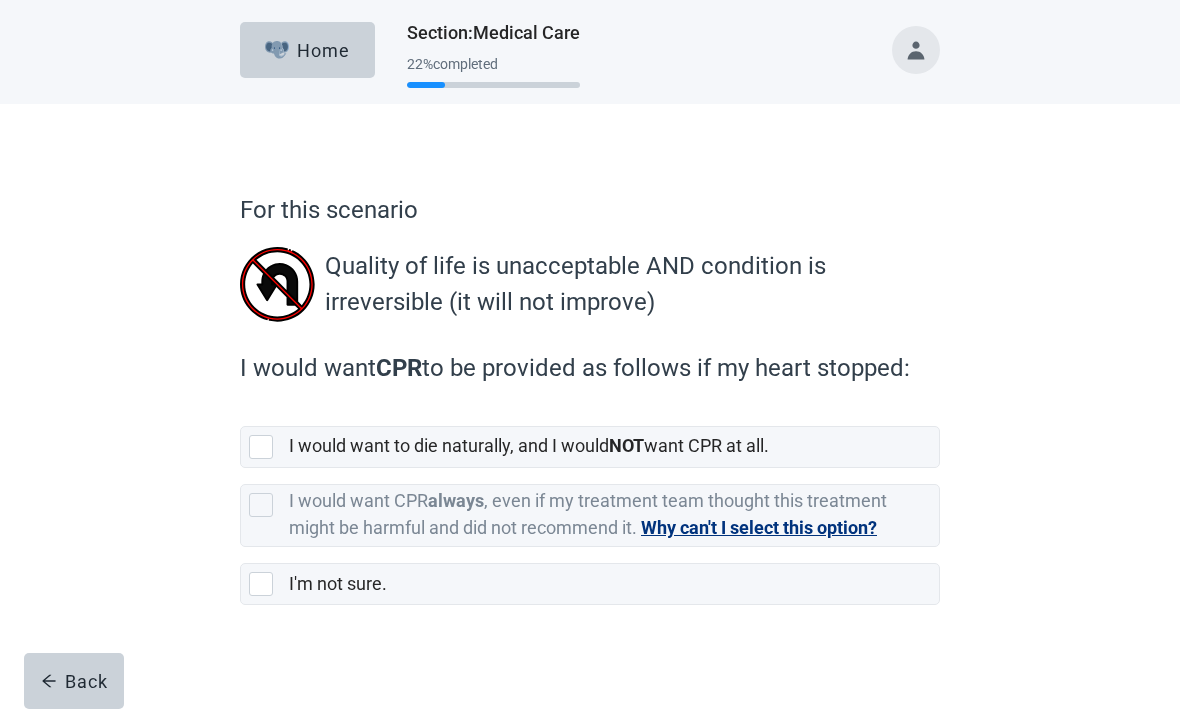 scroll, scrollTop: 8, scrollLeft: 0, axis: vertical 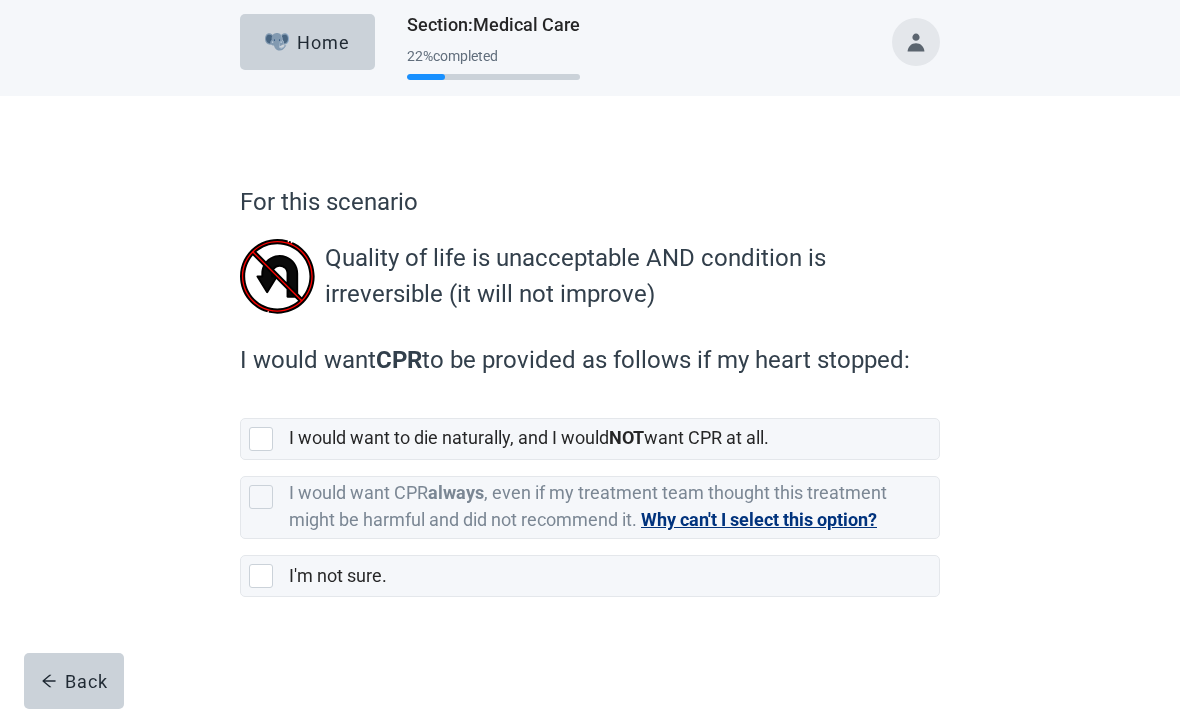 click at bounding box center (261, 439) 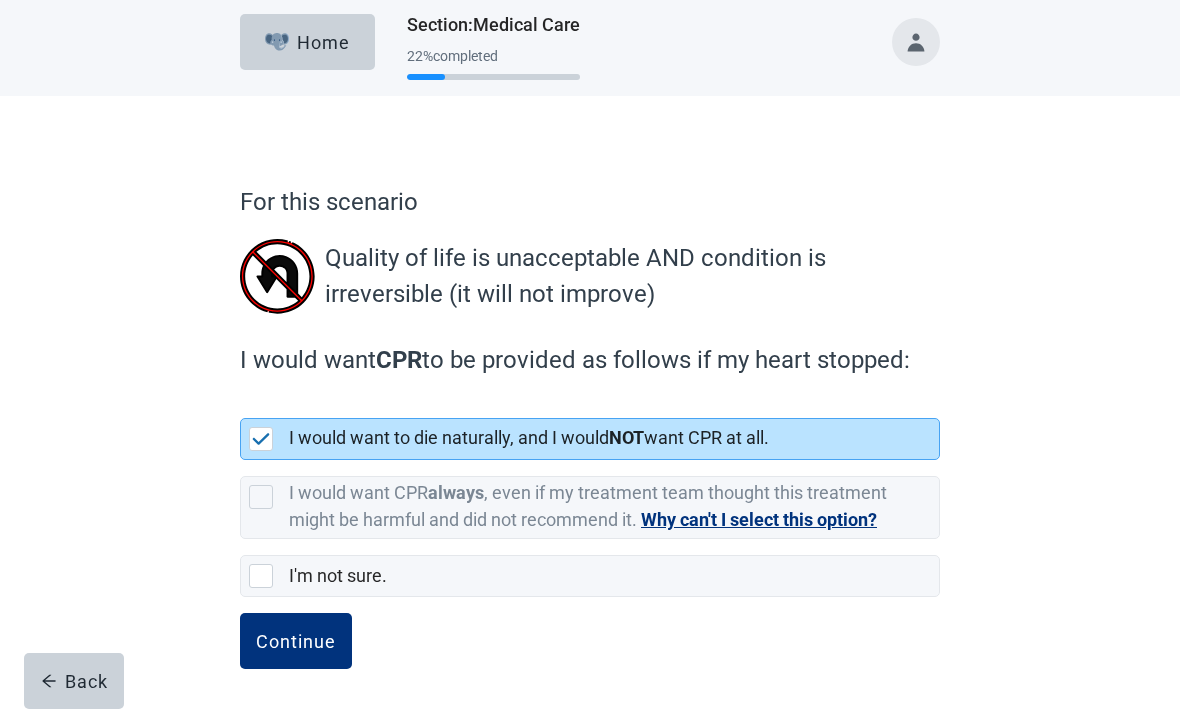 click on "Continue" at bounding box center [296, 641] 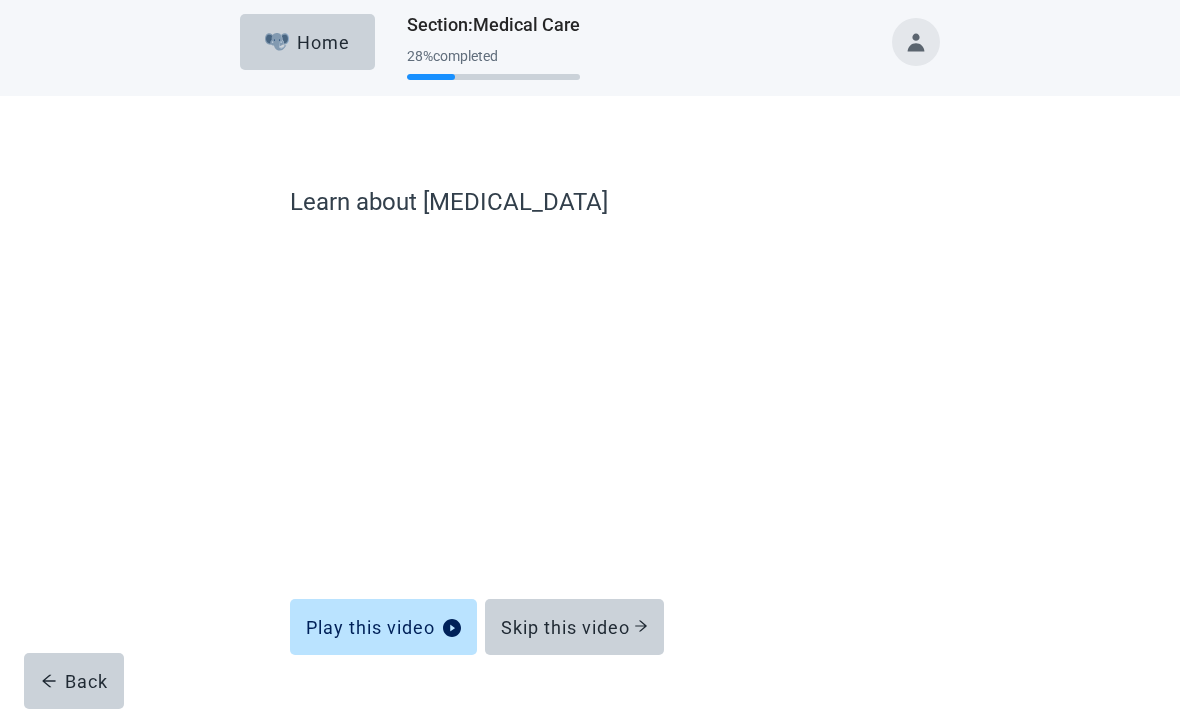 click on "Skip this video" at bounding box center [574, 627] 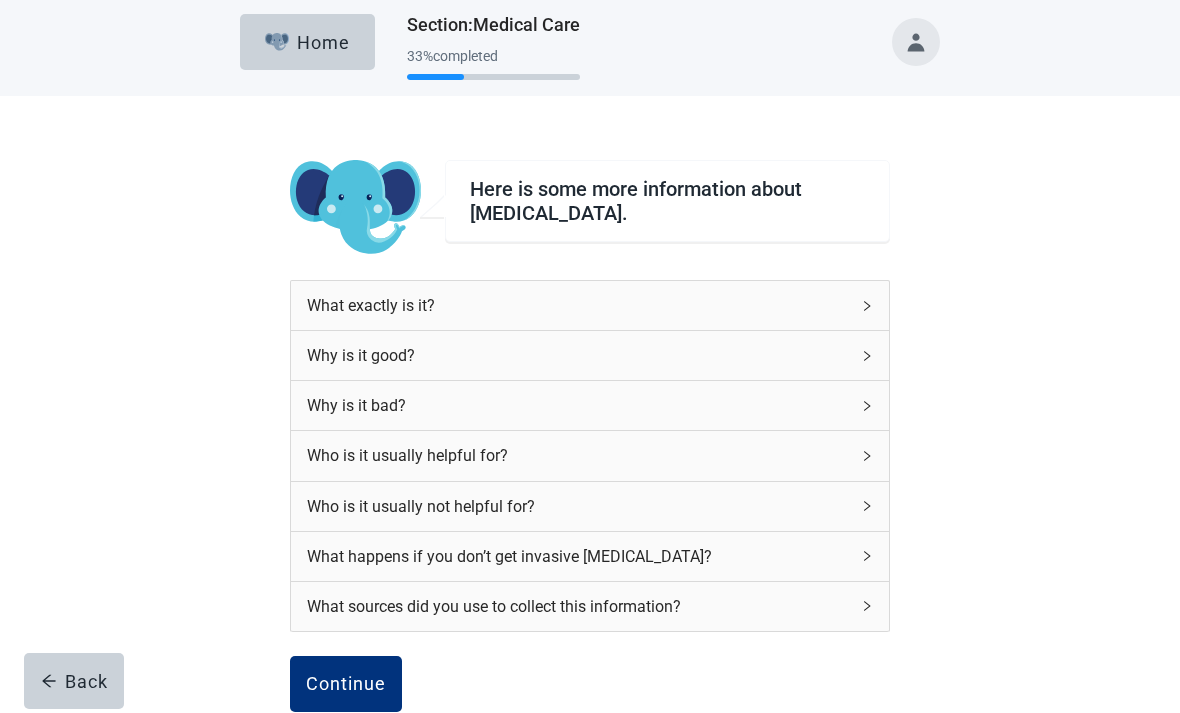 click on "Continue" at bounding box center [346, 684] 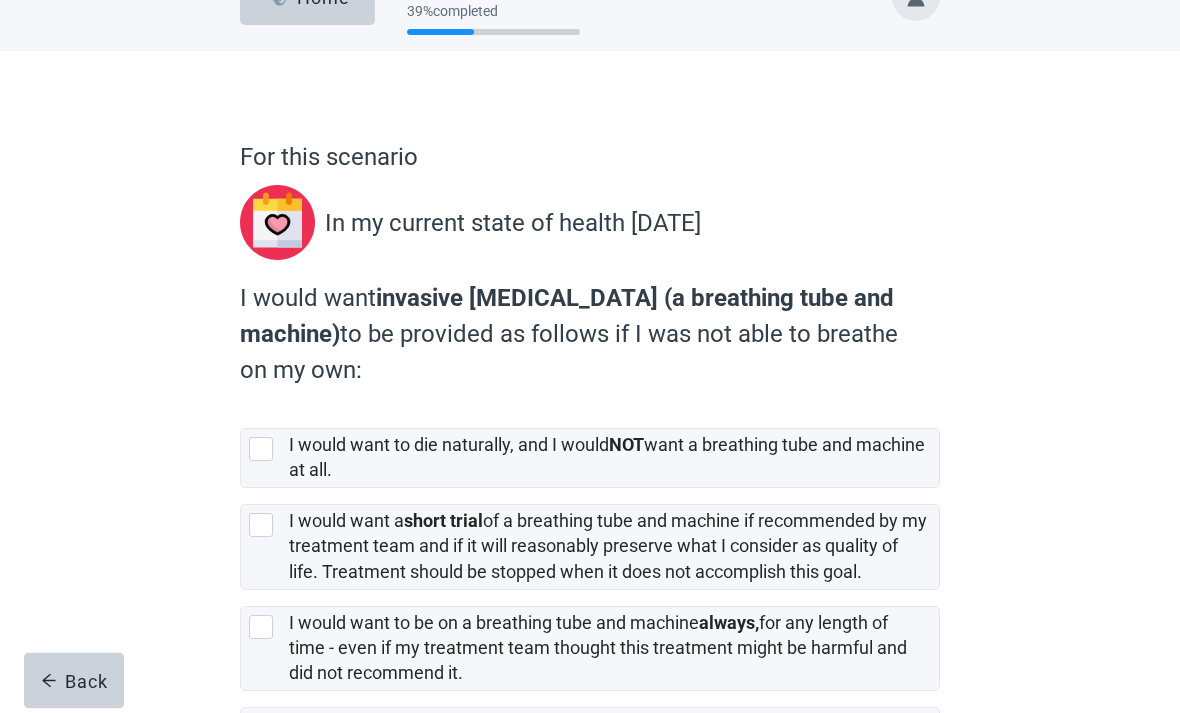 scroll, scrollTop: 63, scrollLeft: 0, axis: vertical 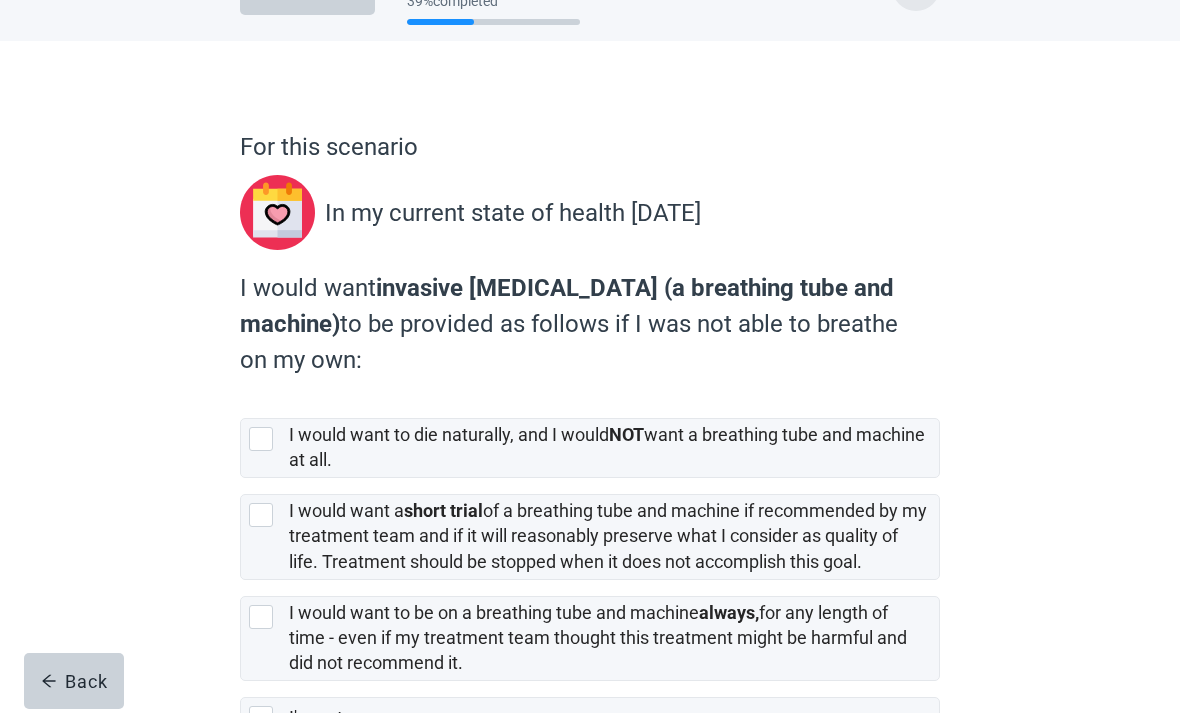 click at bounding box center [265, 515] 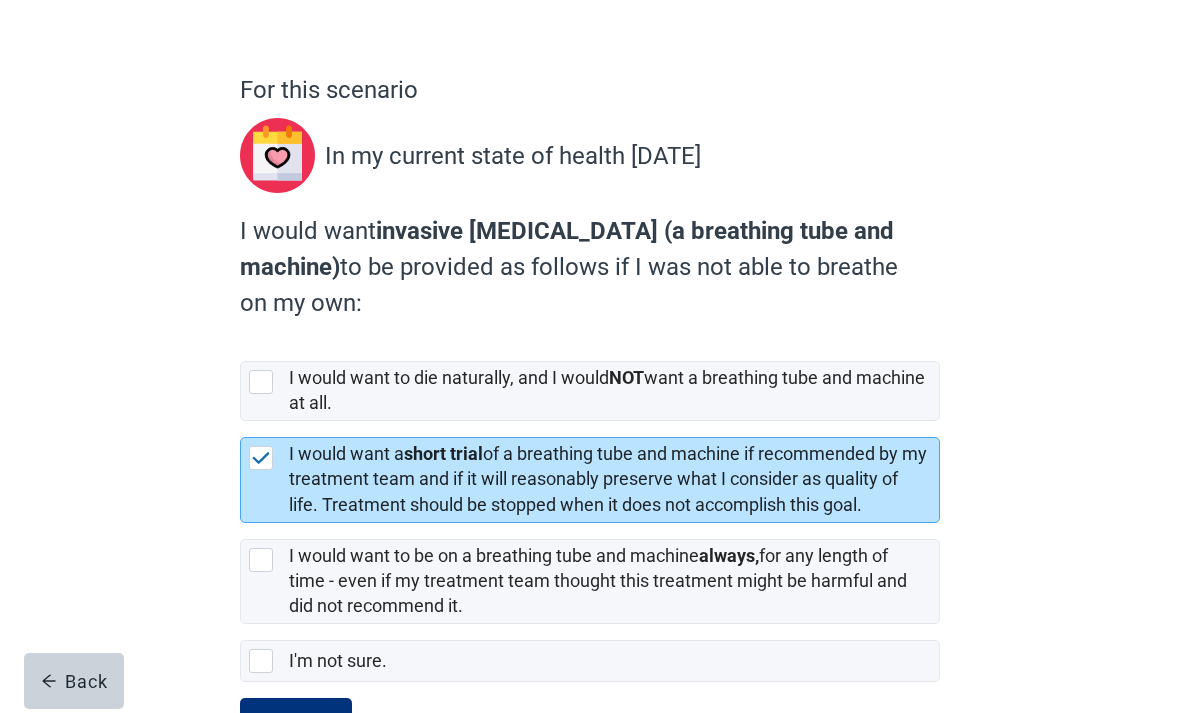 scroll, scrollTop: 140, scrollLeft: 0, axis: vertical 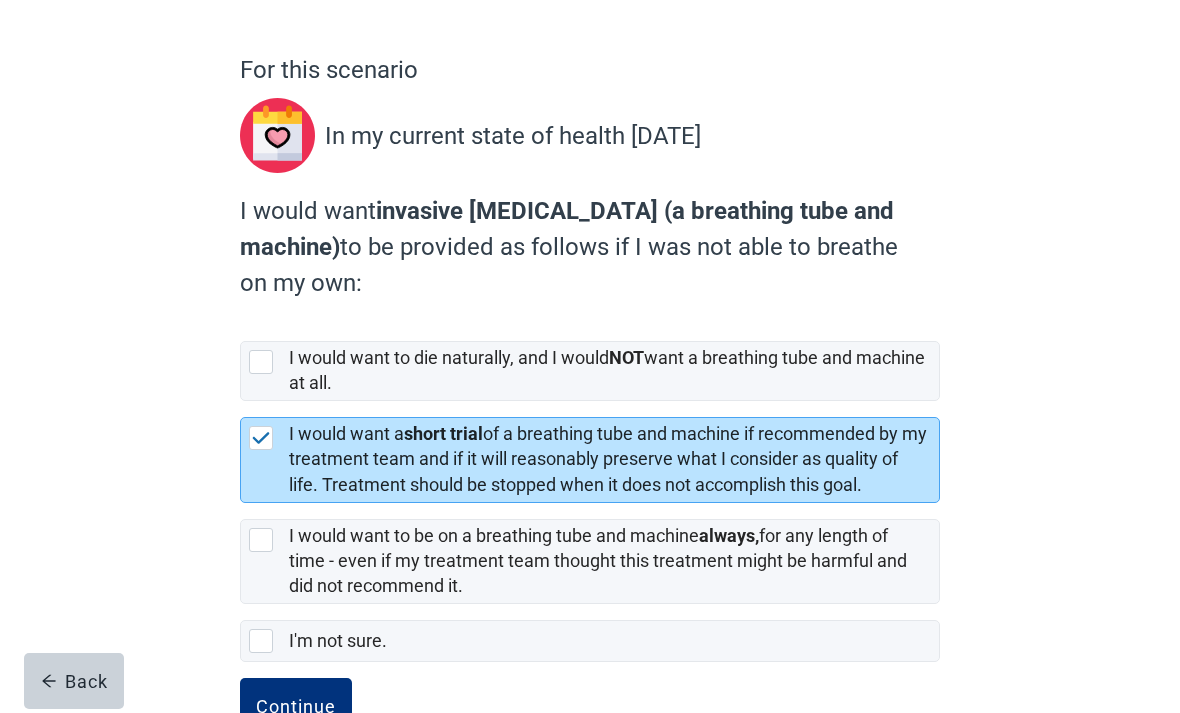 click on "Continue" at bounding box center [296, 706] 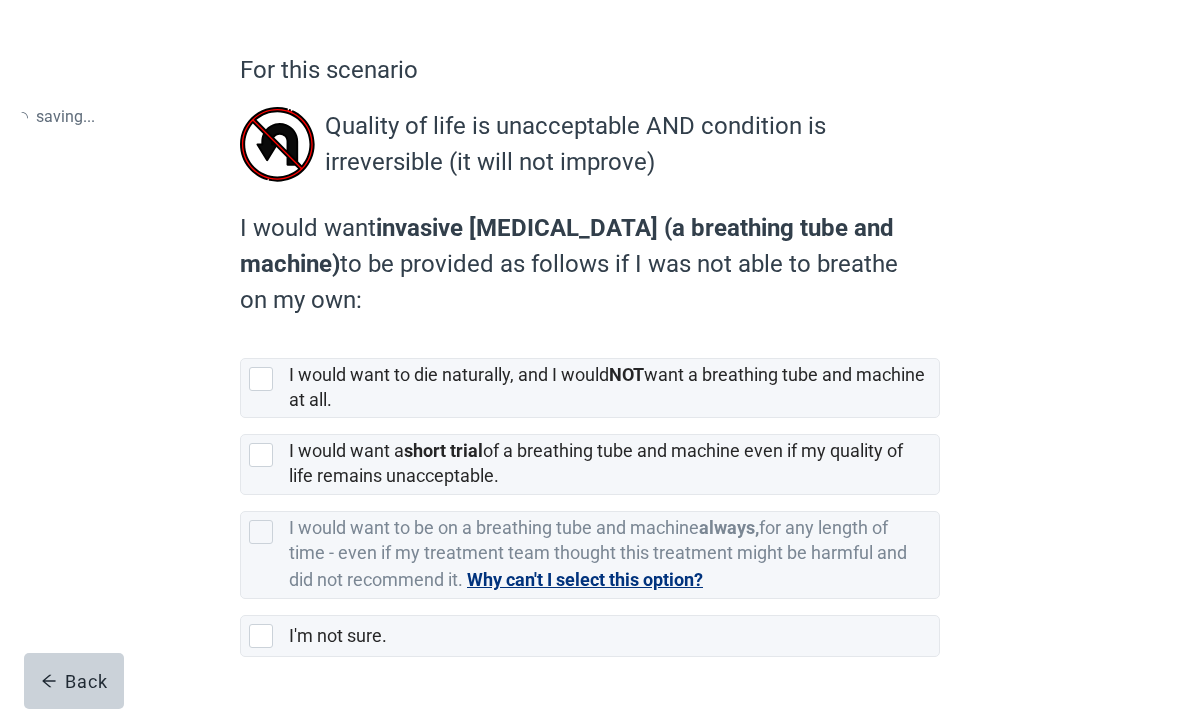 scroll, scrollTop: 0, scrollLeft: 0, axis: both 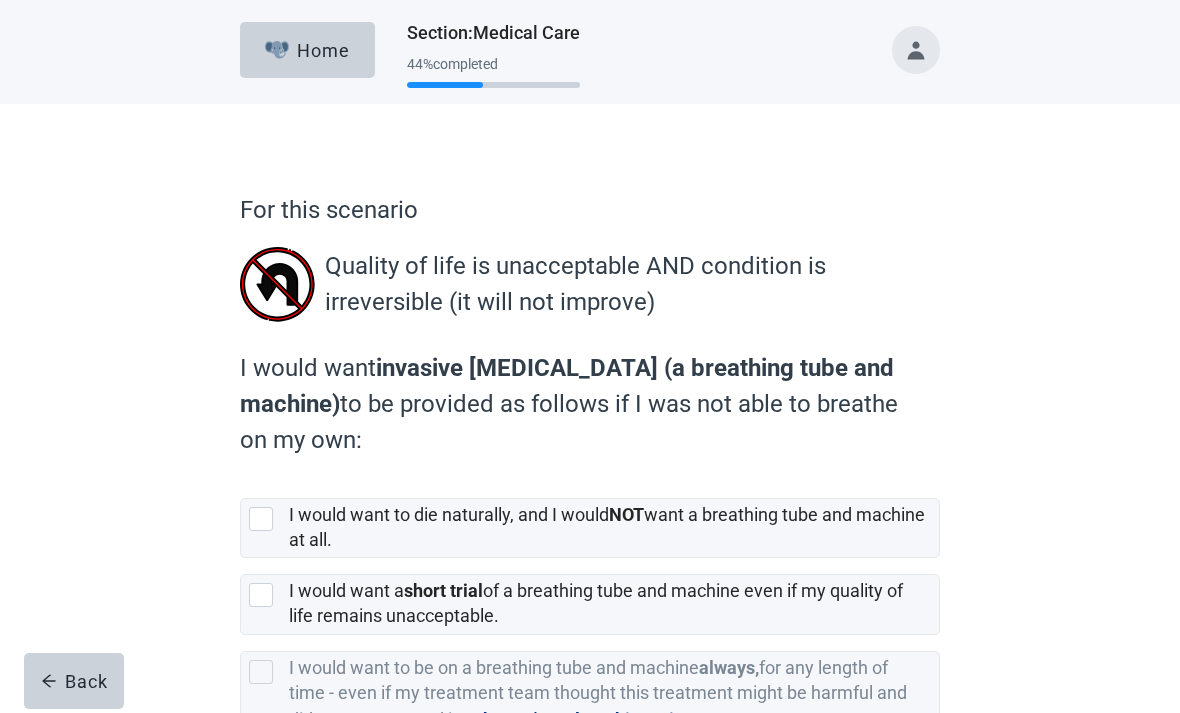click at bounding box center (261, 519) 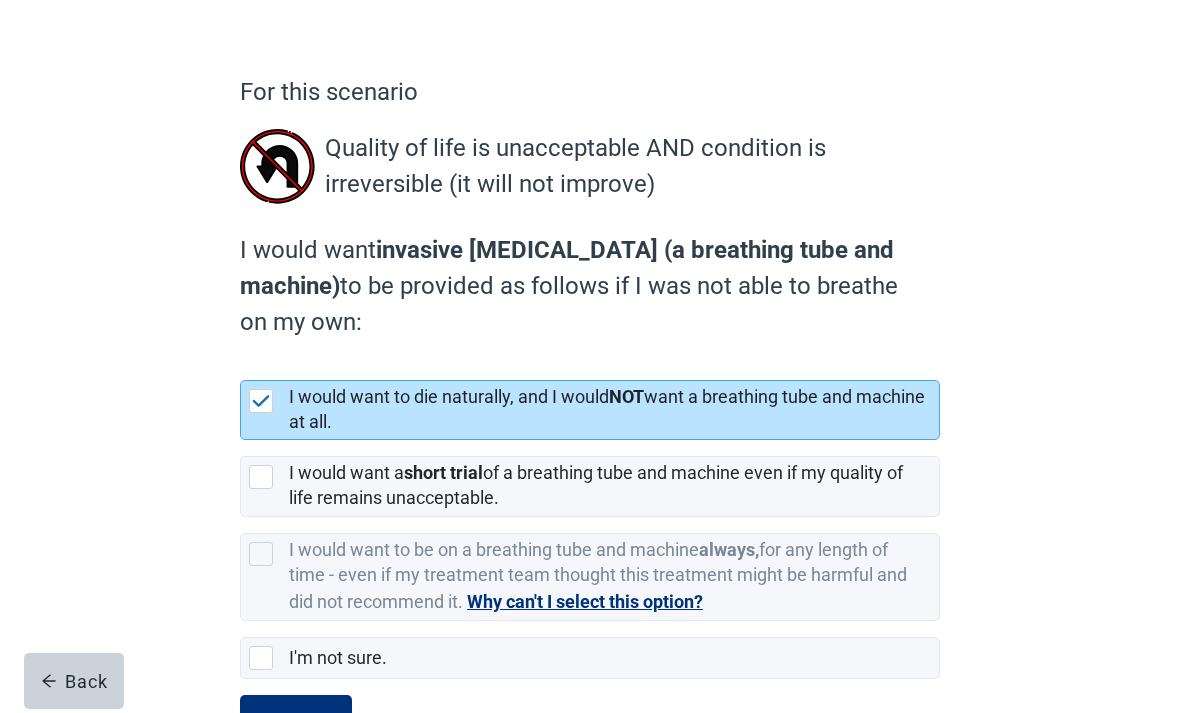 scroll, scrollTop: 135, scrollLeft: 0, axis: vertical 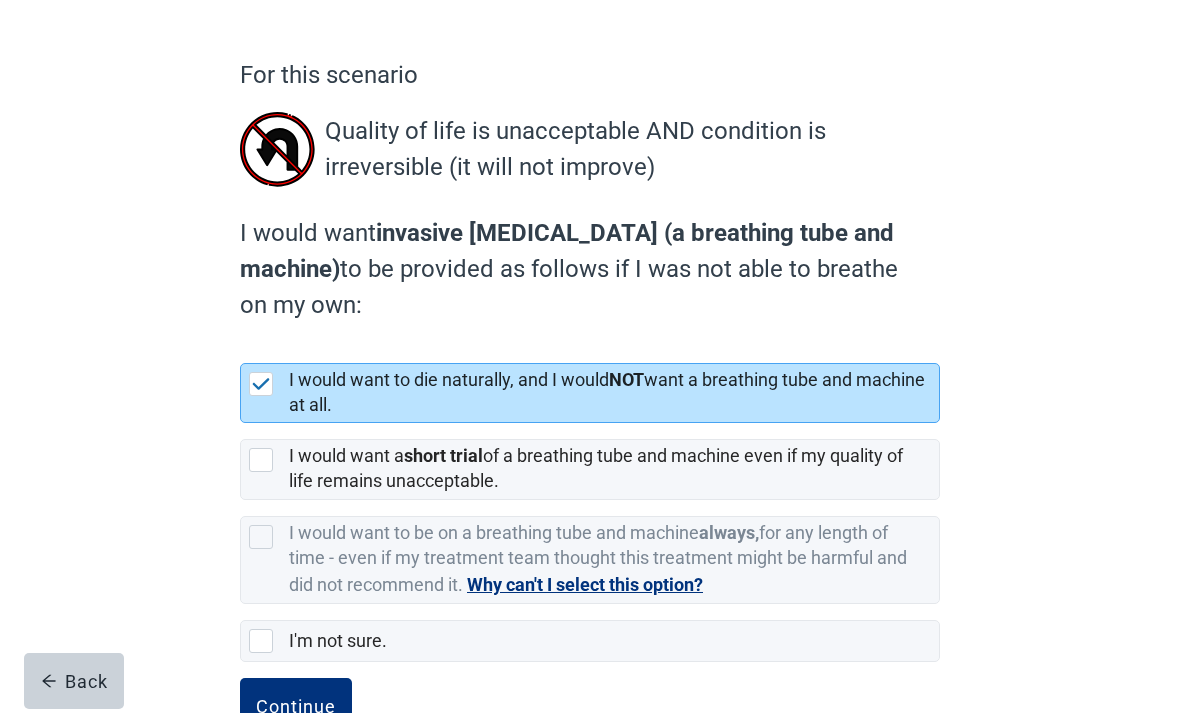 click on "Continue" at bounding box center [296, 706] 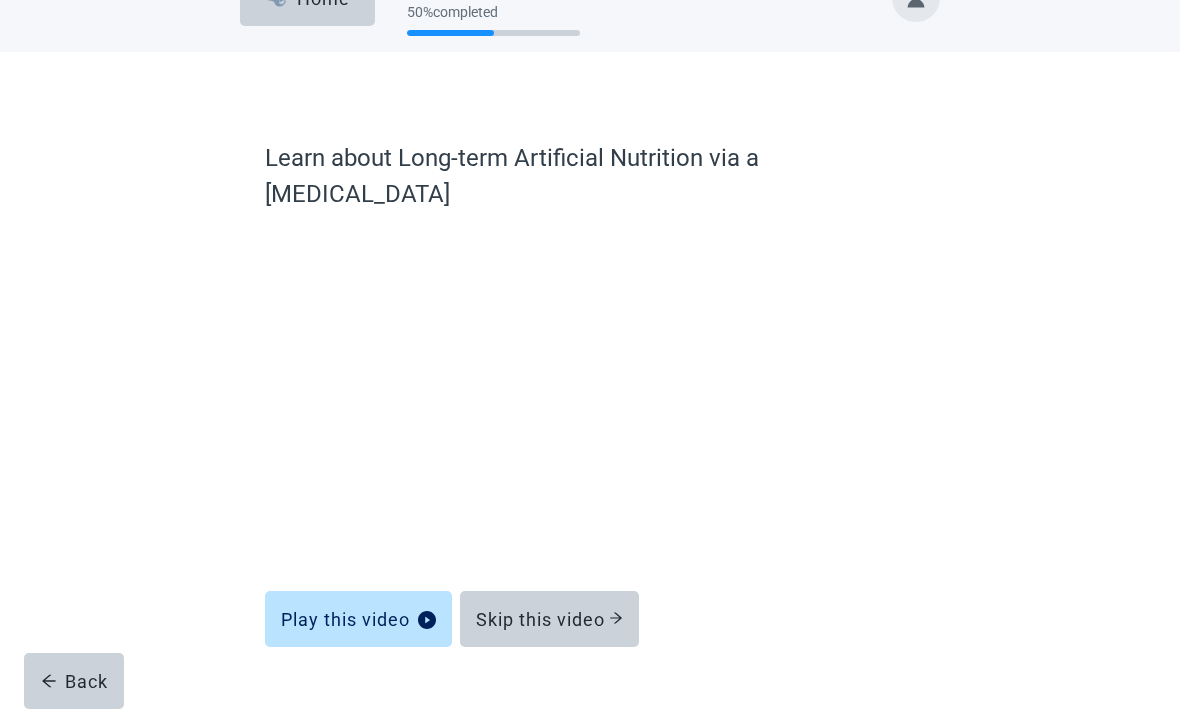 scroll, scrollTop: 58, scrollLeft: 0, axis: vertical 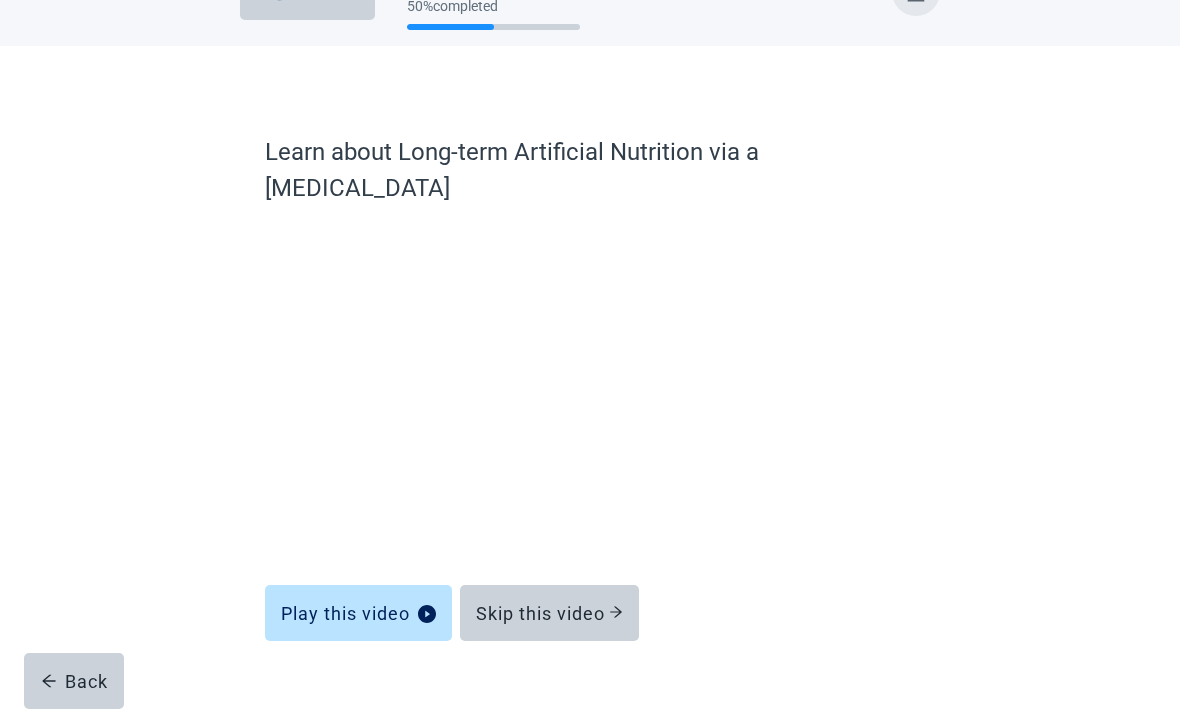 click on "Skip this video" at bounding box center [549, 613] 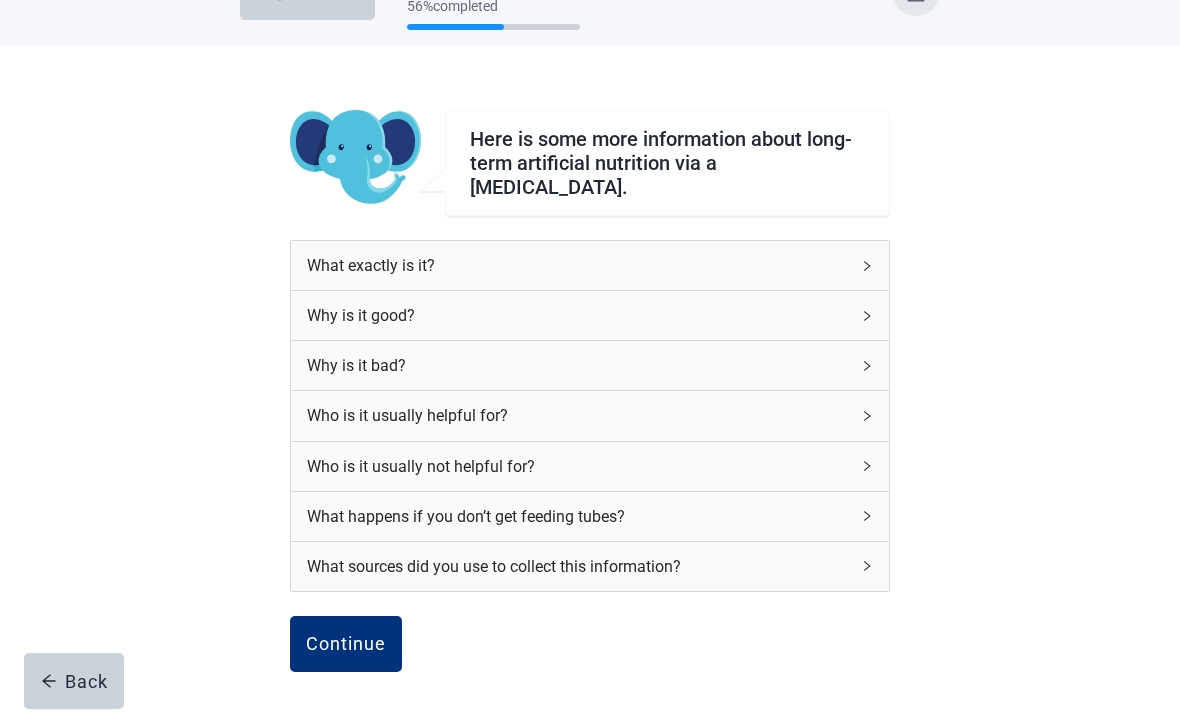 click on "Continue" at bounding box center [346, 644] 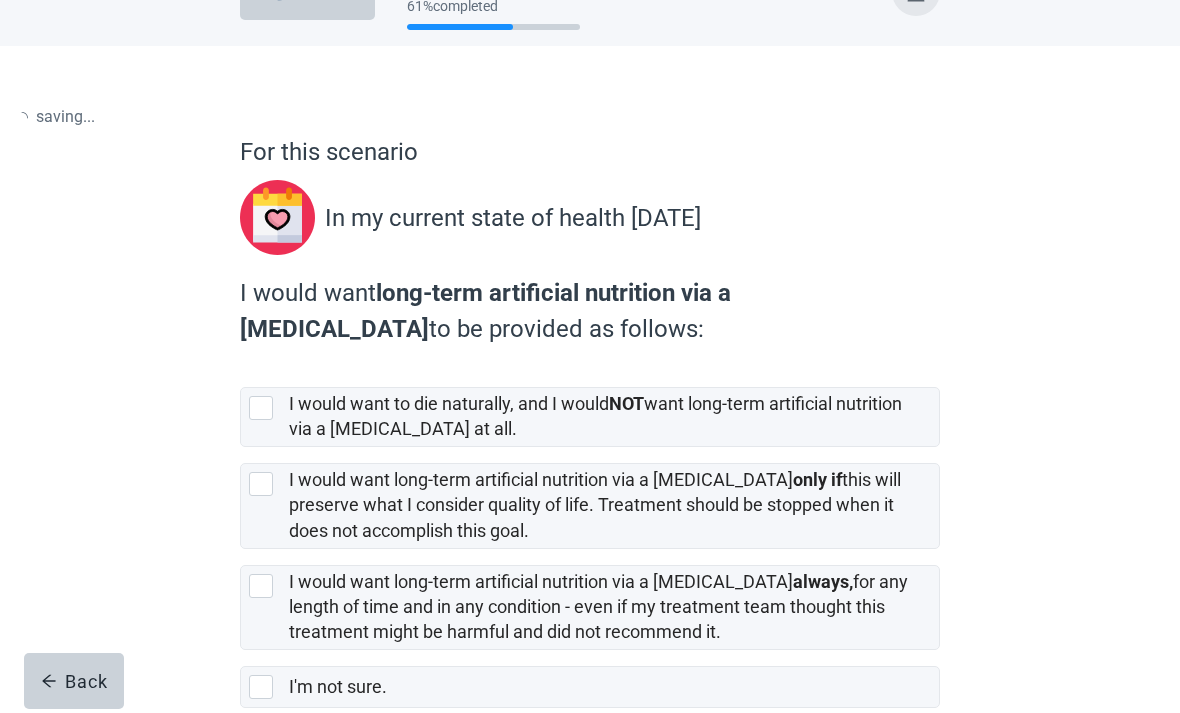 scroll, scrollTop: 0, scrollLeft: 0, axis: both 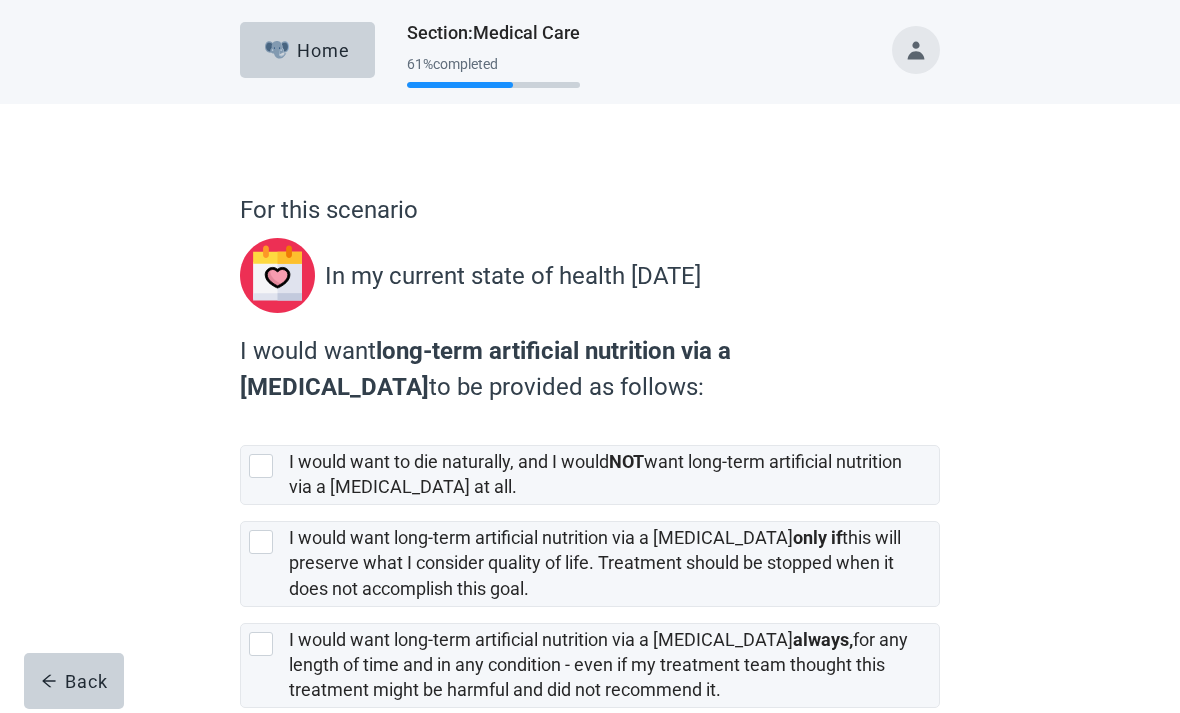 click at bounding box center [265, 542] 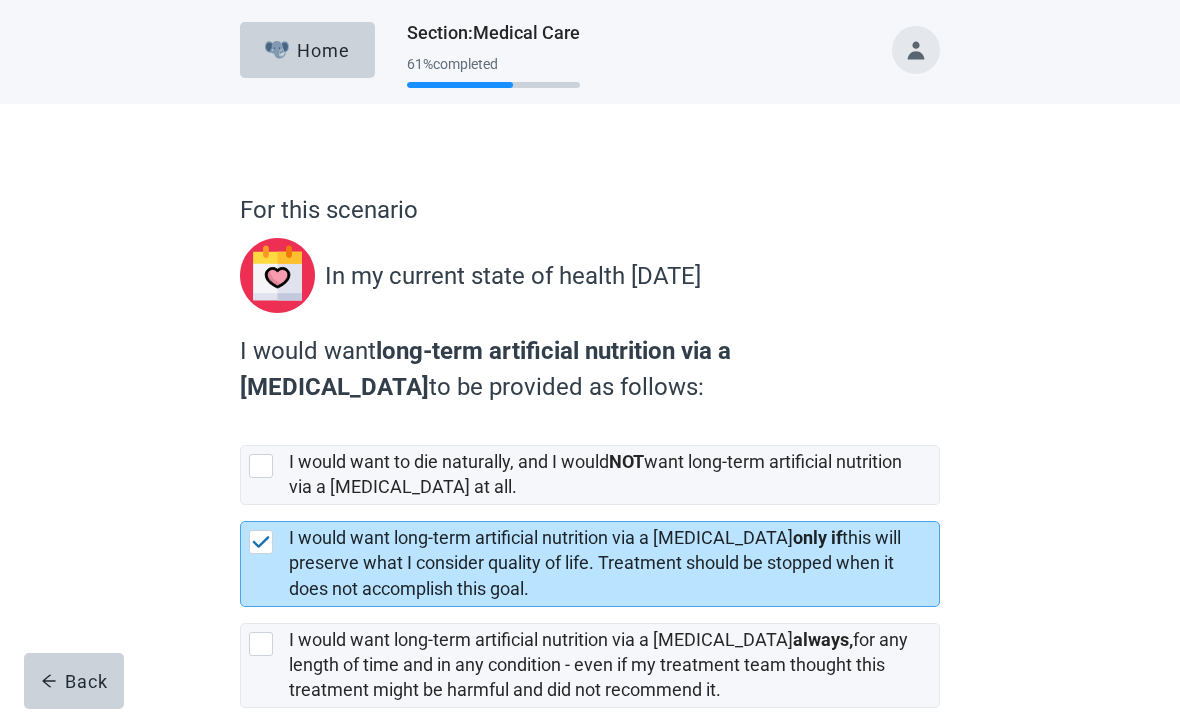 scroll, scrollTop: 104, scrollLeft: 0, axis: vertical 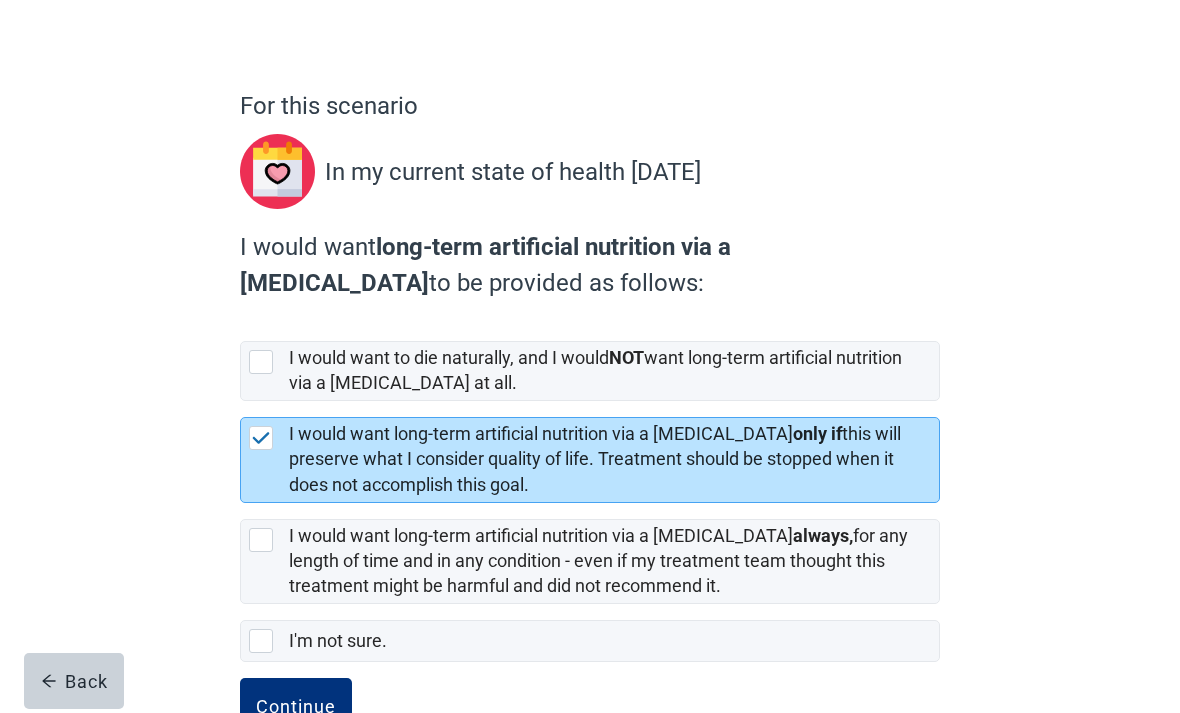 click on "Continue" at bounding box center [296, 706] 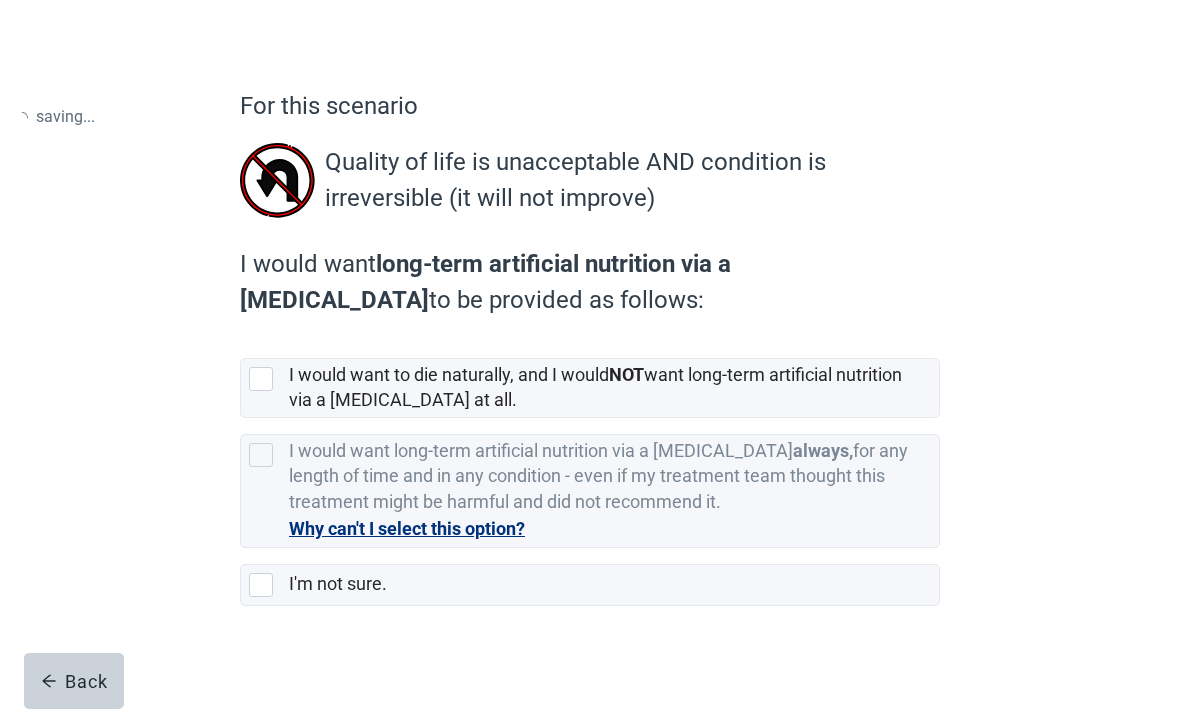 scroll, scrollTop: 0, scrollLeft: 0, axis: both 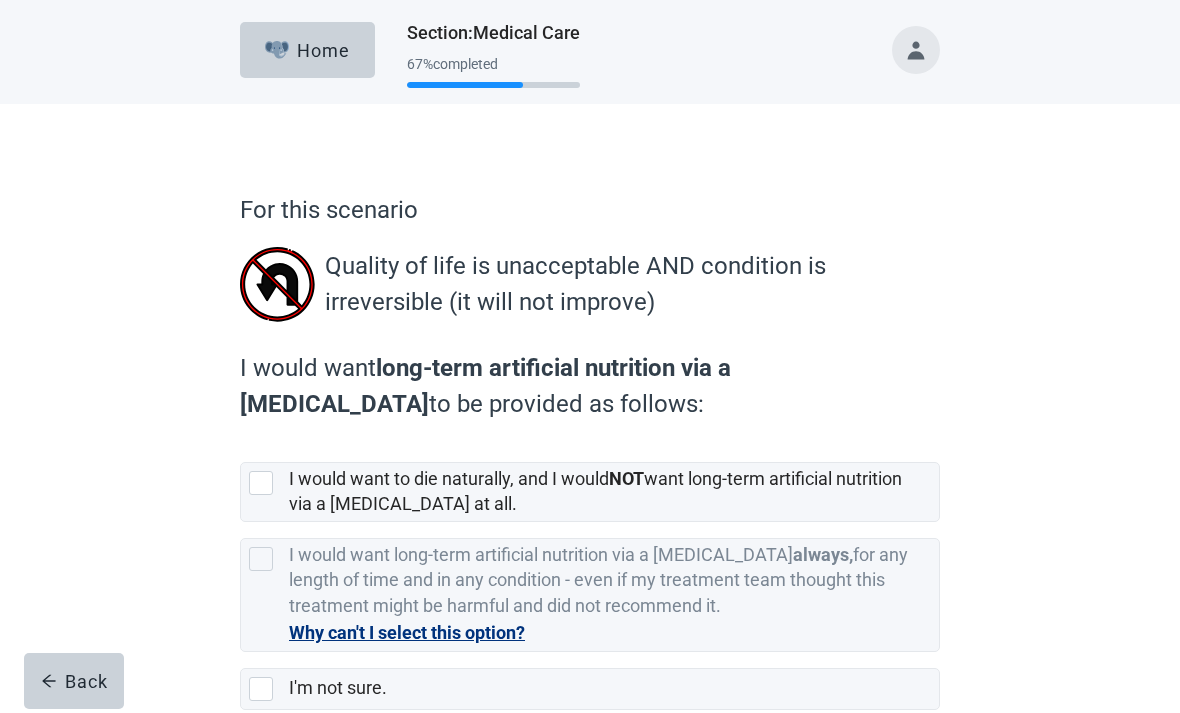 click at bounding box center [261, 483] 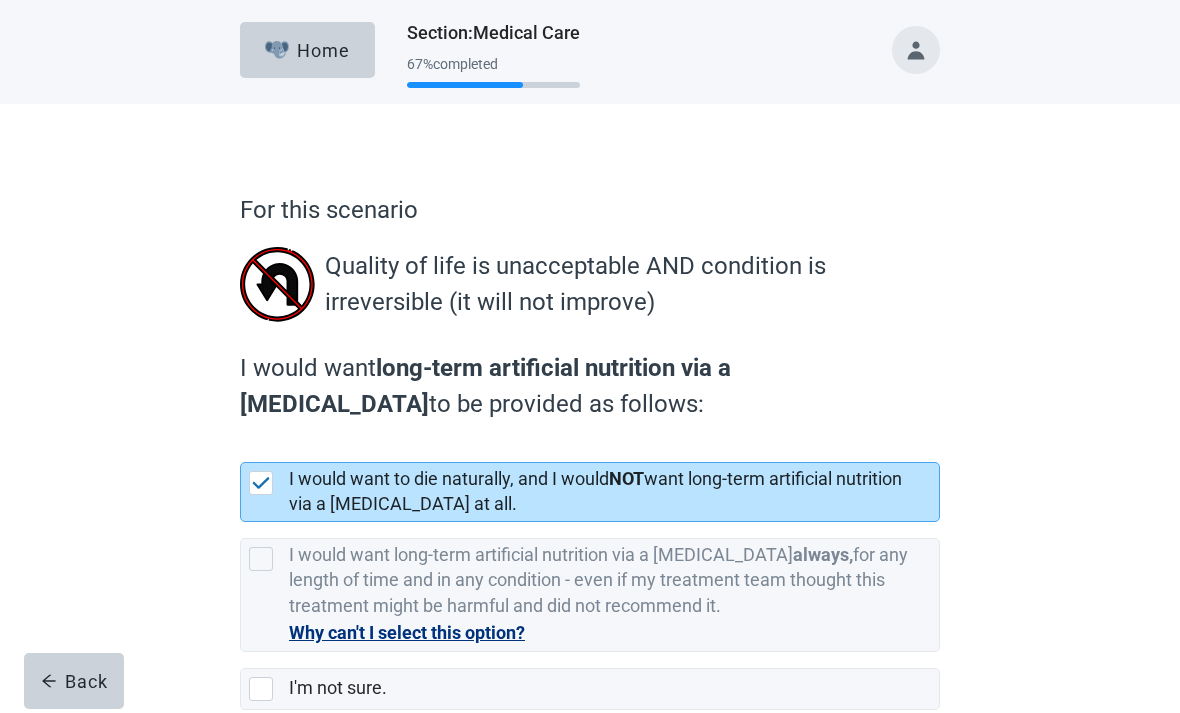 click on "Continue" at bounding box center [296, 754] 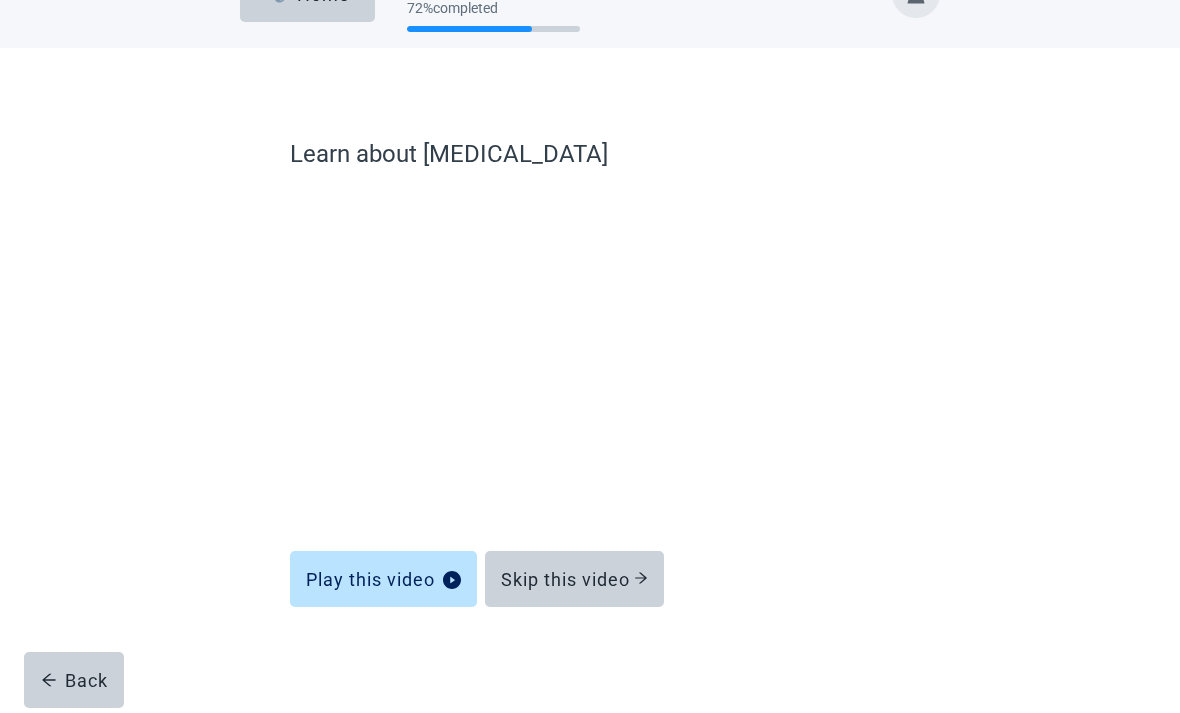 scroll, scrollTop: 58, scrollLeft: 0, axis: vertical 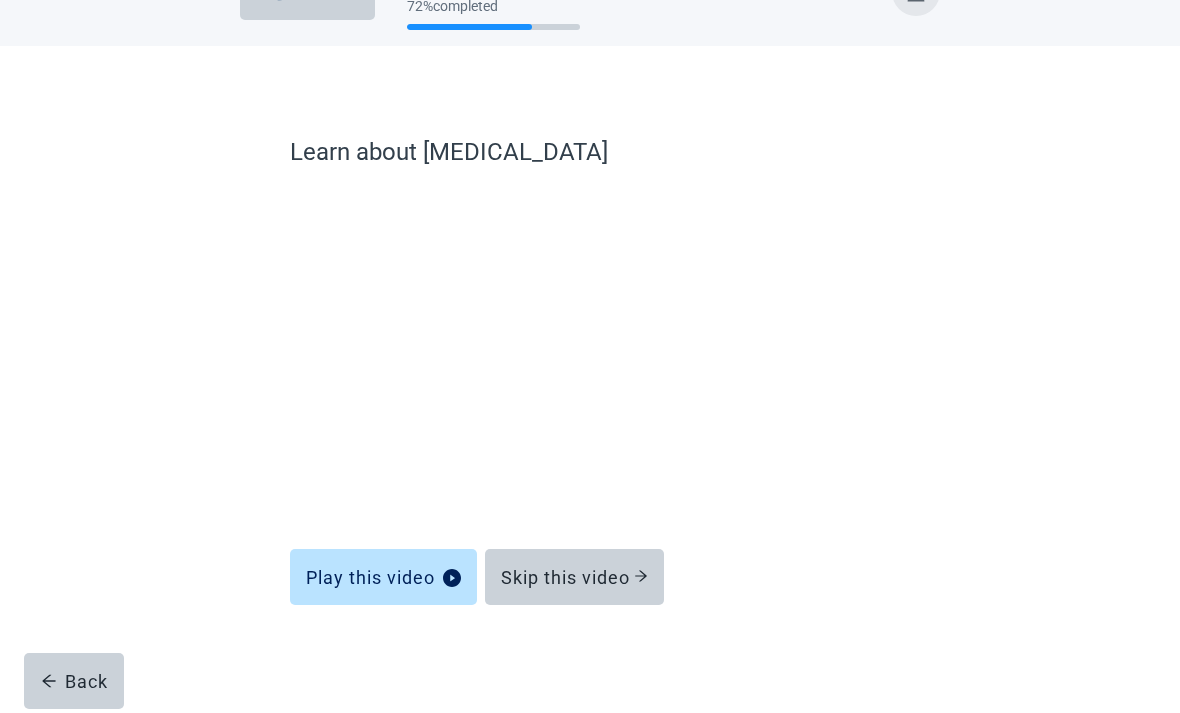 click on "Skip this video" at bounding box center (574, 577) 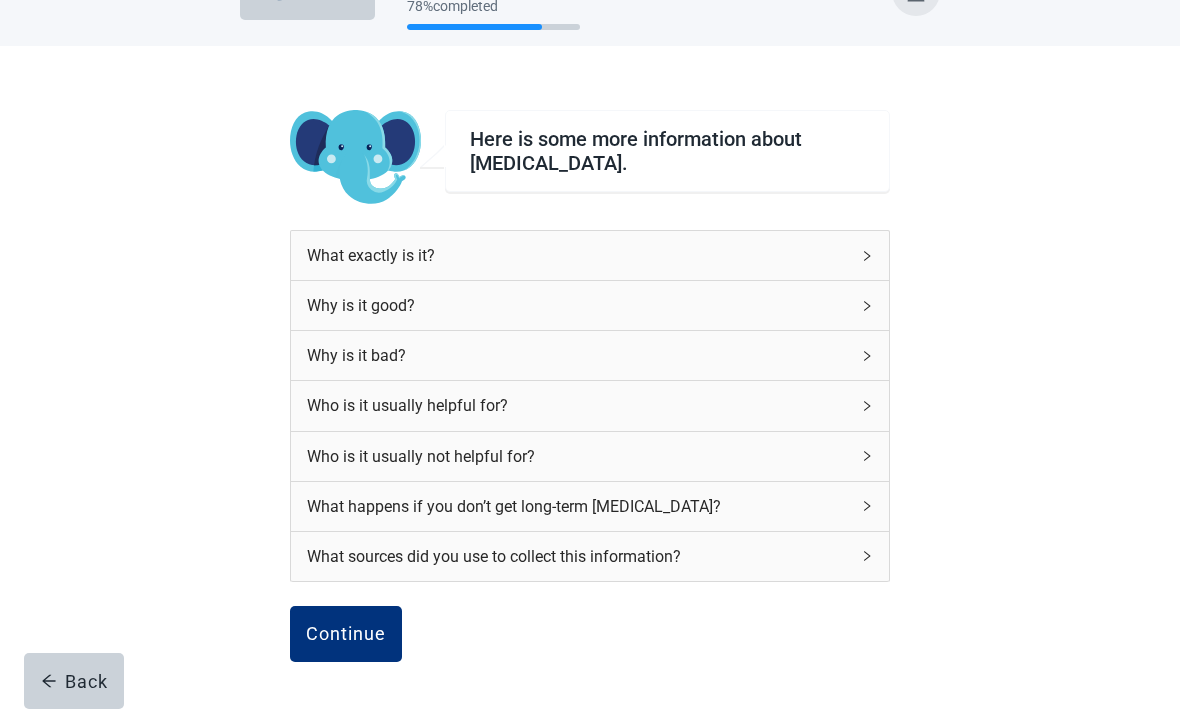 click on "Continue" at bounding box center (346, 634) 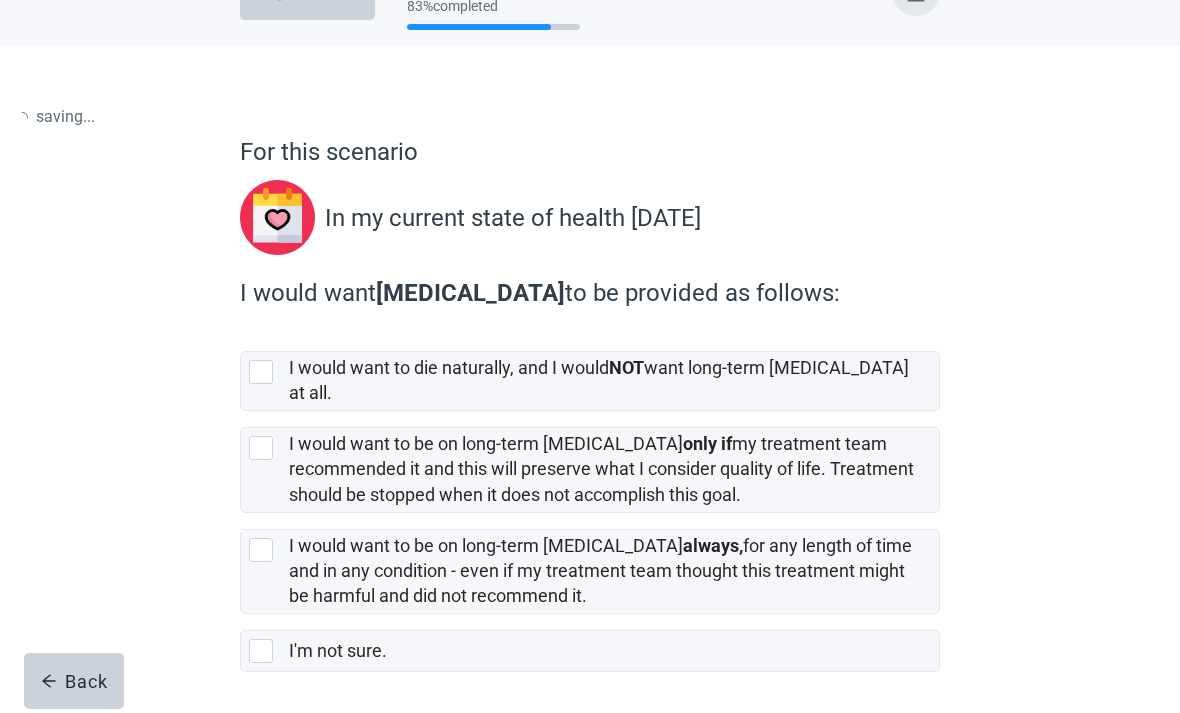 scroll, scrollTop: 0, scrollLeft: 0, axis: both 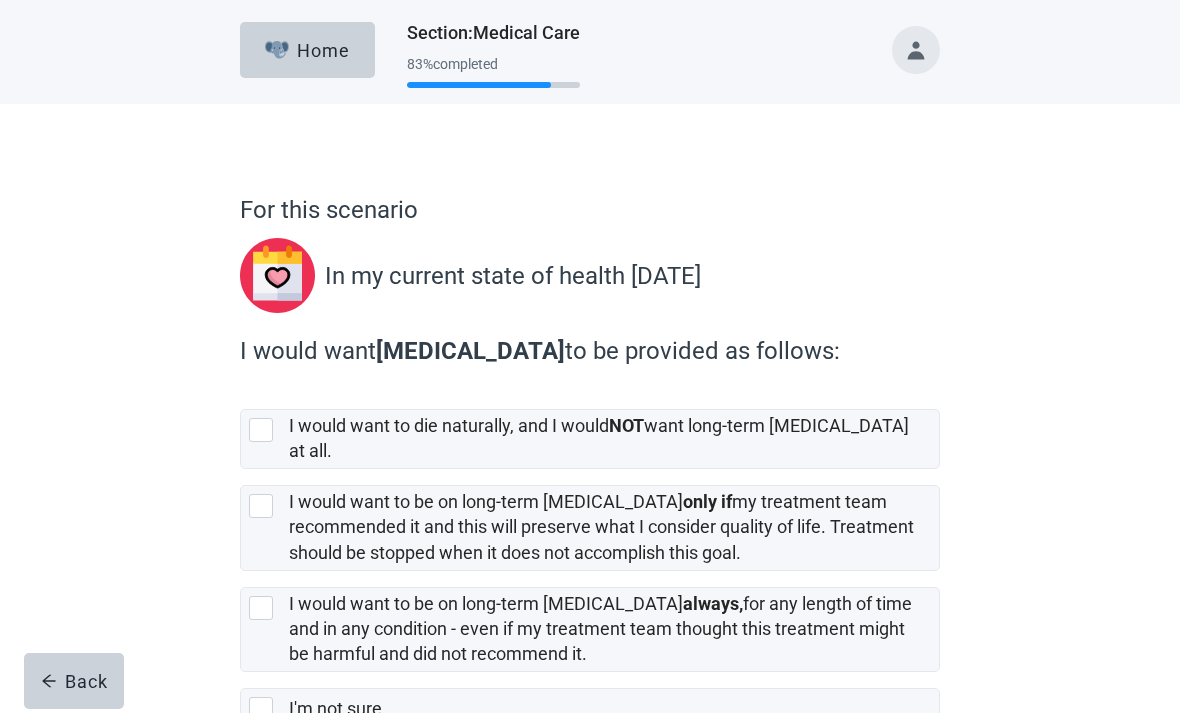 click at bounding box center (261, 506) 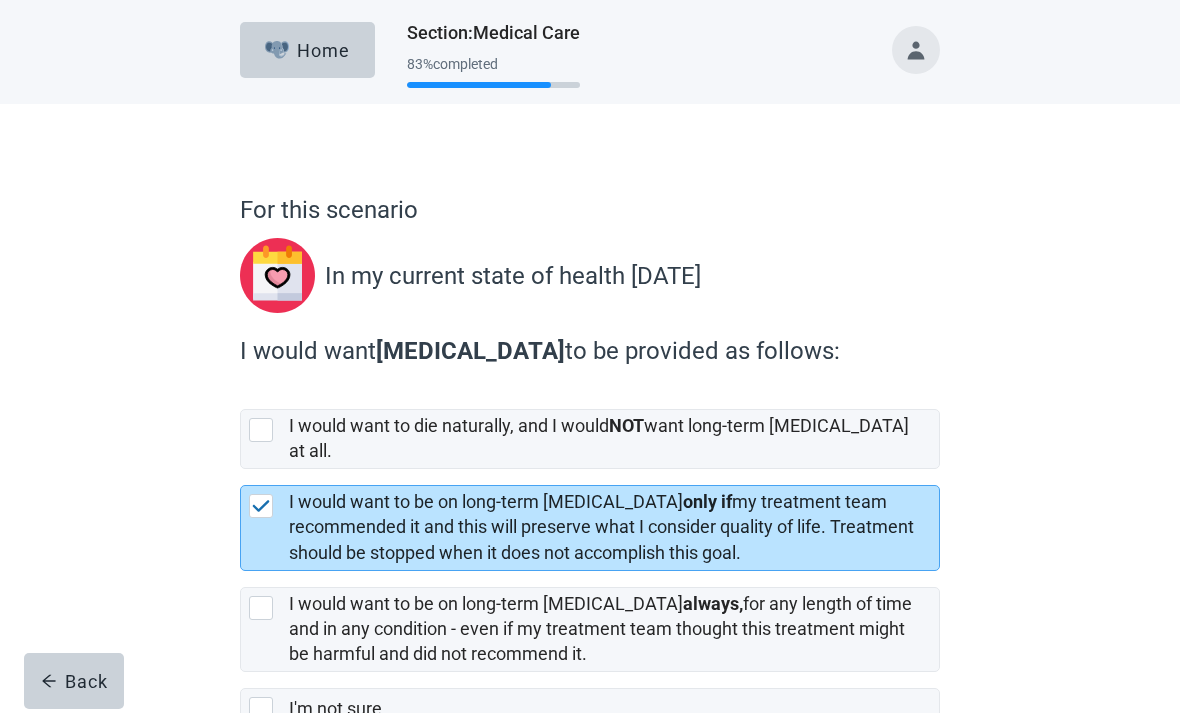 click on "Skip to main content Home Section :  Medical Care 83 %  completed For this scenario In my current state of health [DATE] I would want  [MEDICAL_DATA]  to be provided as follows:   I would want to die naturally, and I would  NOT  want long-term [MEDICAL_DATA] at all.   I would want to be on long-term [MEDICAL_DATA]  only if  my treatment team recommended it and this will preserve what I consider quality of life. Treatment should be stopped when it does not accomplish this goal.   I would want to be on long-term [MEDICAL_DATA]  always,  for any length of time and in any condition - even if my treatment team thought this treatment might be harmful and did not recommend it.   I'm not sure.   Back Continue" at bounding box center [590, 356] 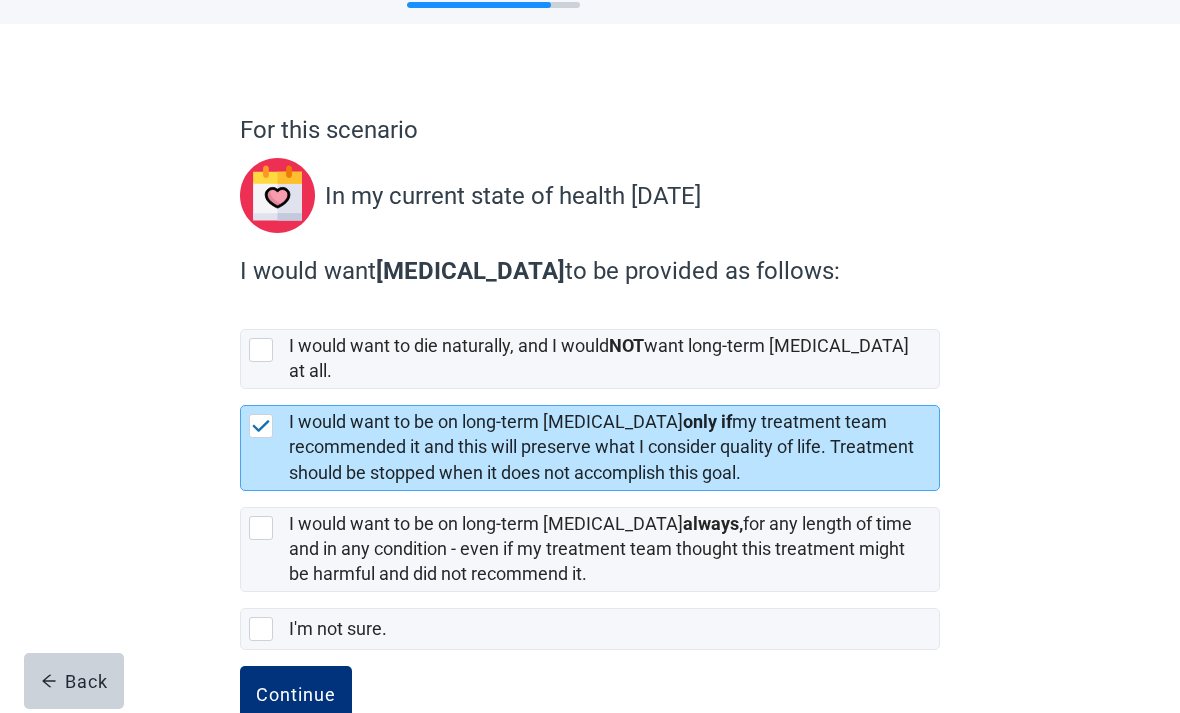 scroll, scrollTop: 114, scrollLeft: 0, axis: vertical 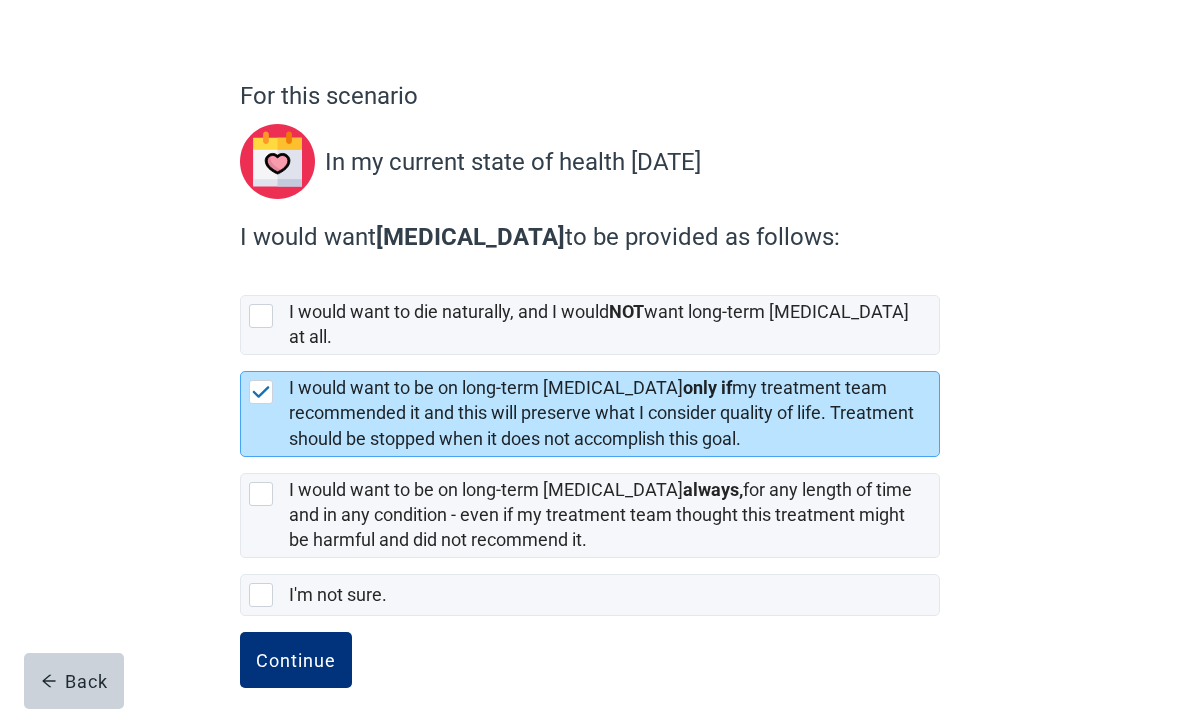 click on "Continue" at bounding box center [296, 660] 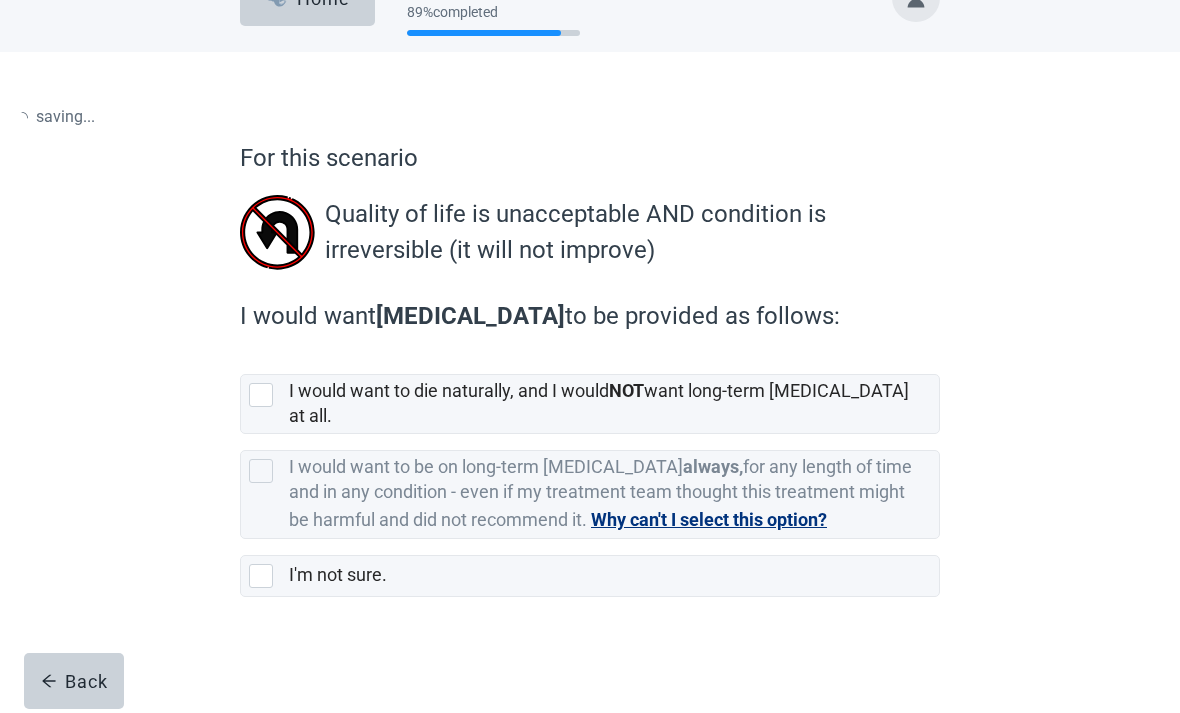 scroll, scrollTop: 0, scrollLeft: 0, axis: both 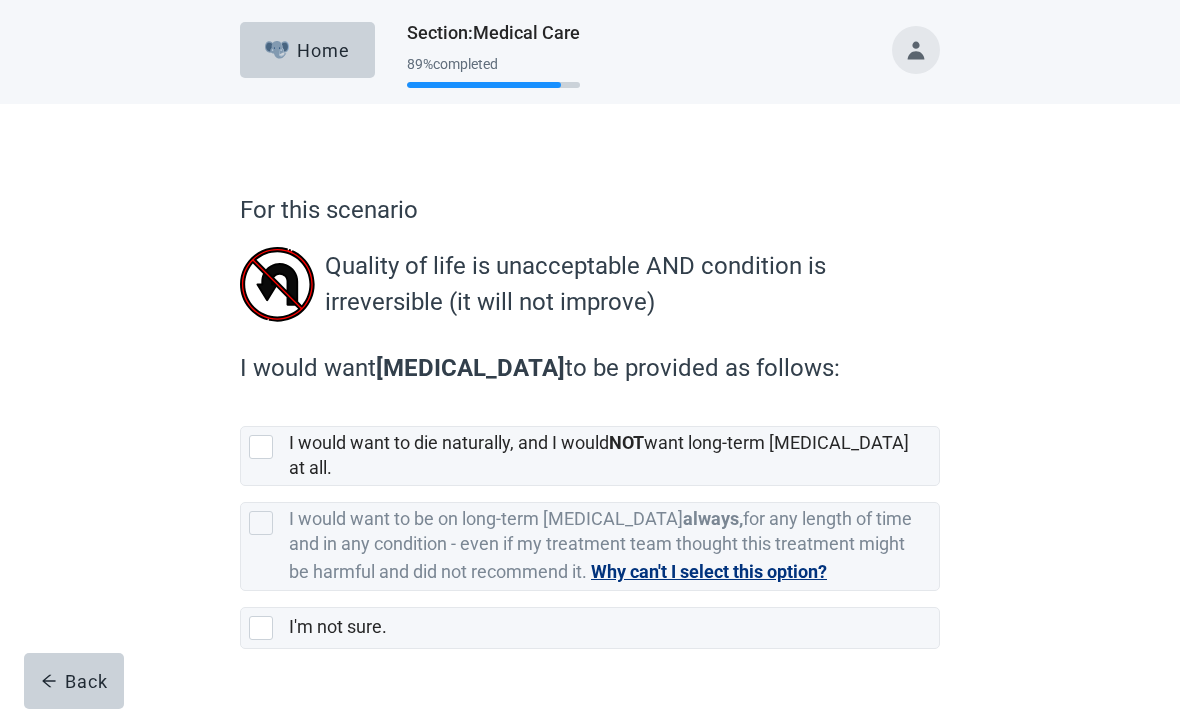 click at bounding box center [261, 447] 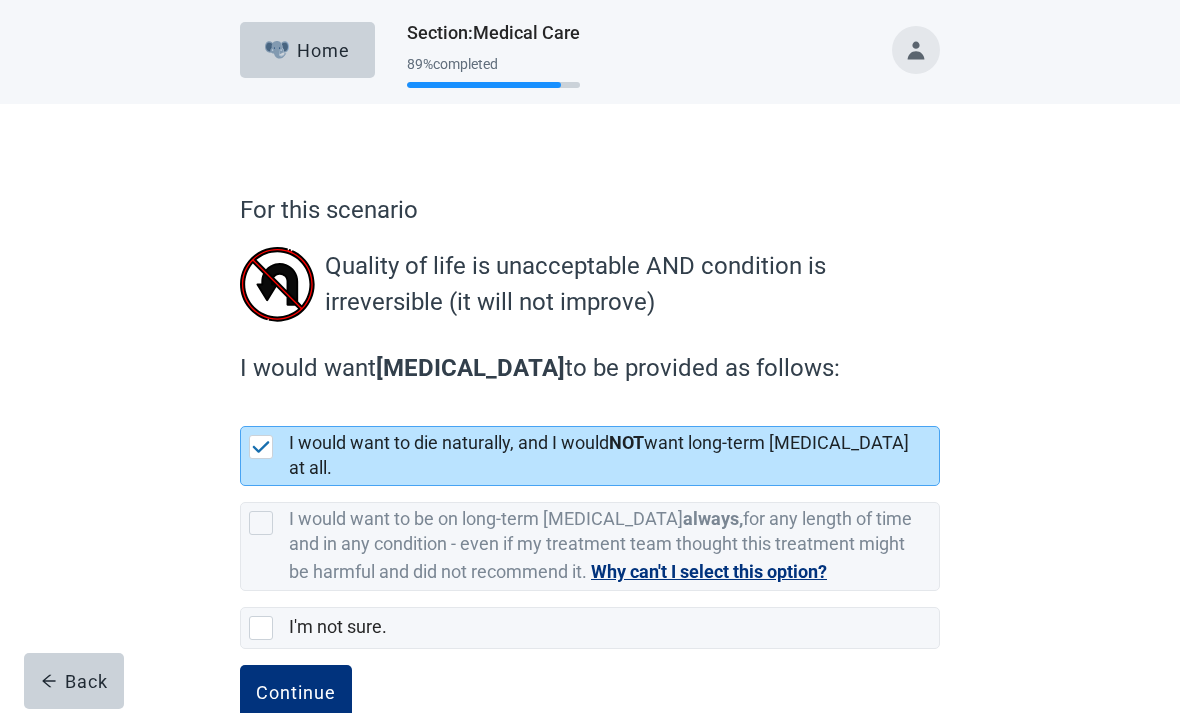 click on "Continue" at bounding box center [296, 693] 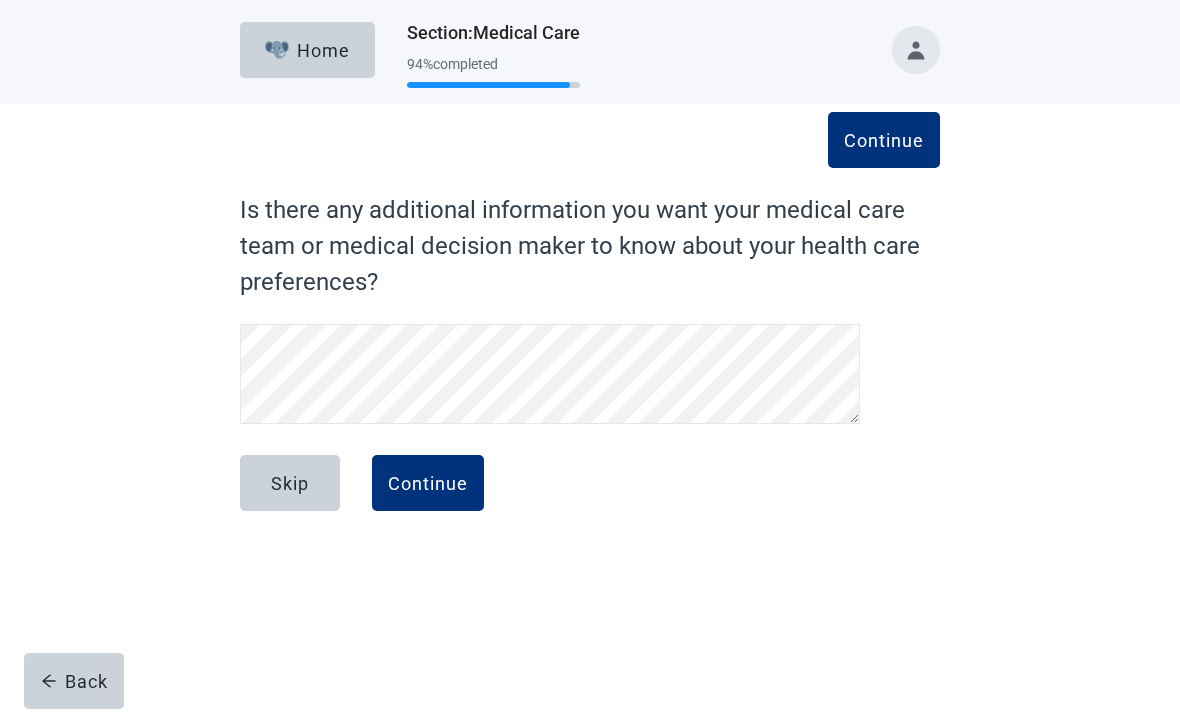 click on "Continue" at bounding box center (428, 483) 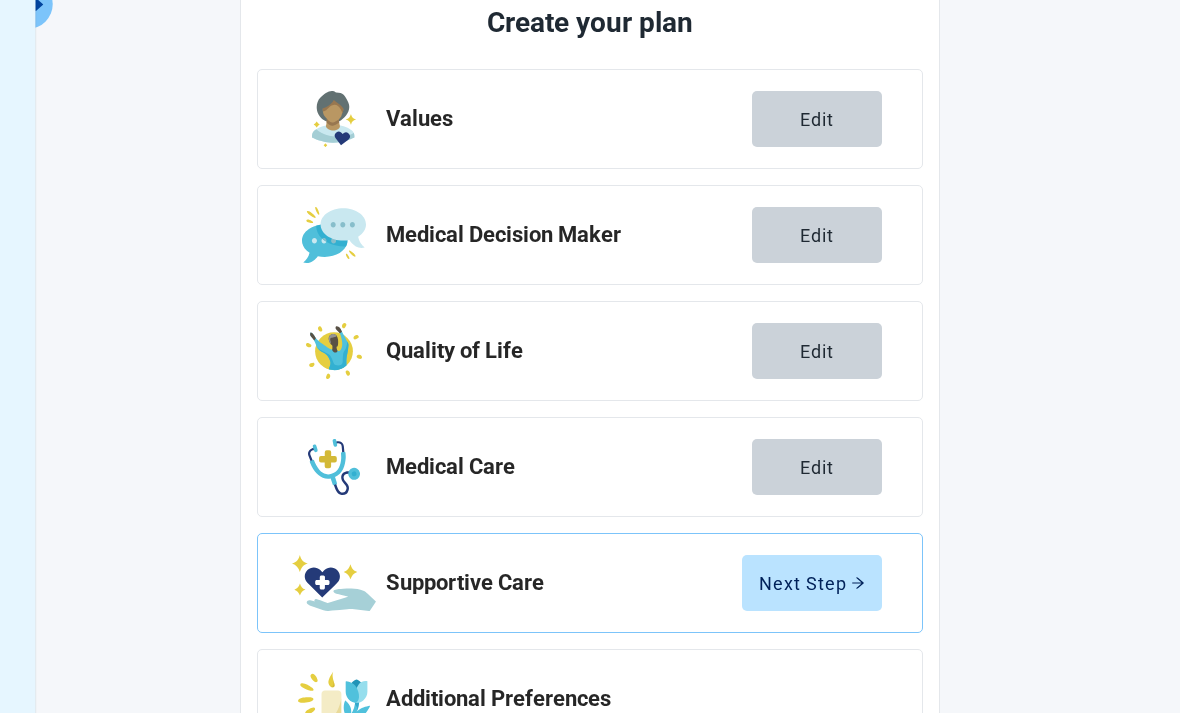 scroll, scrollTop: 286, scrollLeft: 0, axis: vertical 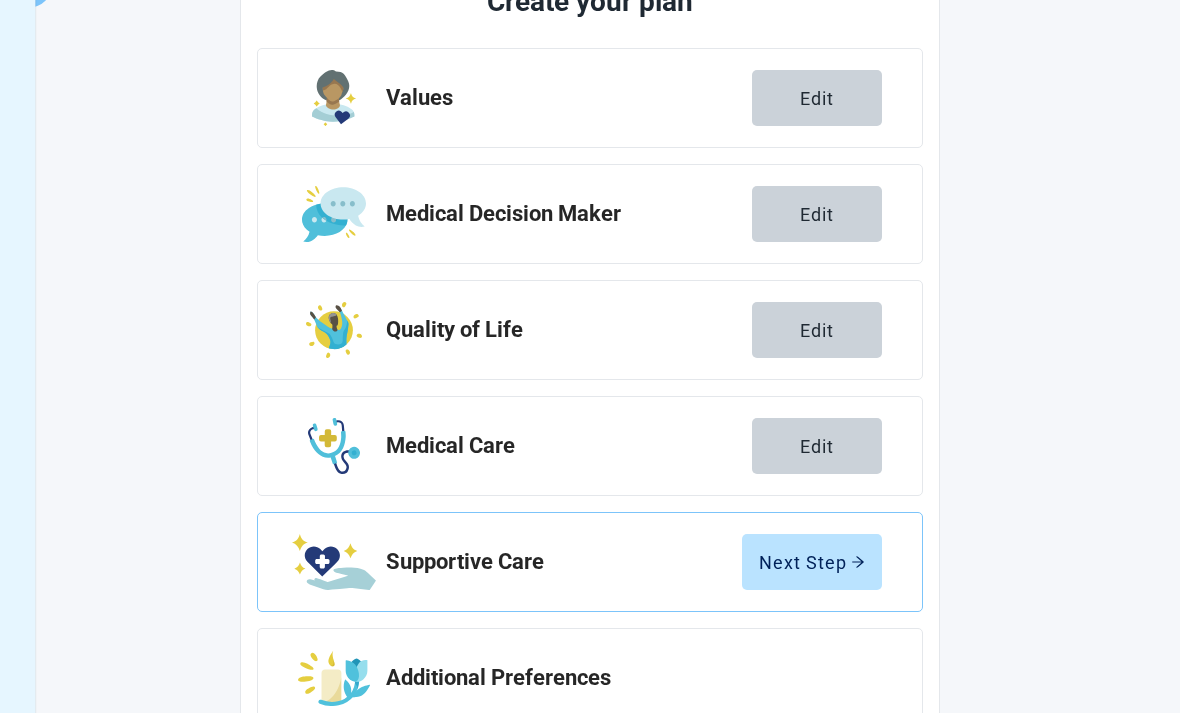 click on "Next Step" at bounding box center (812, 562) 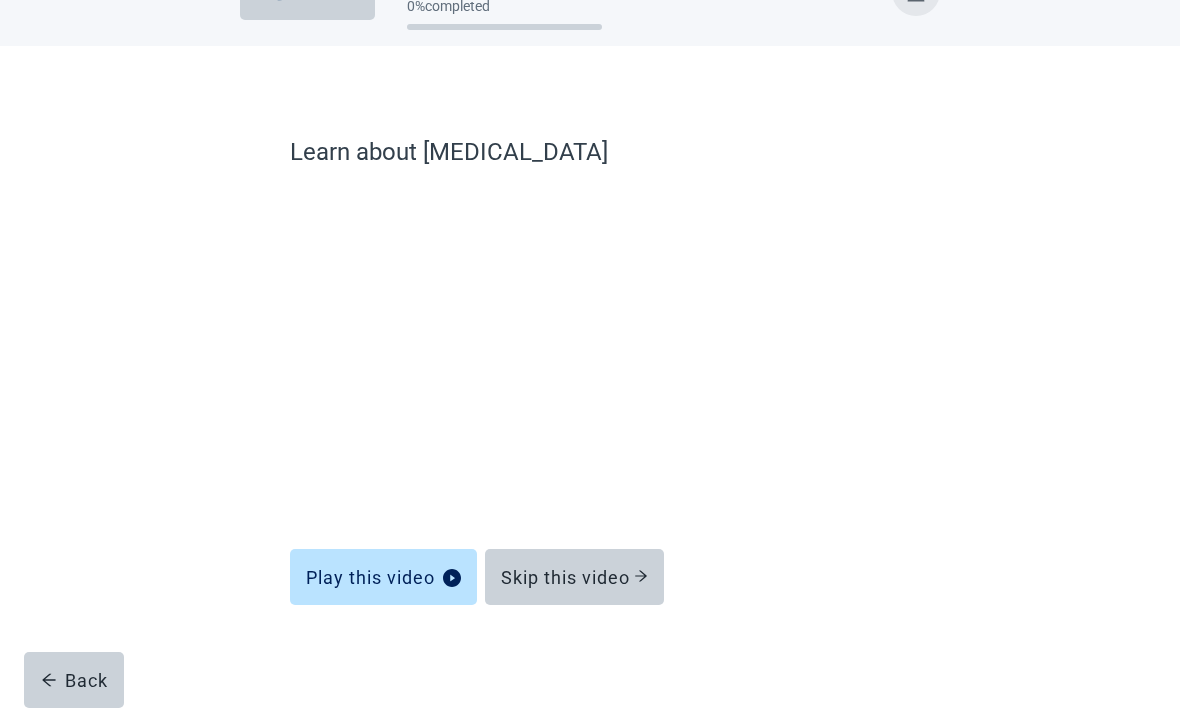 scroll, scrollTop: 58, scrollLeft: 0, axis: vertical 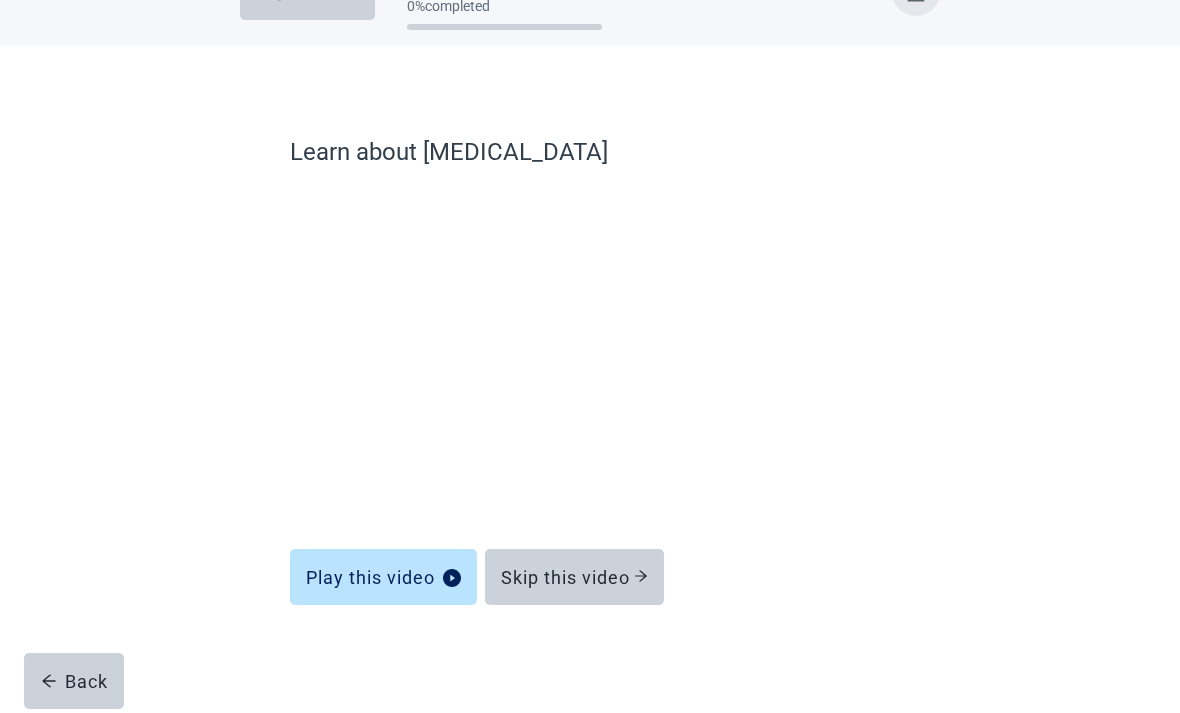 click 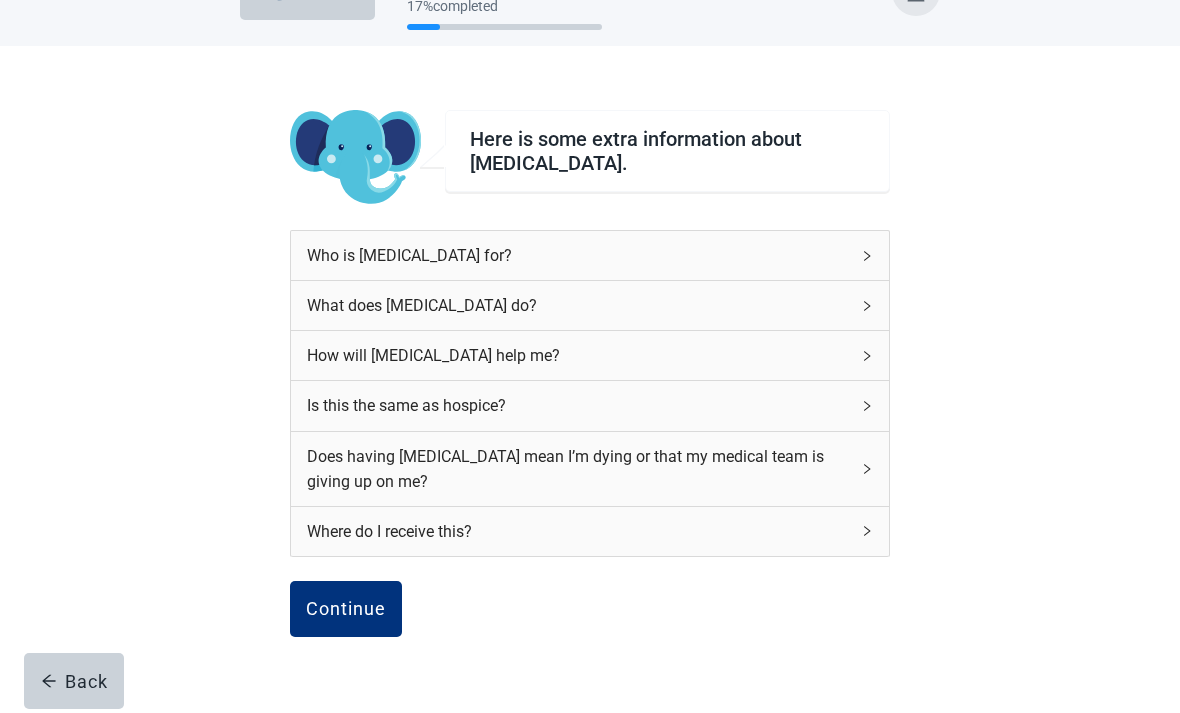 click on "Who is [MEDICAL_DATA] for?" at bounding box center [590, 255] 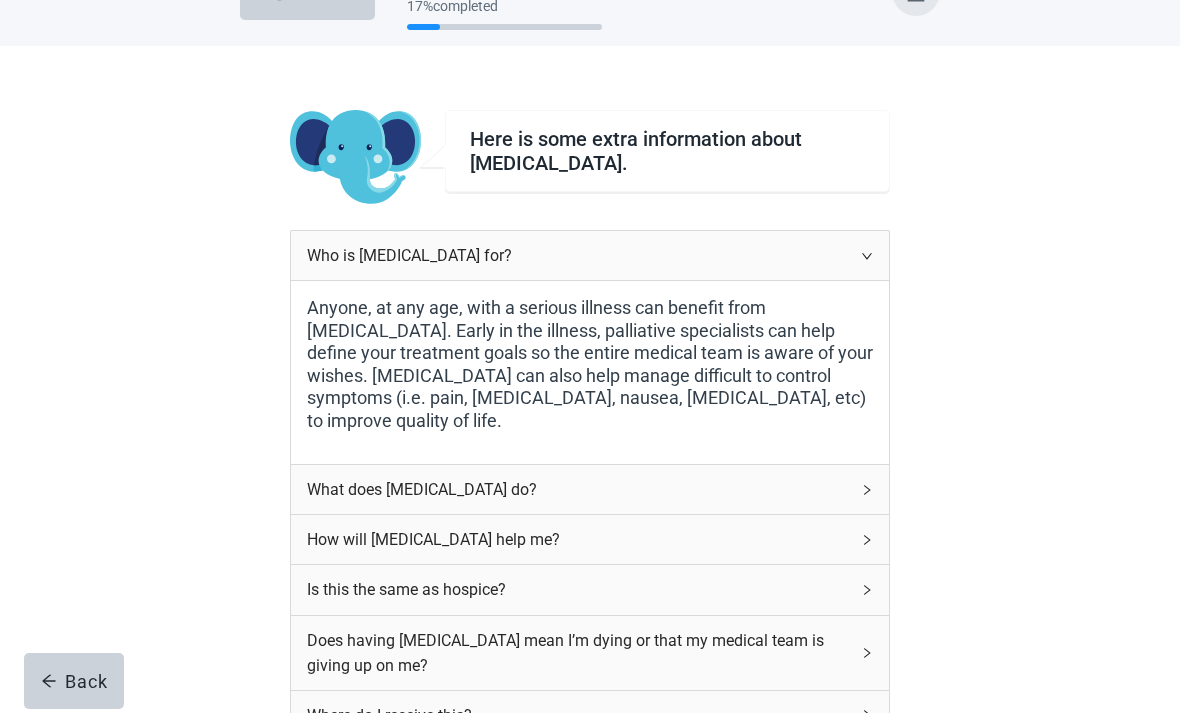 click 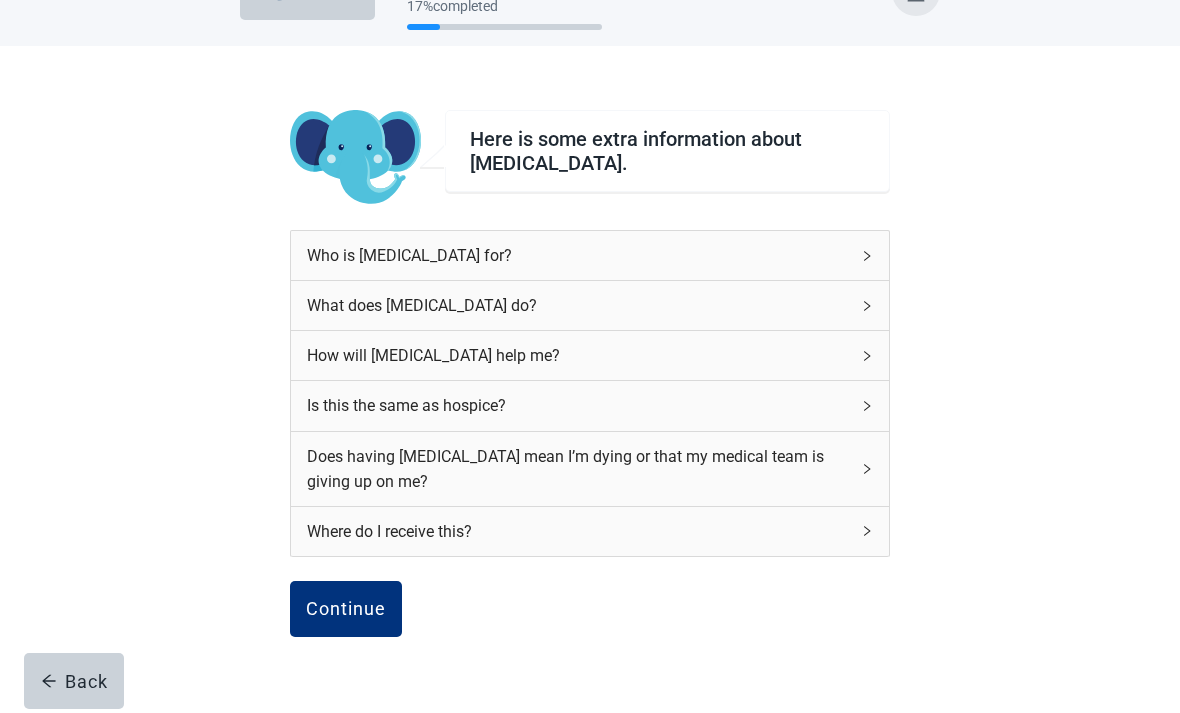 click on "Continue" at bounding box center (346, 609) 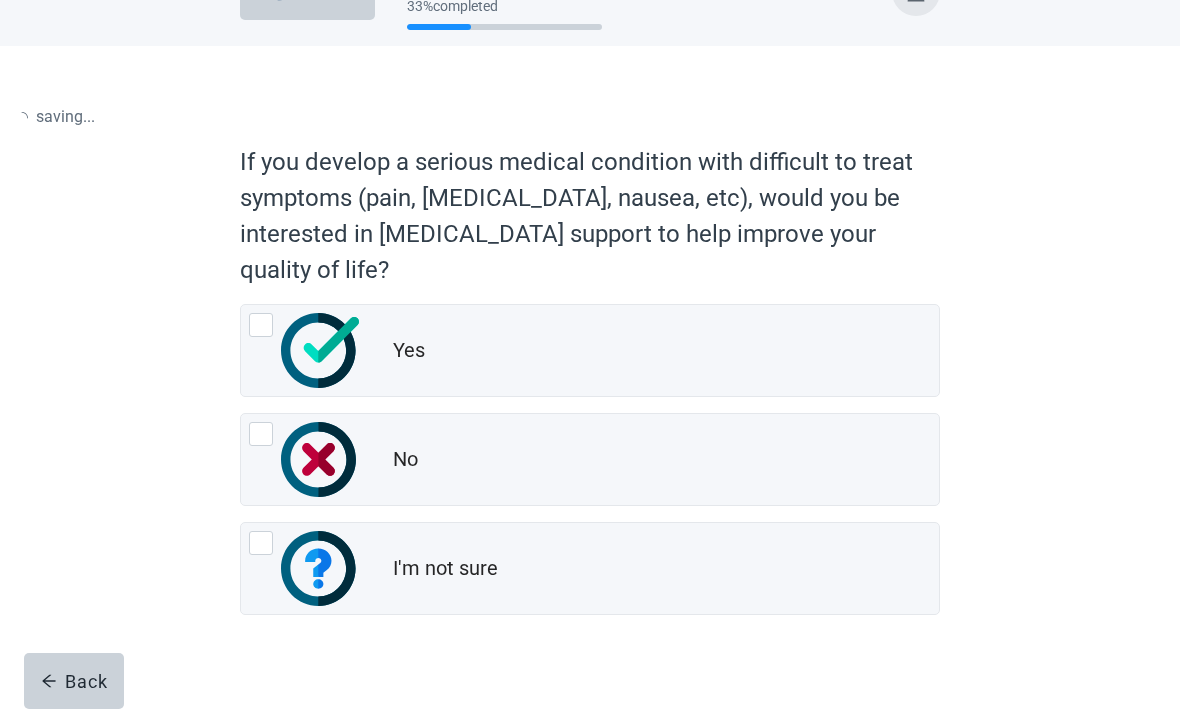 scroll, scrollTop: 0, scrollLeft: 0, axis: both 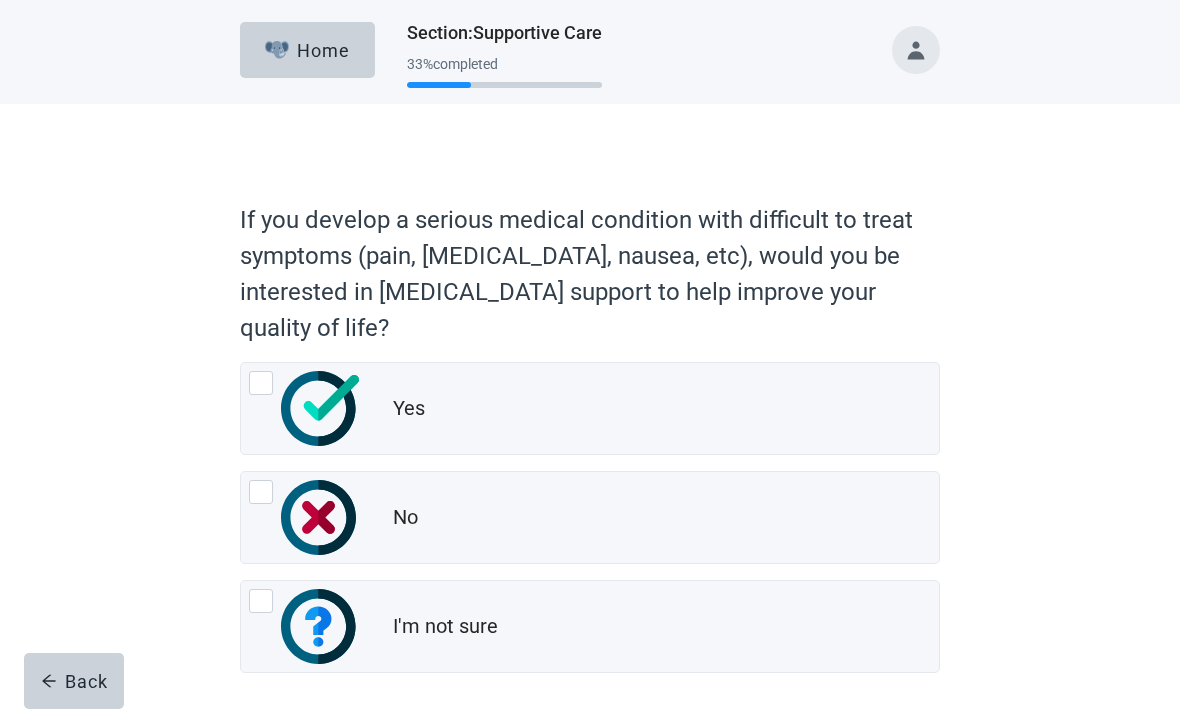 click at bounding box center (261, 601) 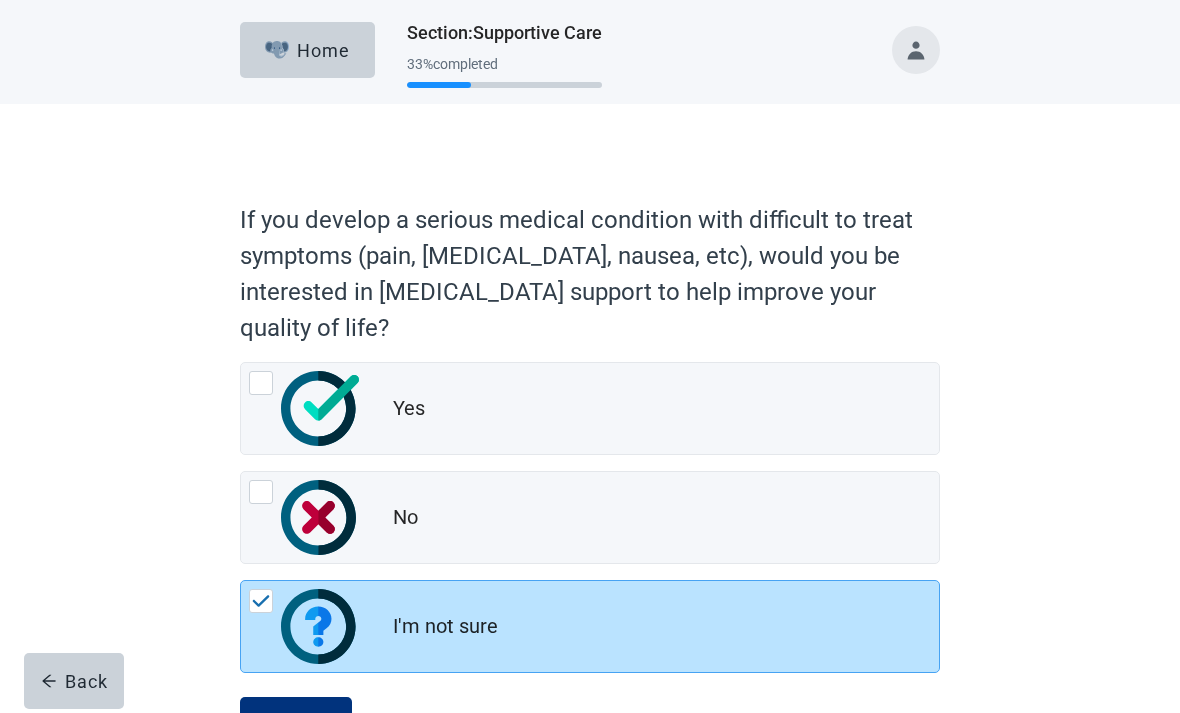 click on "Continue" at bounding box center (296, 725) 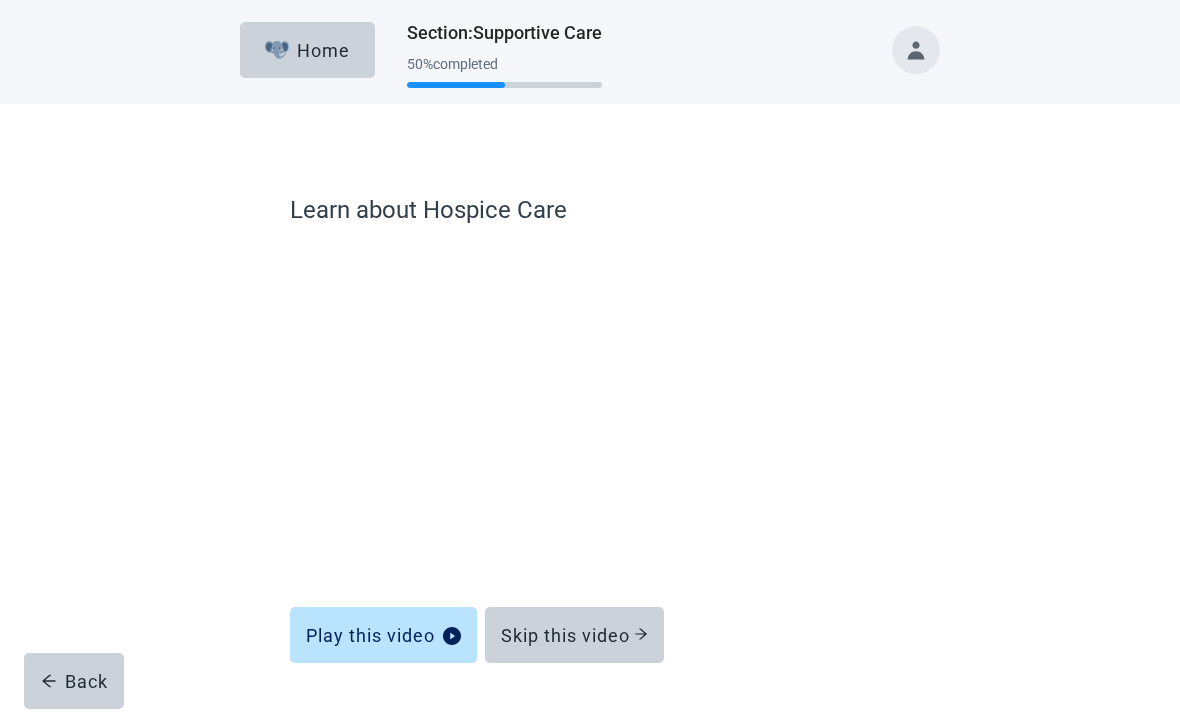 click on "Skip this video" at bounding box center (574, 635) 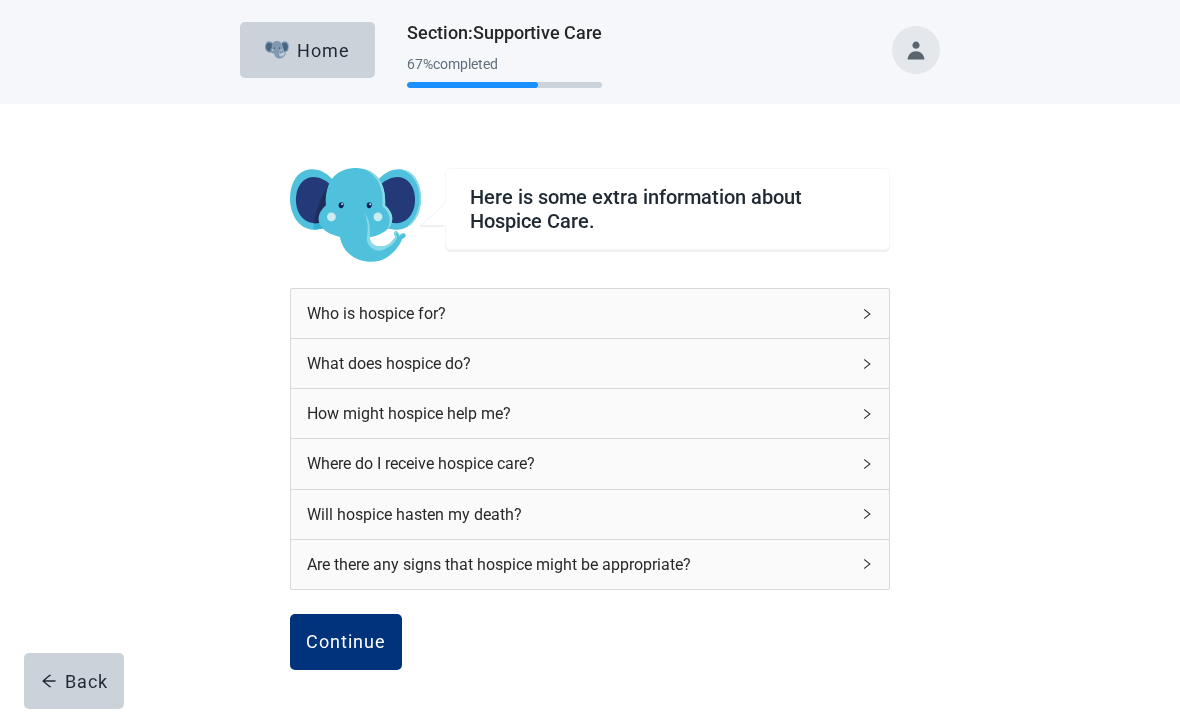 click on "Continue" at bounding box center (346, 642) 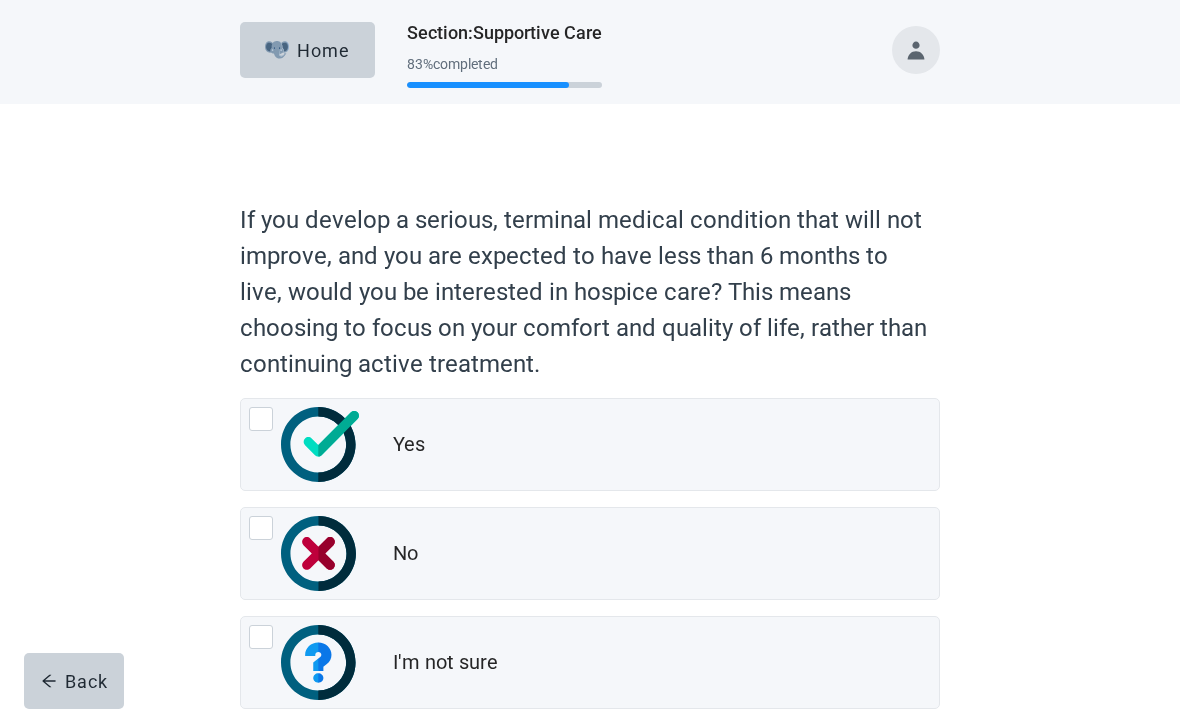 click at bounding box center [318, 553] 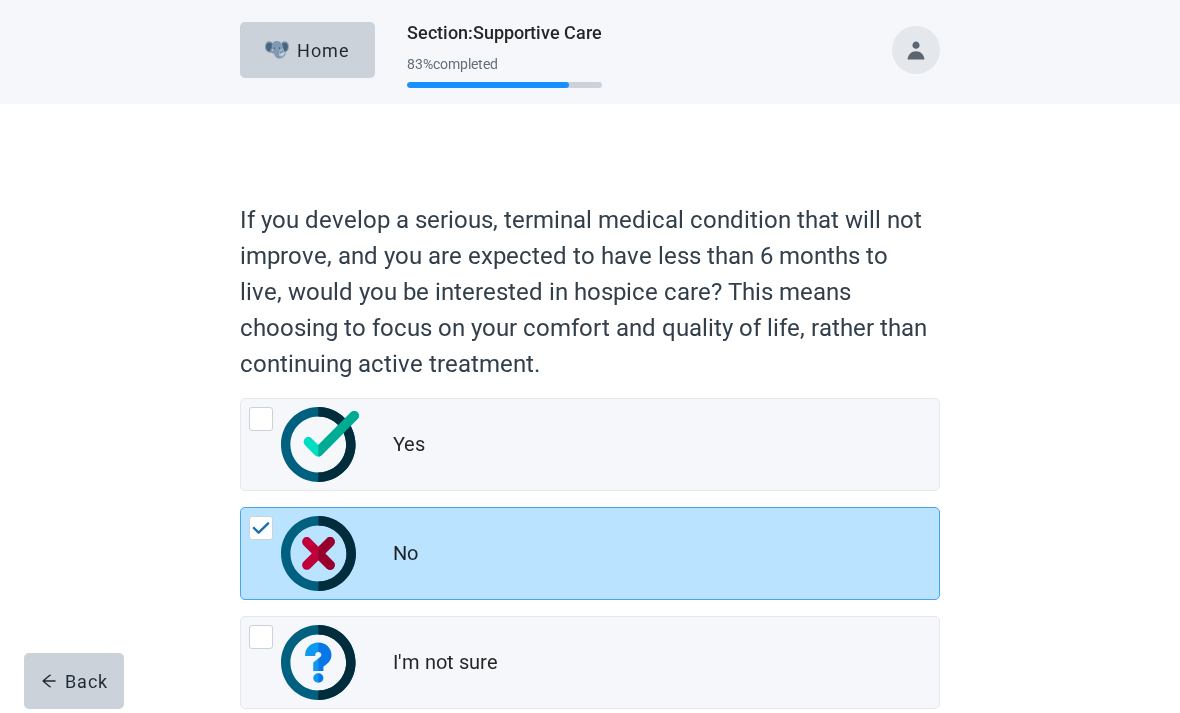 click on "Skip to main content Home Section :  [MEDICAL_DATA] 83 %  completed If you develop a serious, terminal medical condition that will not improve, and you are expected to have less than 6 months to live, would you be interested in hospice care? This means choosing to focus on your comfort and quality of life, rather than continuing active treatment.       Yes     No     I'm not sure Back Continue" at bounding box center [590, 356] 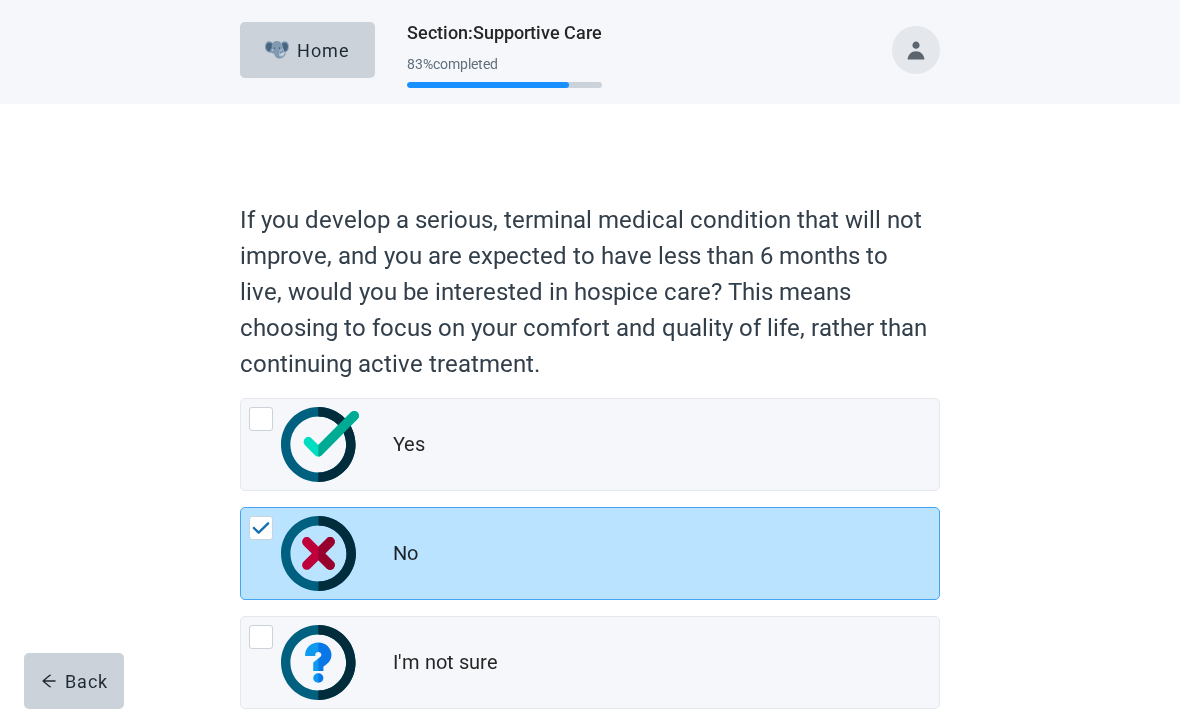 click on "Skip to main content Home Section :  [MEDICAL_DATA] 83 %  completed If you develop a serious, terminal medical condition that will not improve, and you are expected to have less than 6 months to live, would you be interested in hospice care? This means choosing to focus on your comfort and quality of life, rather than continuing active treatment.       Yes     No     I'm not sure Back Continue" at bounding box center [590, 356] 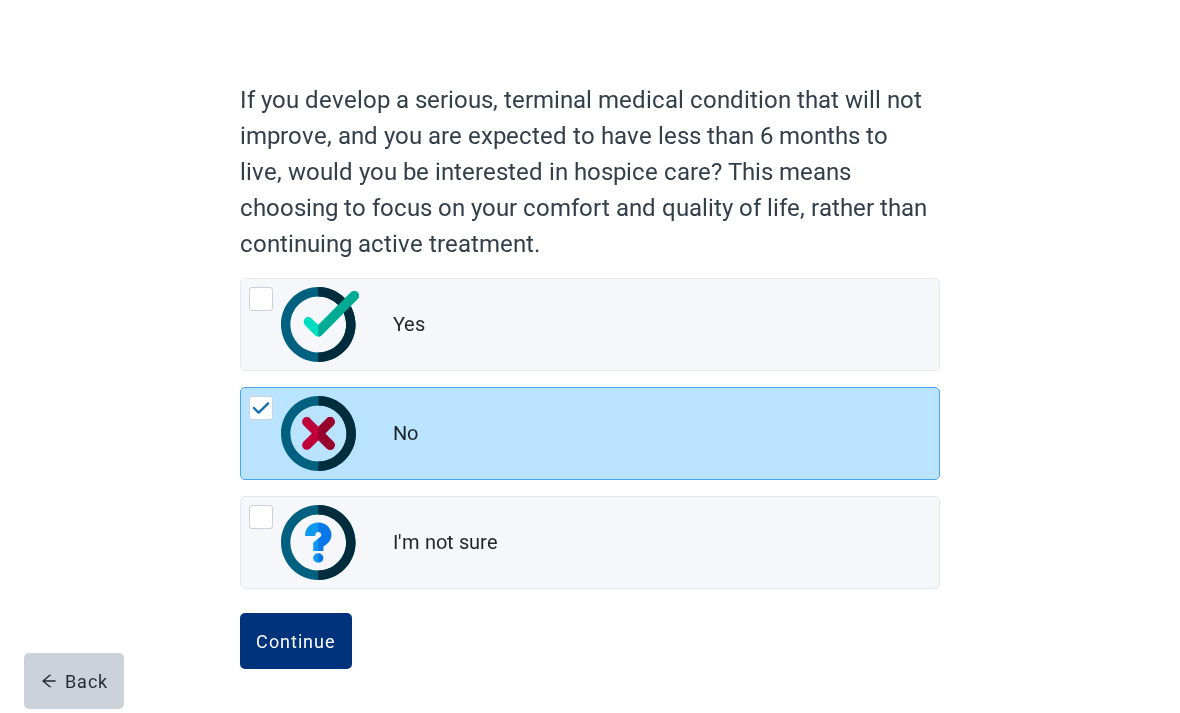click on "Continue" at bounding box center [296, 641] 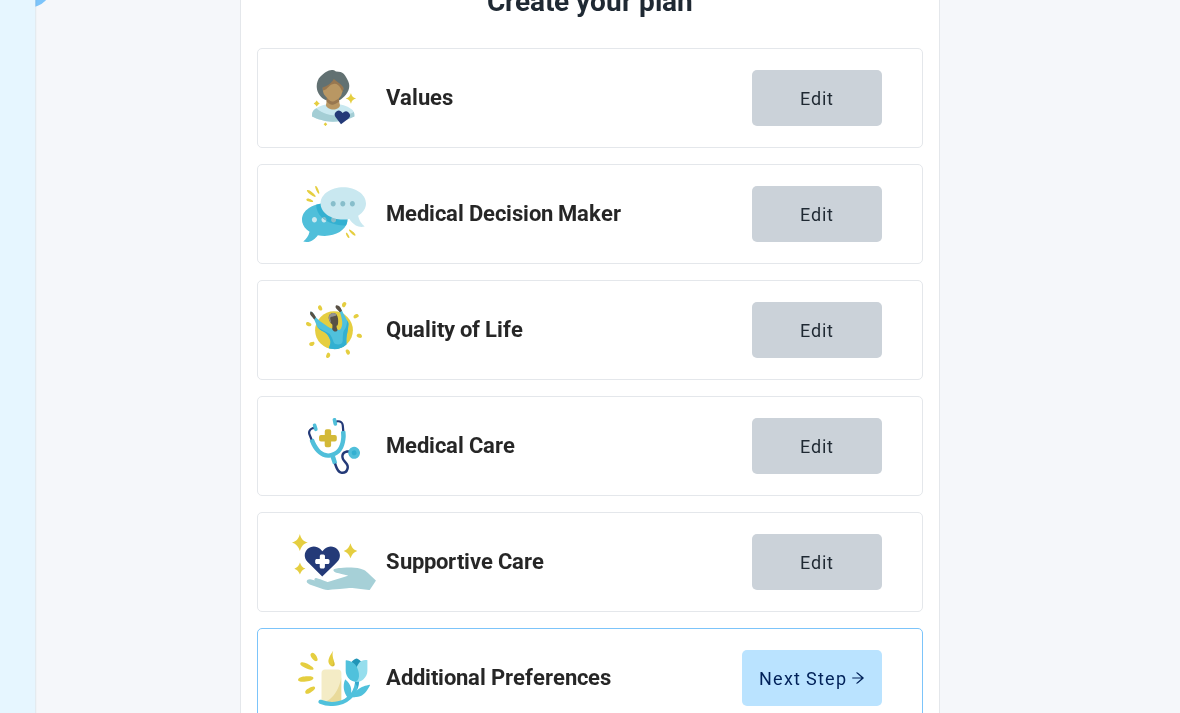 scroll, scrollTop: 286, scrollLeft: 0, axis: vertical 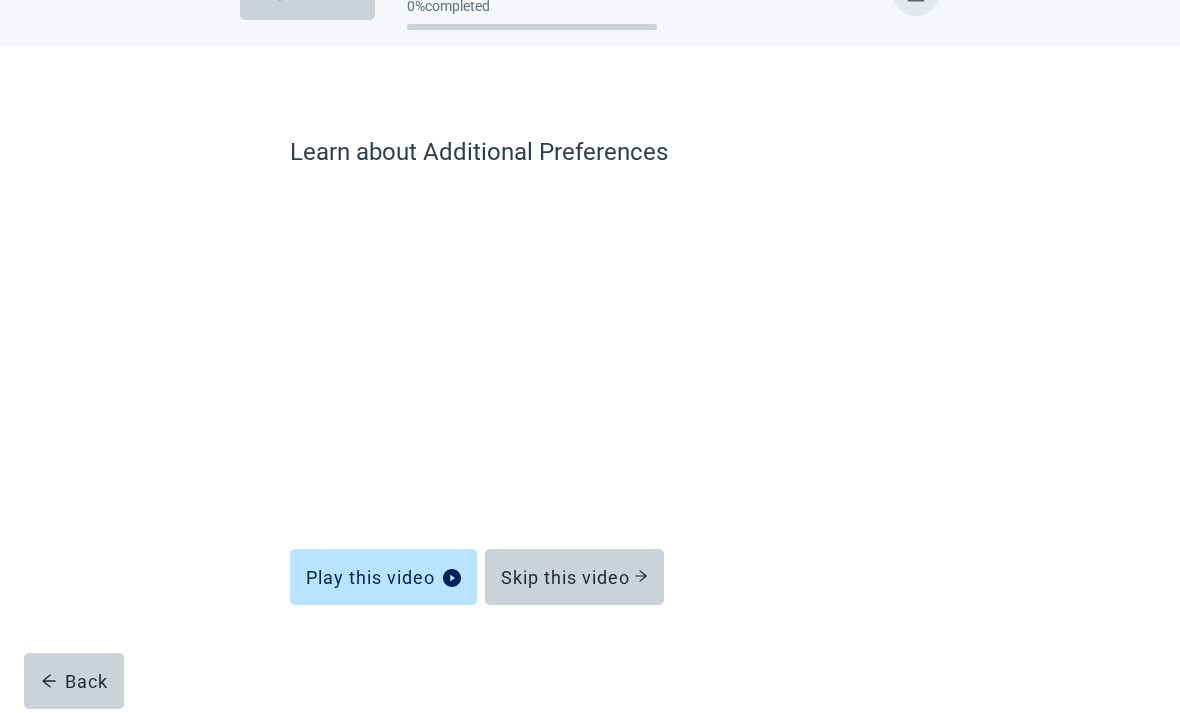 click on "Skip this video" at bounding box center [574, 577] 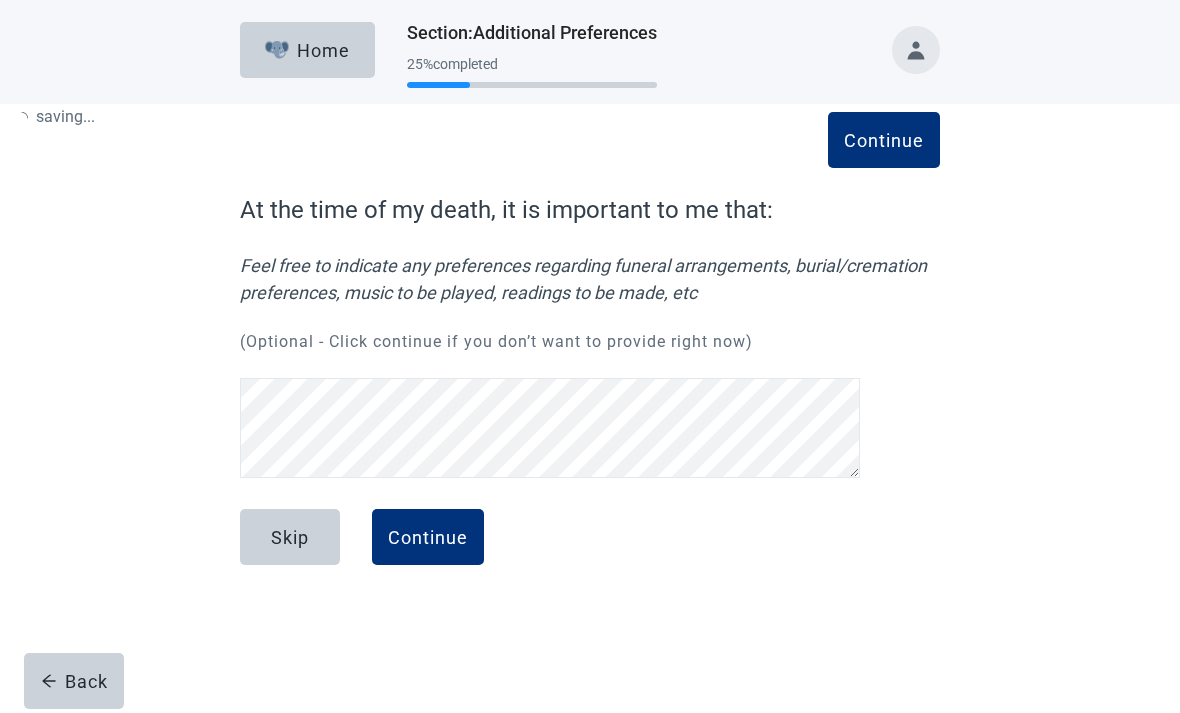 scroll, scrollTop: 0, scrollLeft: 0, axis: both 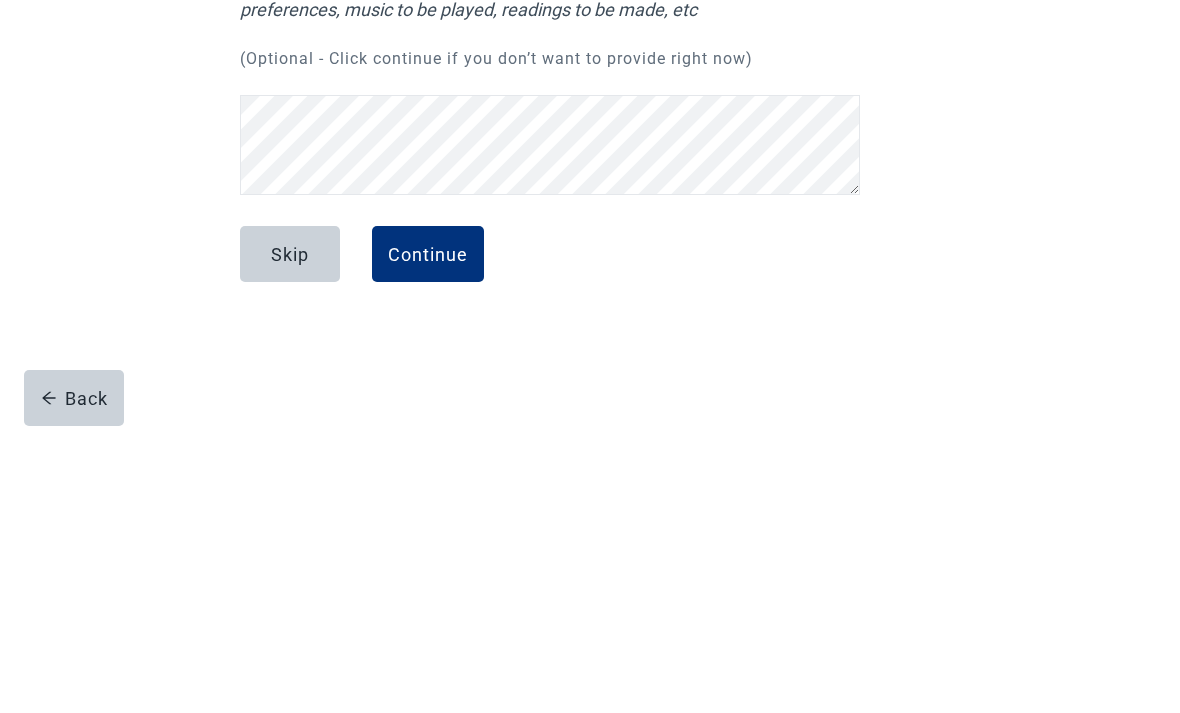 click on "Continue" at bounding box center (428, 537) 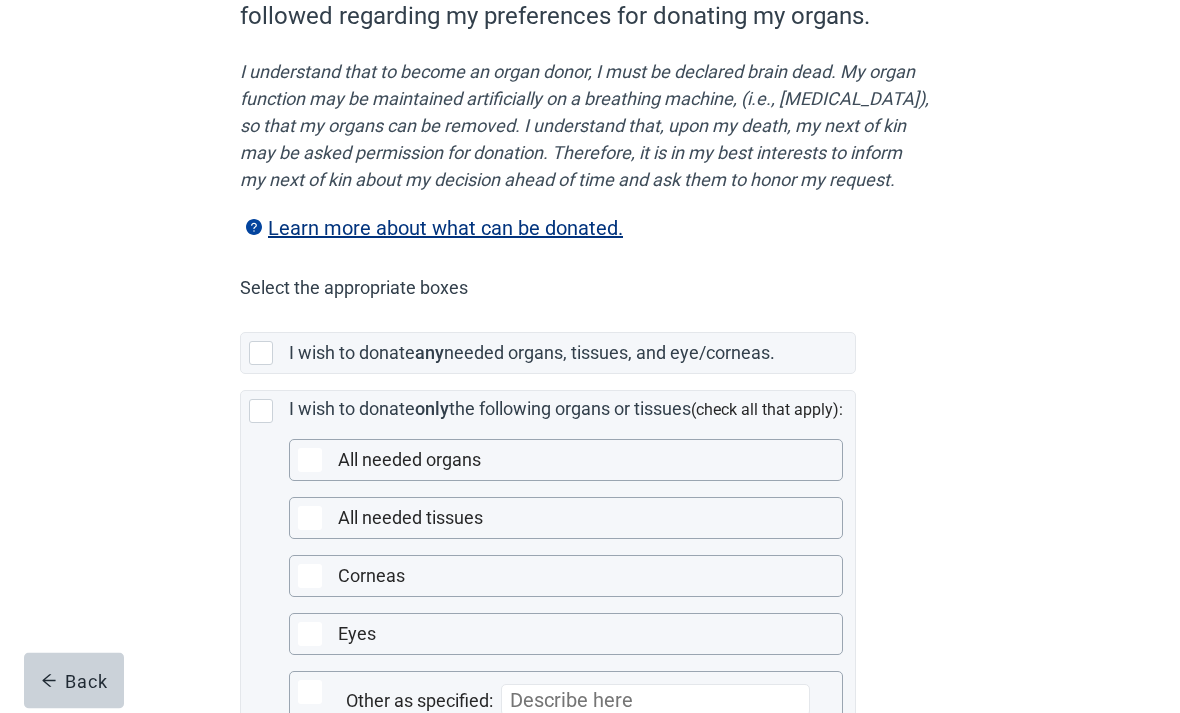 scroll, scrollTop: 240, scrollLeft: 0, axis: vertical 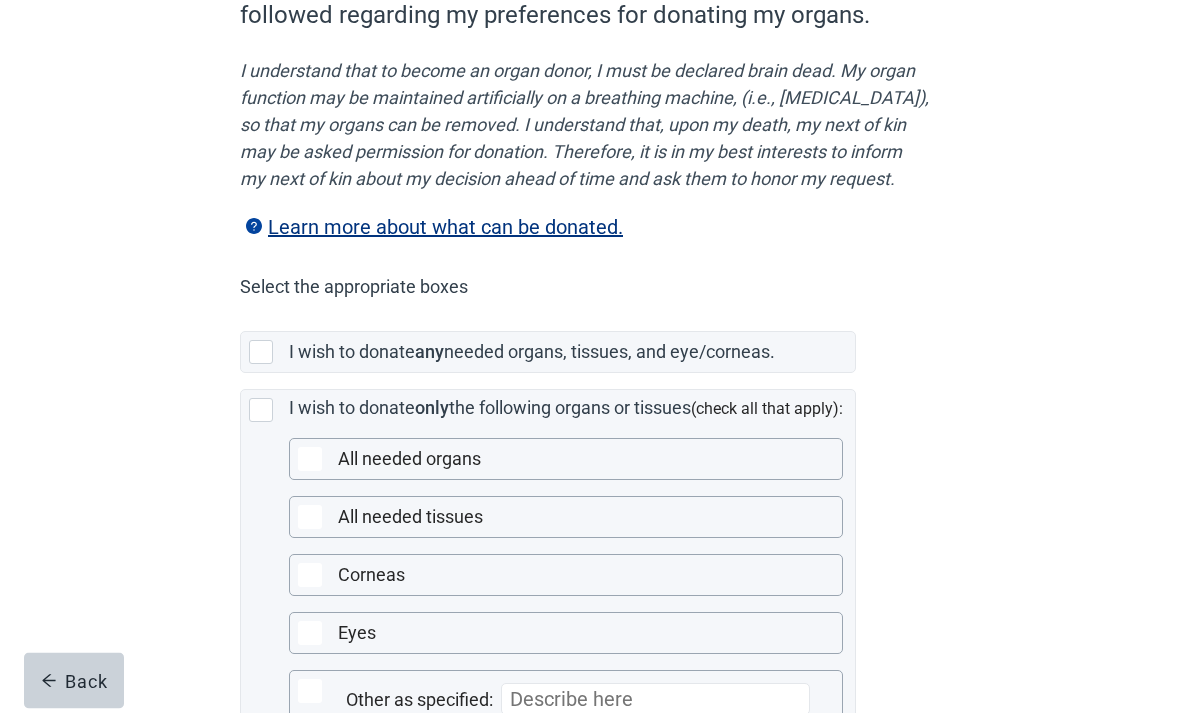 click at bounding box center (261, 411) 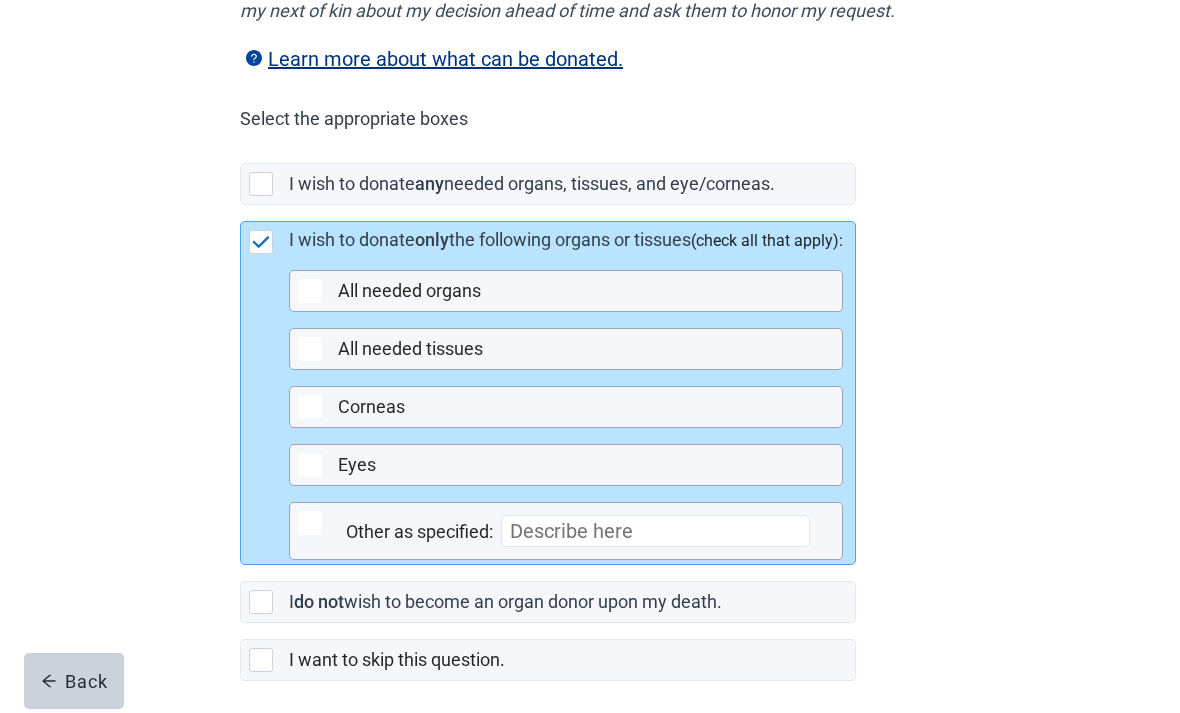 scroll, scrollTop: 464, scrollLeft: 0, axis: vertical 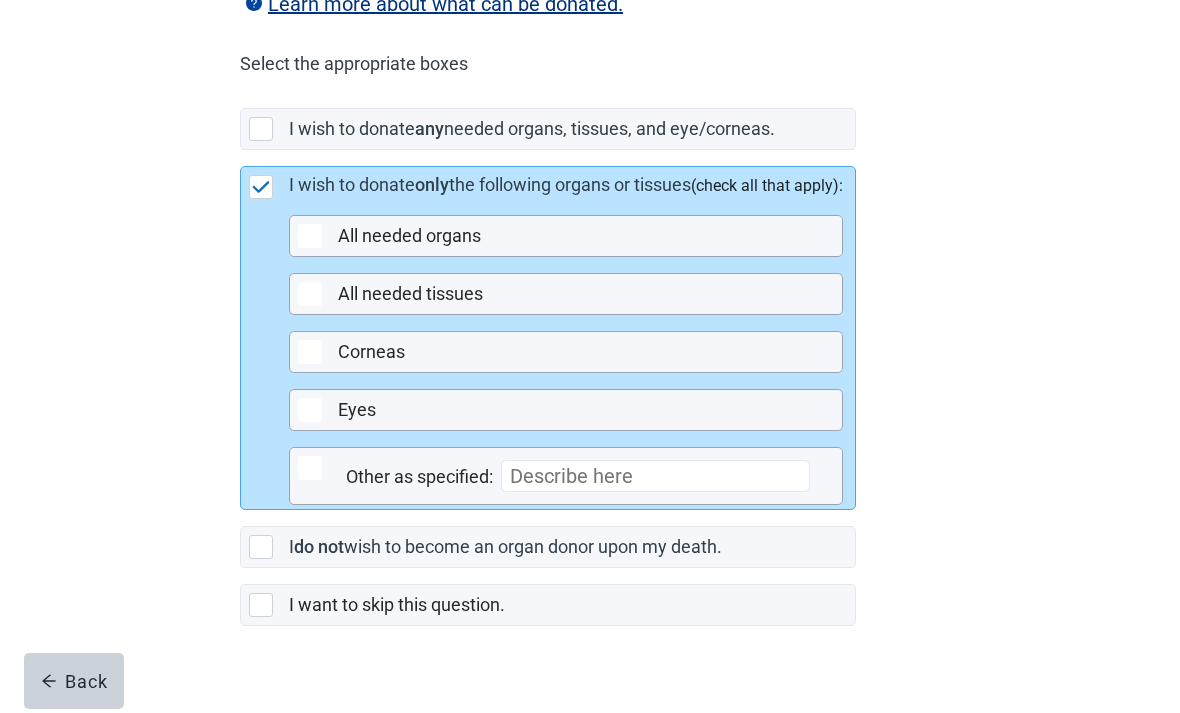 click at bounding box center [261, 187] 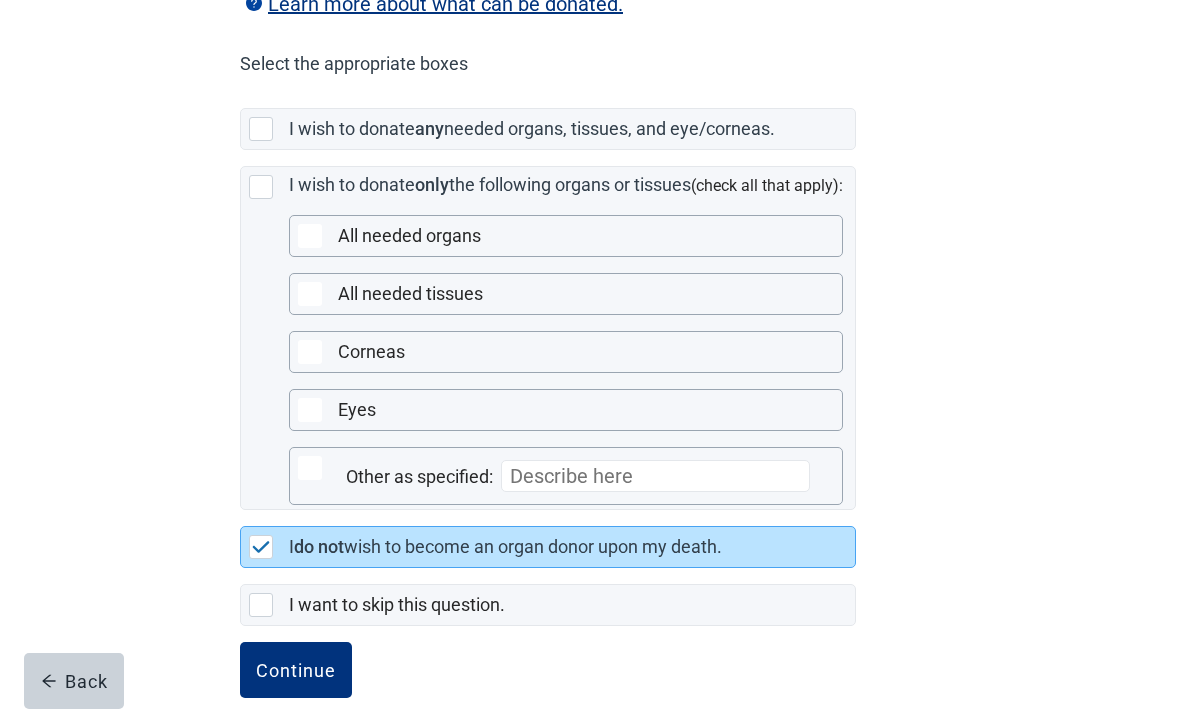 click on "Continue" at bounding box center (296, 670) 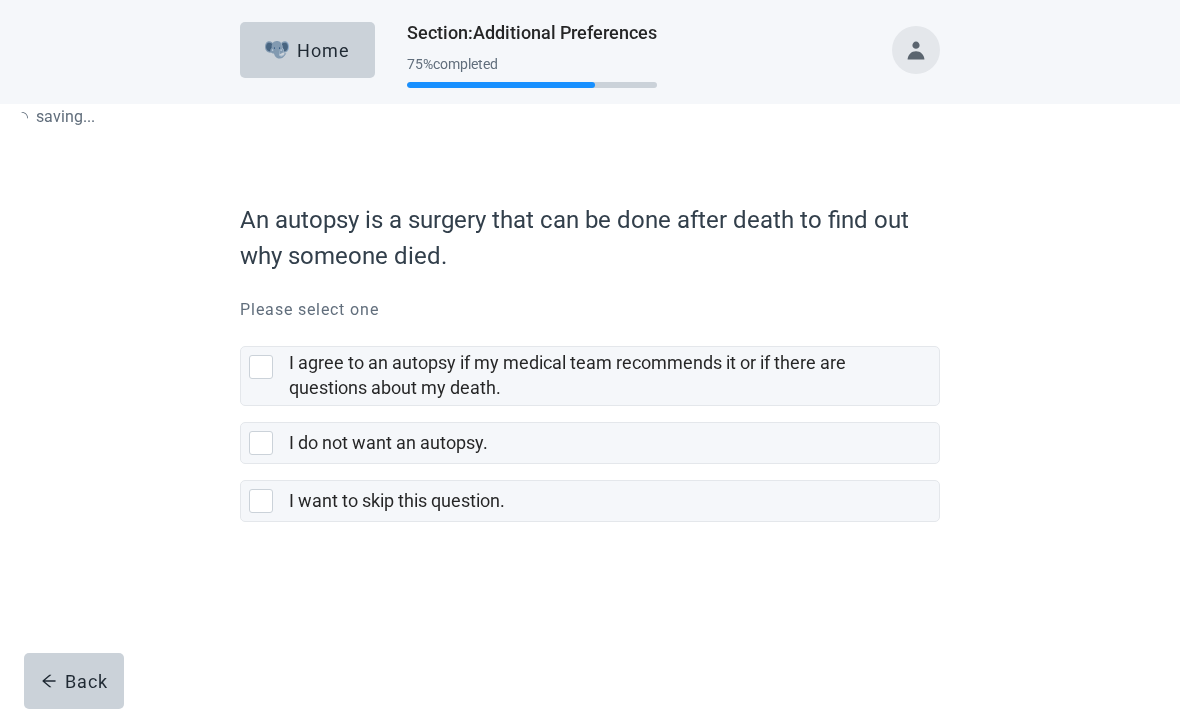 scroll, scrollTop: 0, scrollLeft: 0, axis: both 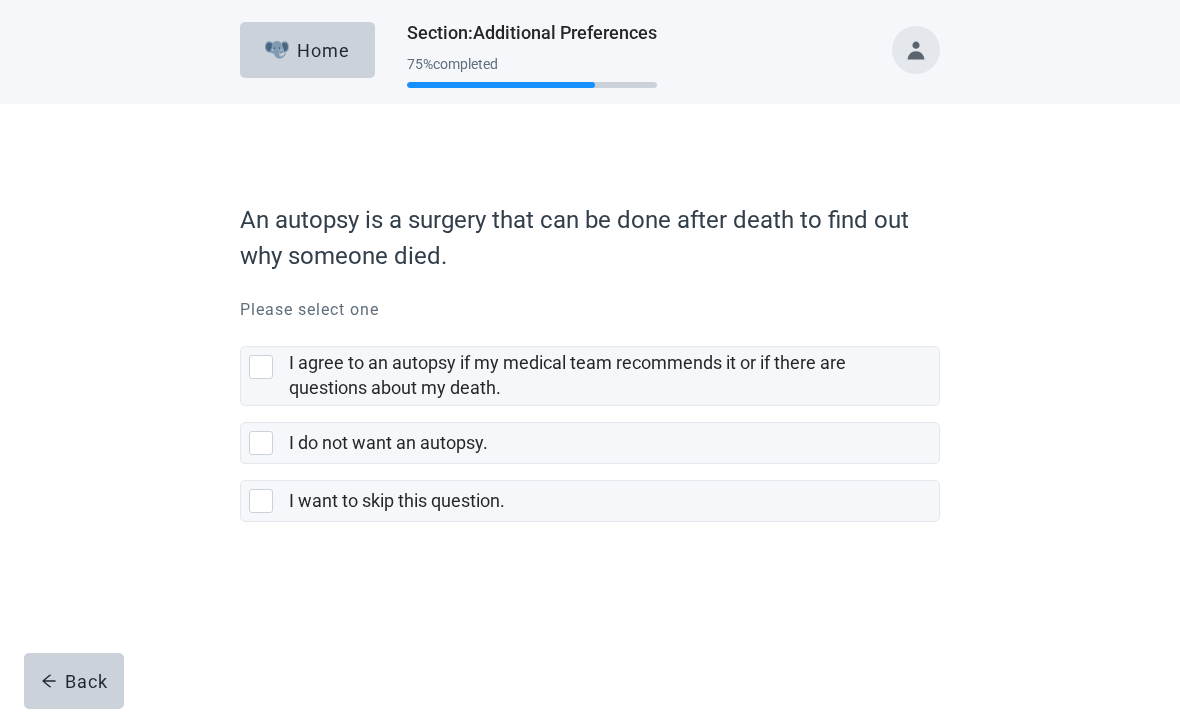 click at bounding box center [261, 367] 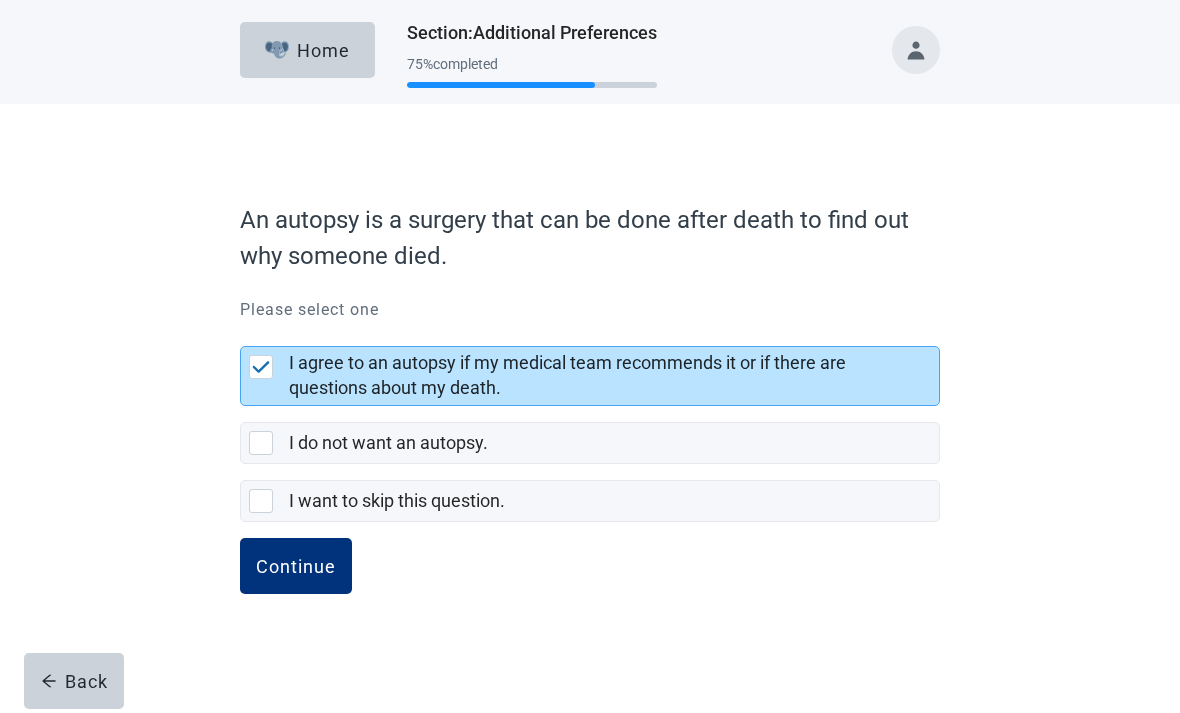 click on "Continue" at bounding box center [296, 566] 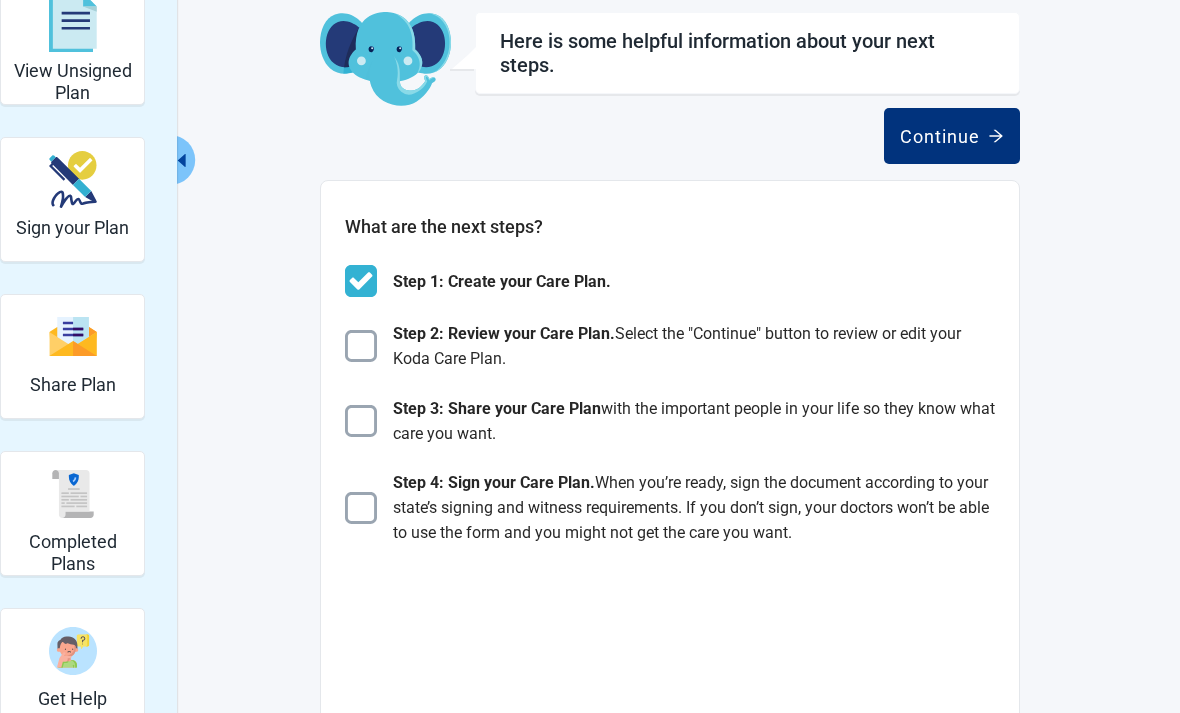 scroll, scrollTop: 108, scrollLeft: 0, axis: vertical 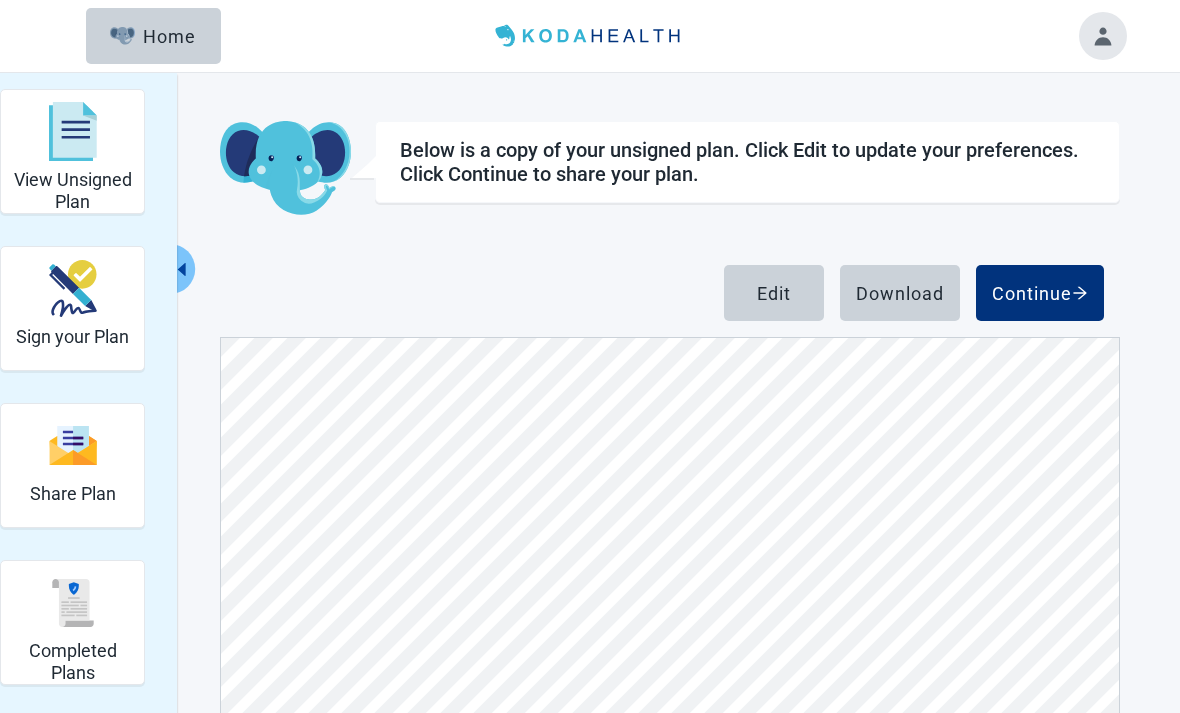 click on "Continue" at bounding box center [1040, 293] 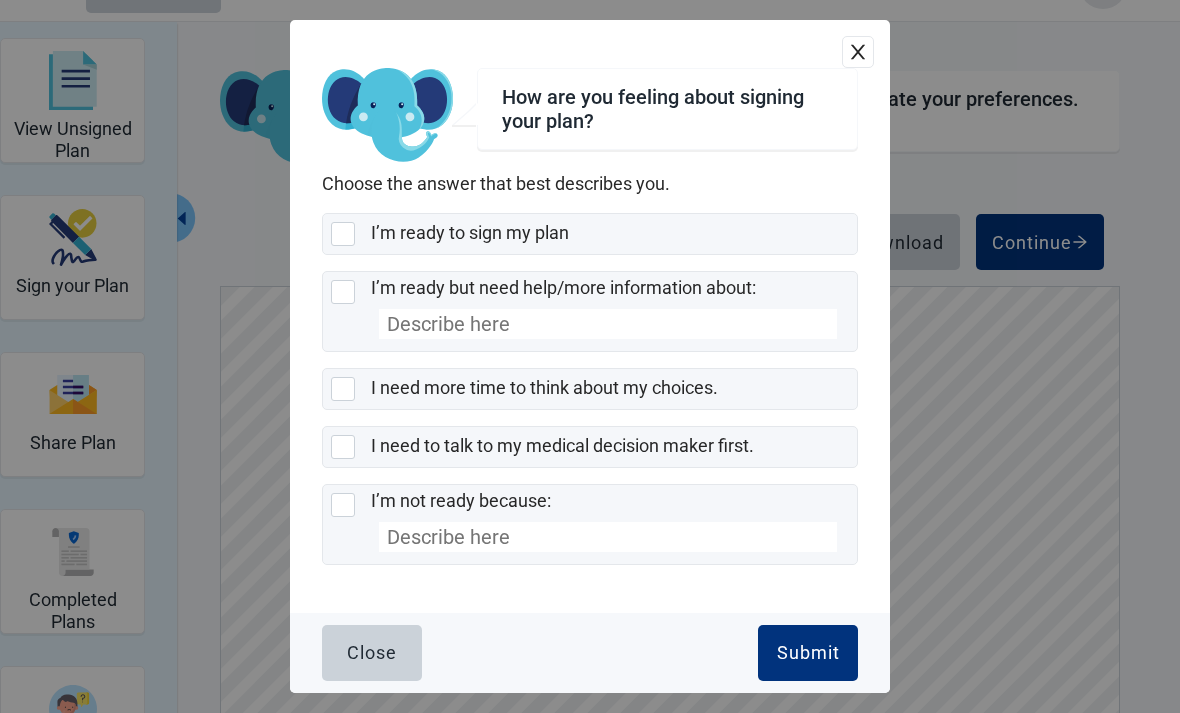 scroll, scrollTop: 49, scrollLeft: 0, axis: vertical 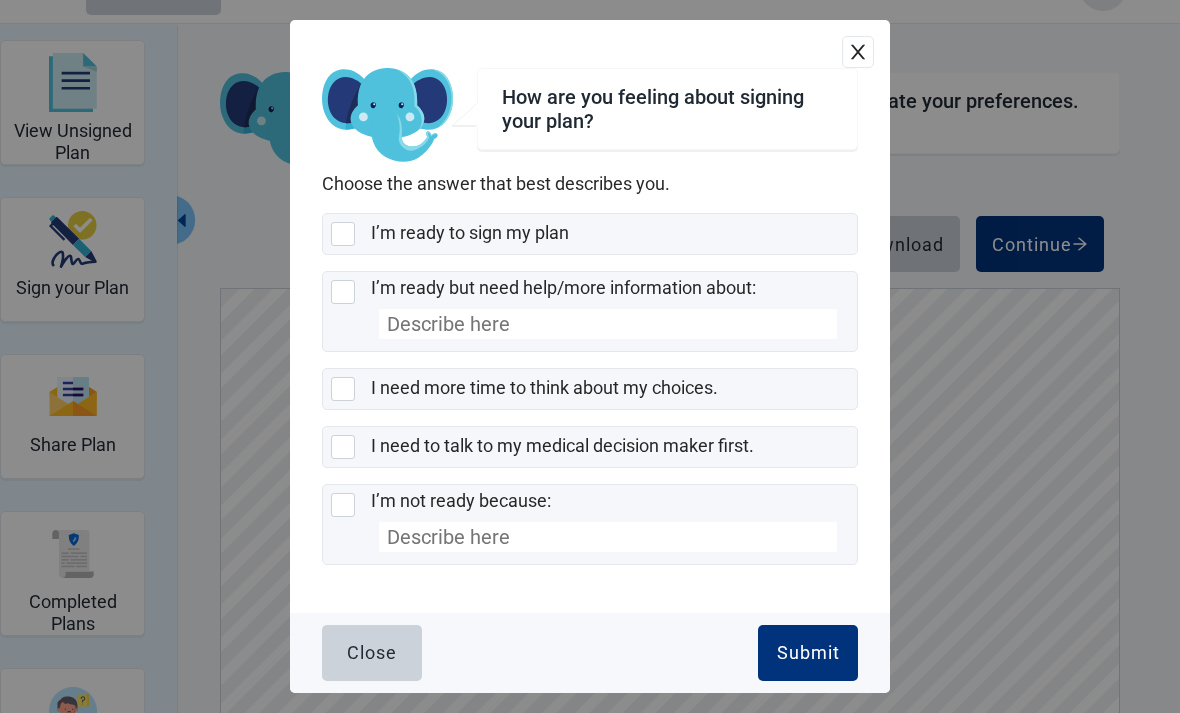 click at bounding box center (347, 389) 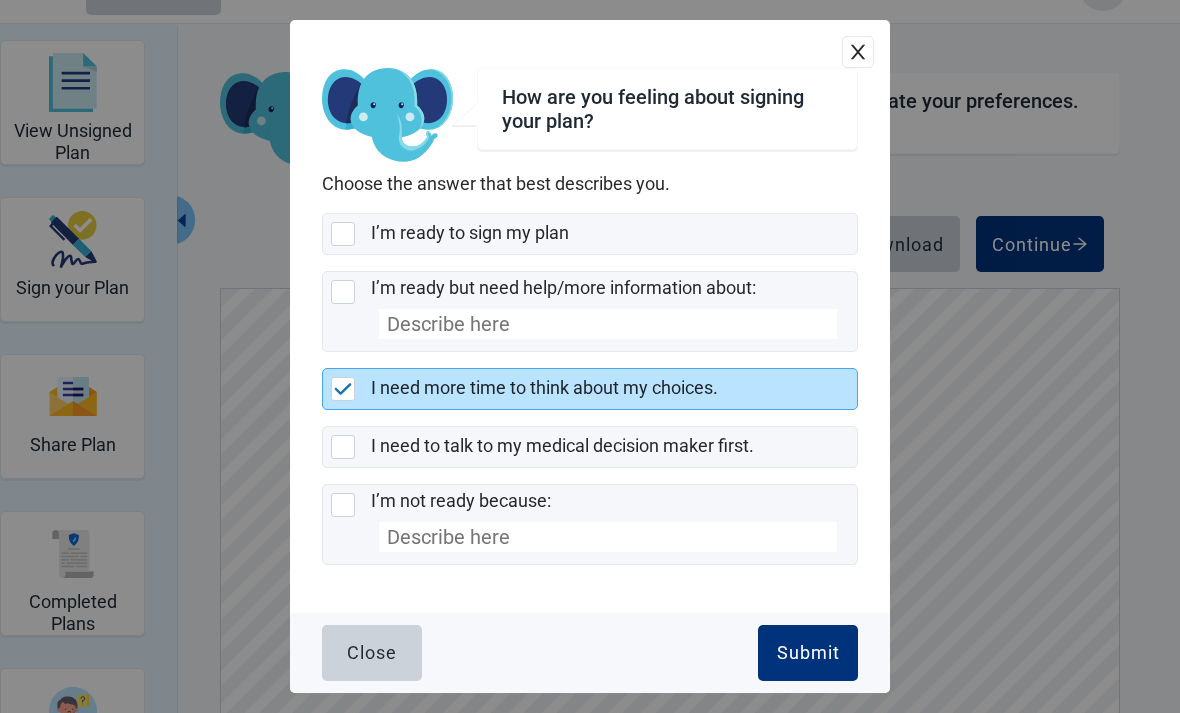 click on "Submit" at bounding box center [808, 653] 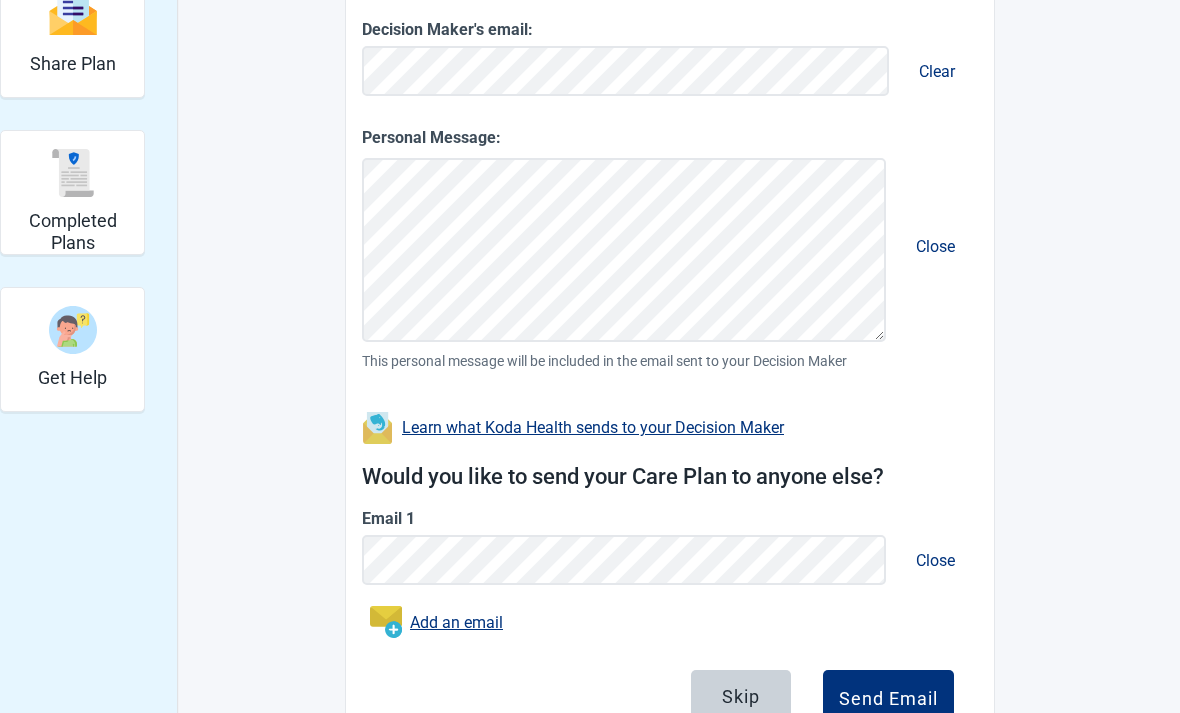 scroll, scrollTop: 444, scrollLeft: 0, axis: vertical 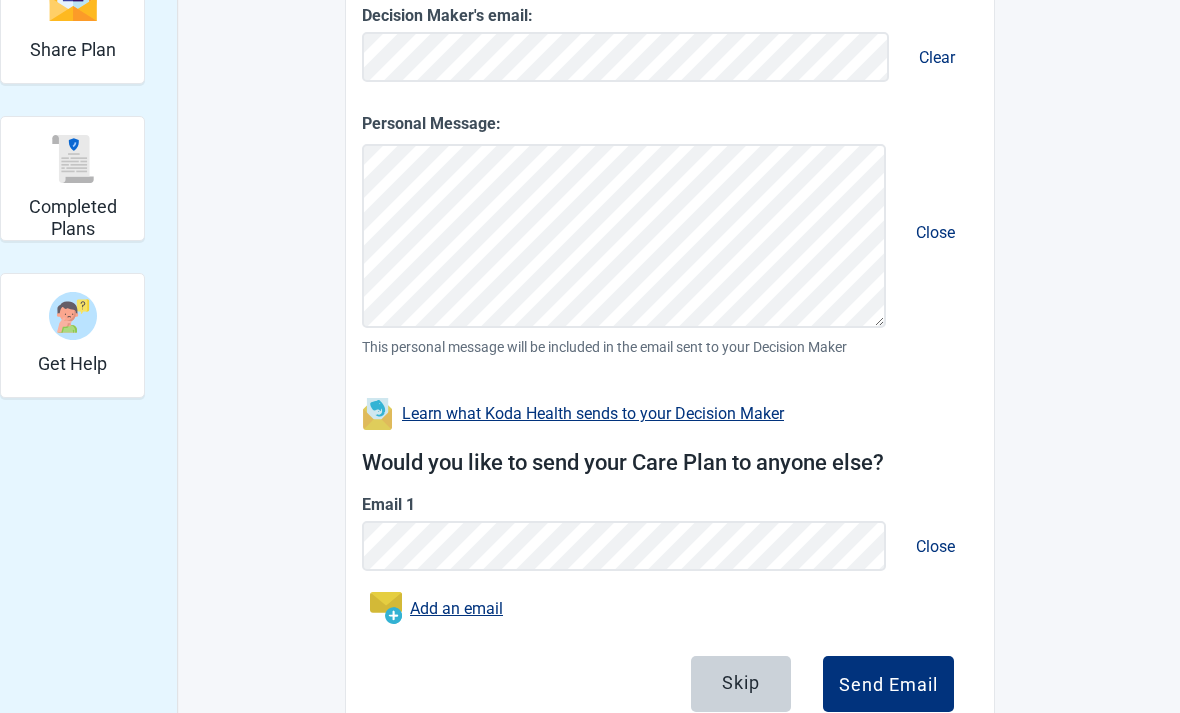 click on "Skip" at bounding box center [741, 683] 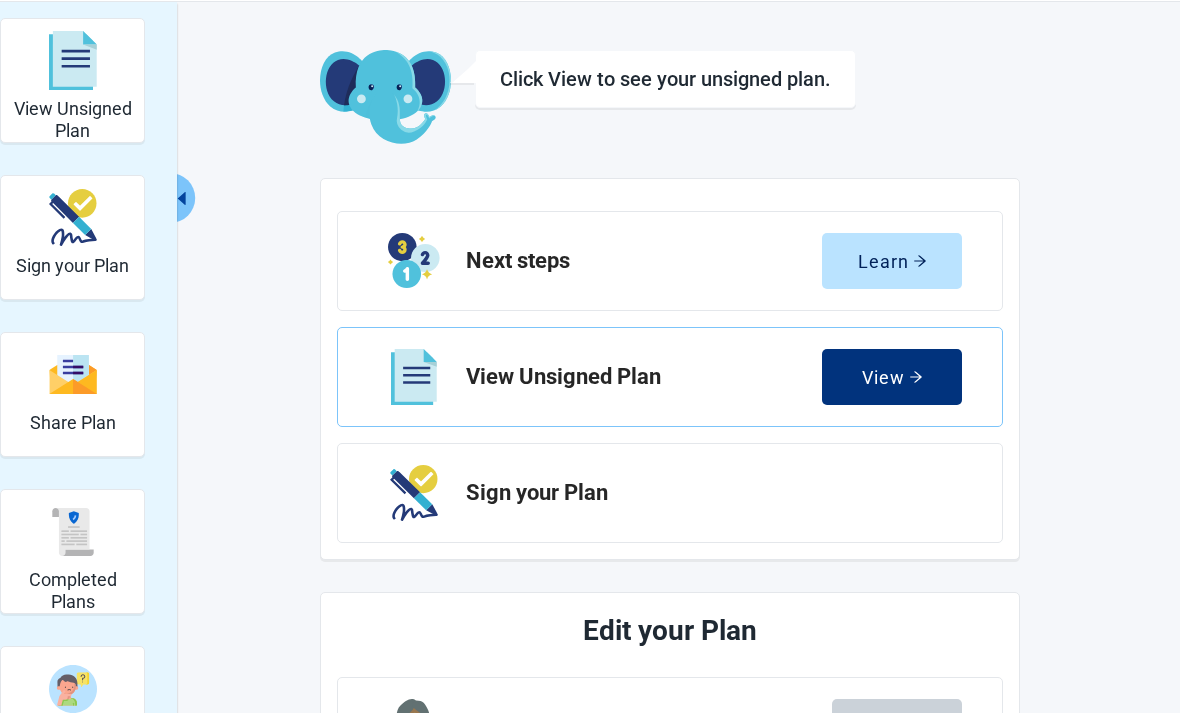 scroll, scrollTop: 0, scrollLeft: 0, axis: both 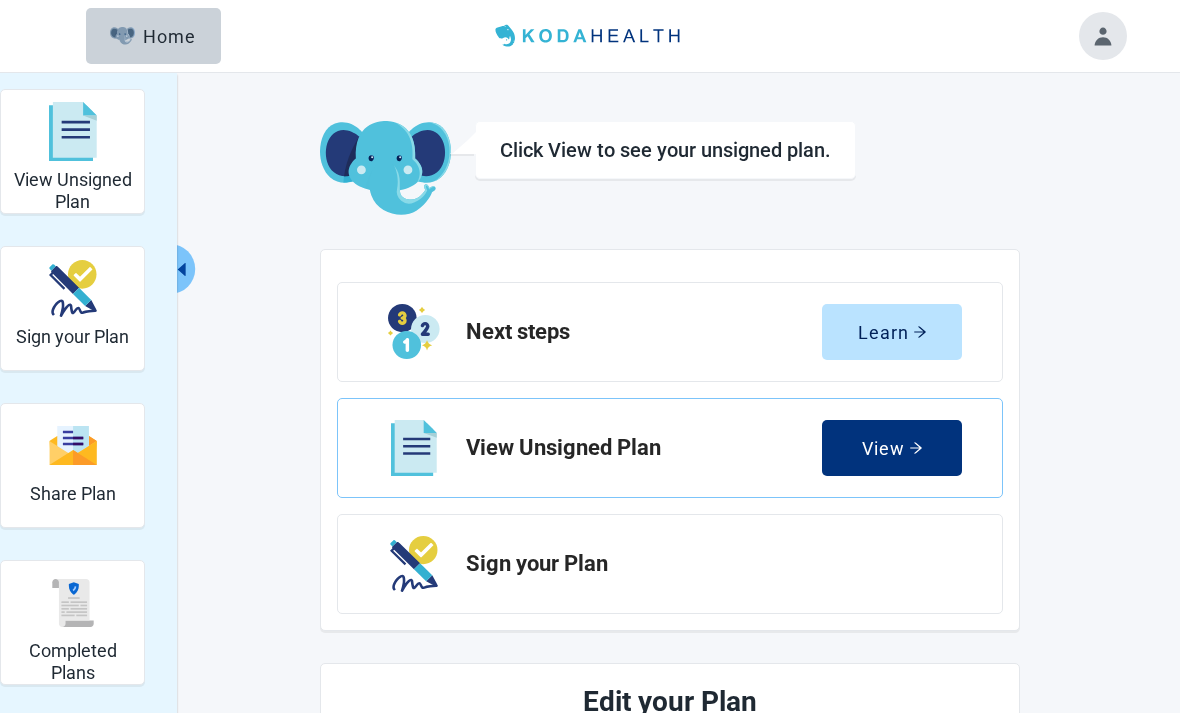 click at bounding box center [1103, 36] 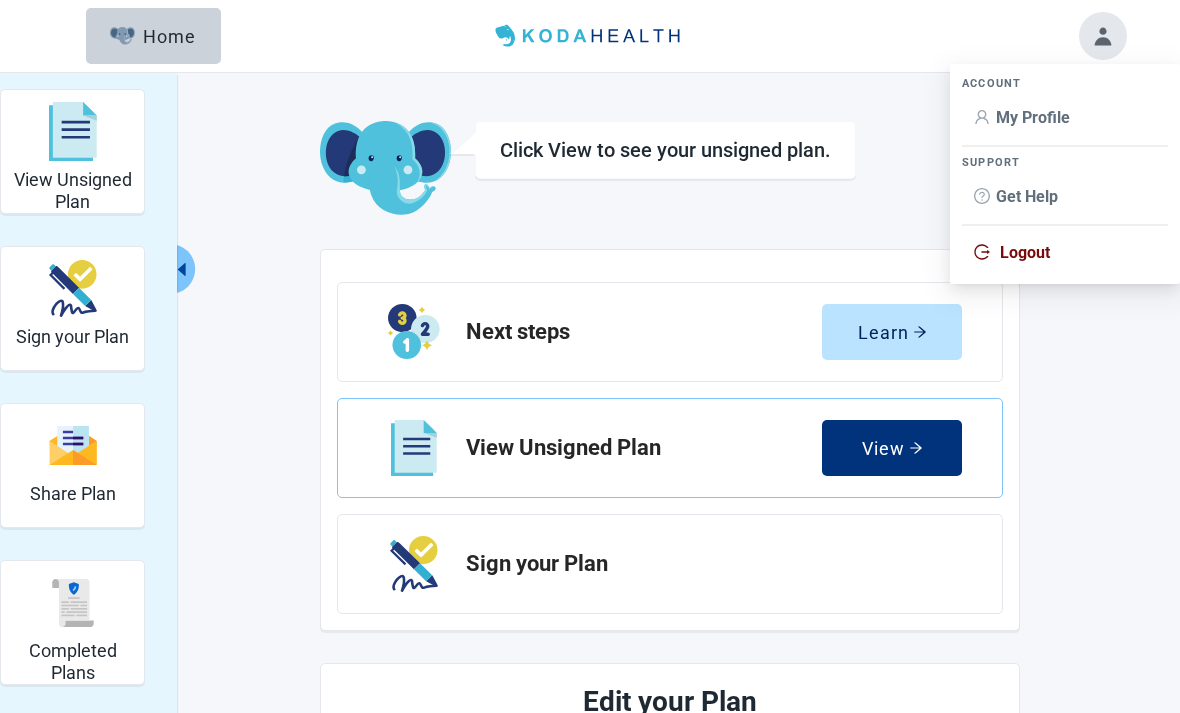 click on "Logout" at bounding box center [1025, 252] 